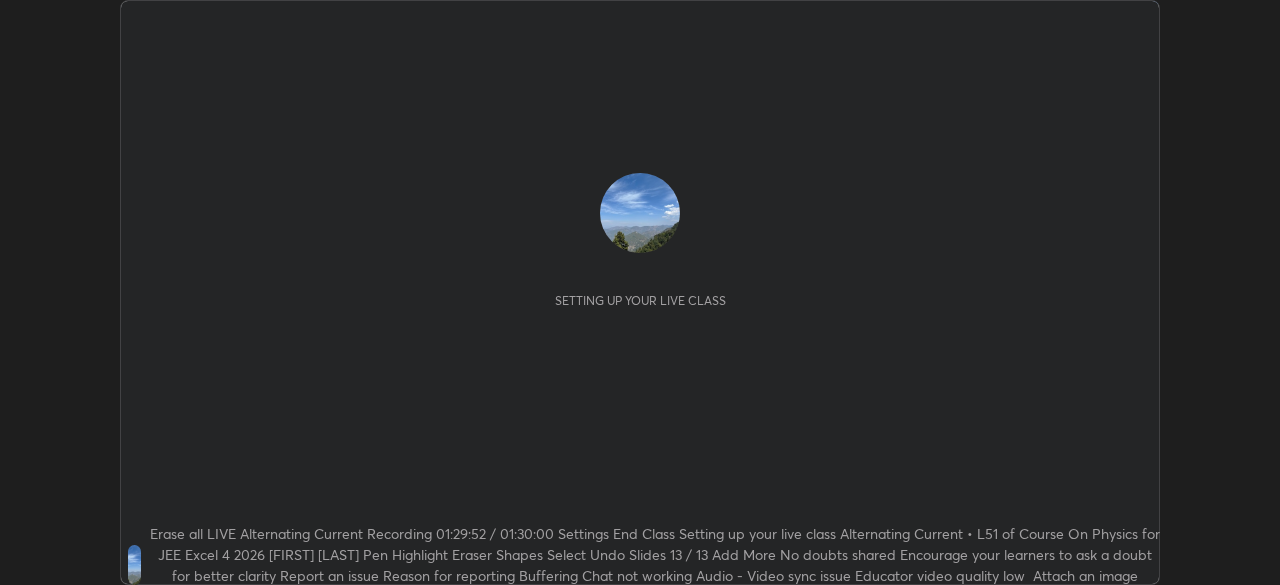scroll, scrollTop: 0, scrollLeft: 0, axis: both 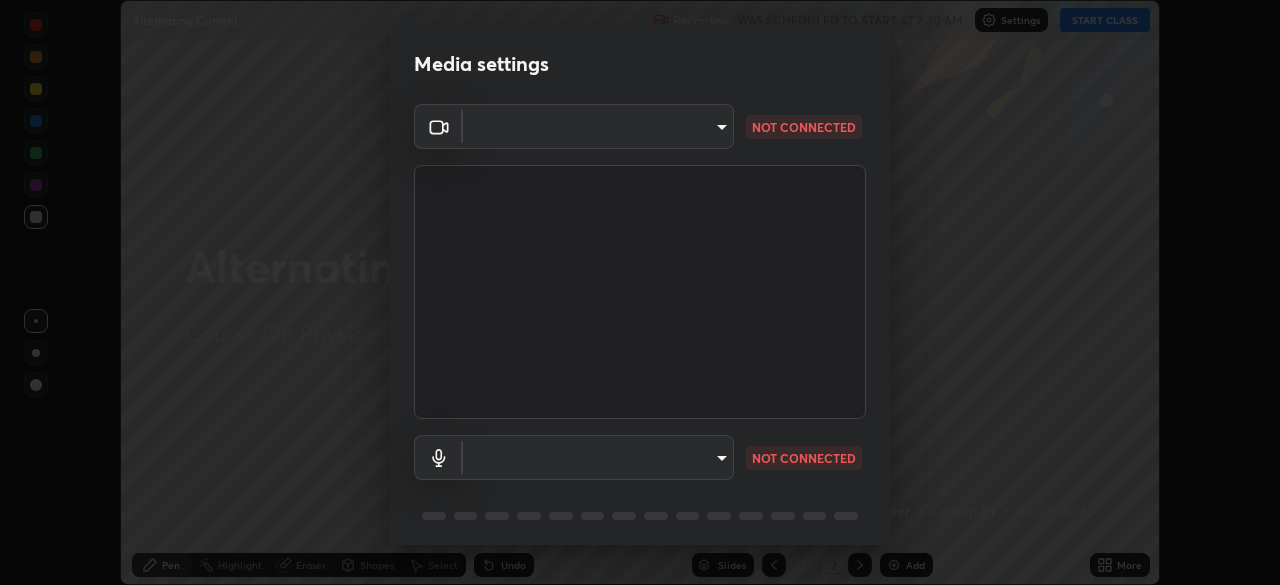 type on "3bea00eeac86fb66be6728b5c695c6c415261c56062ce64894d09a8807f83109" 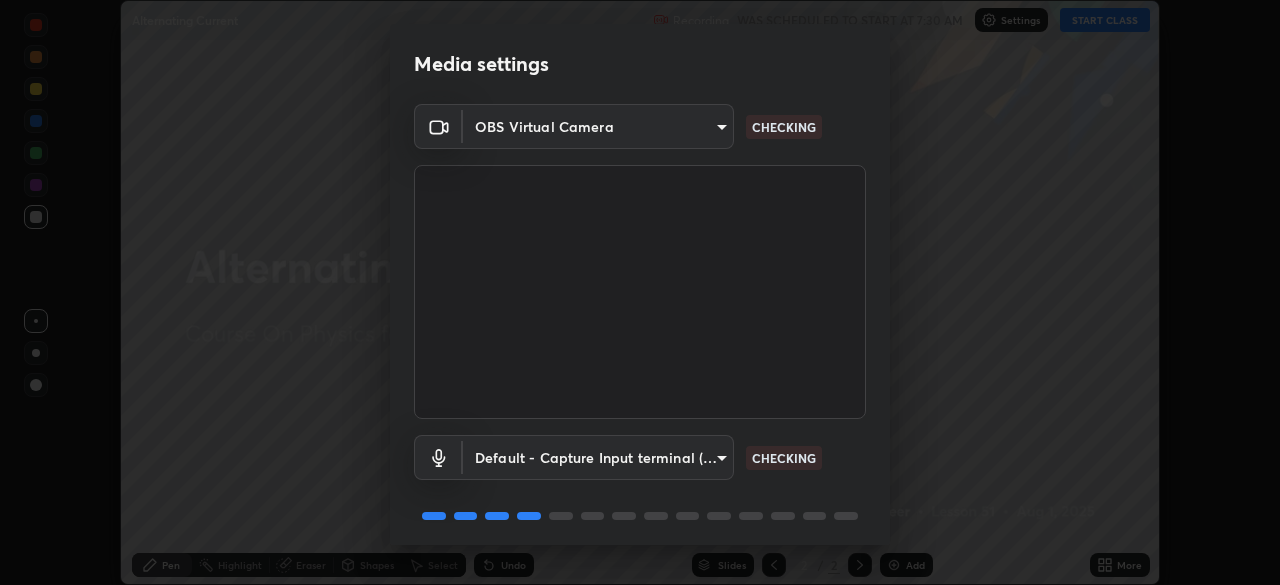 scroll, scrollTop: 71, scrollLeft: 0, axis: vertical 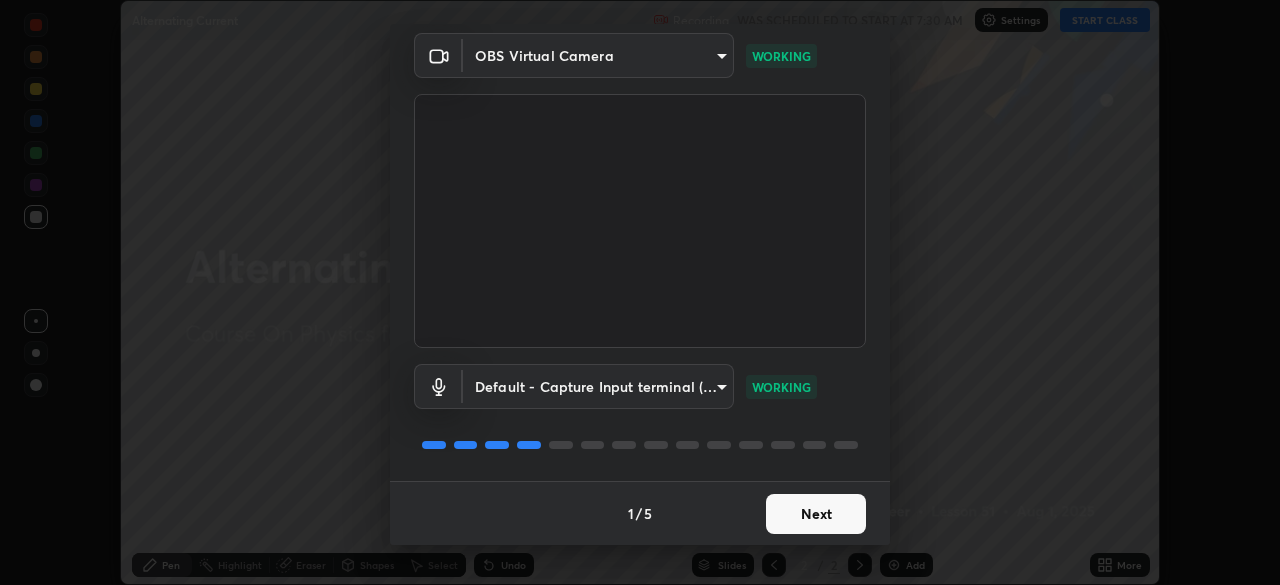 click on "Next" at bounding box center (816, 514) 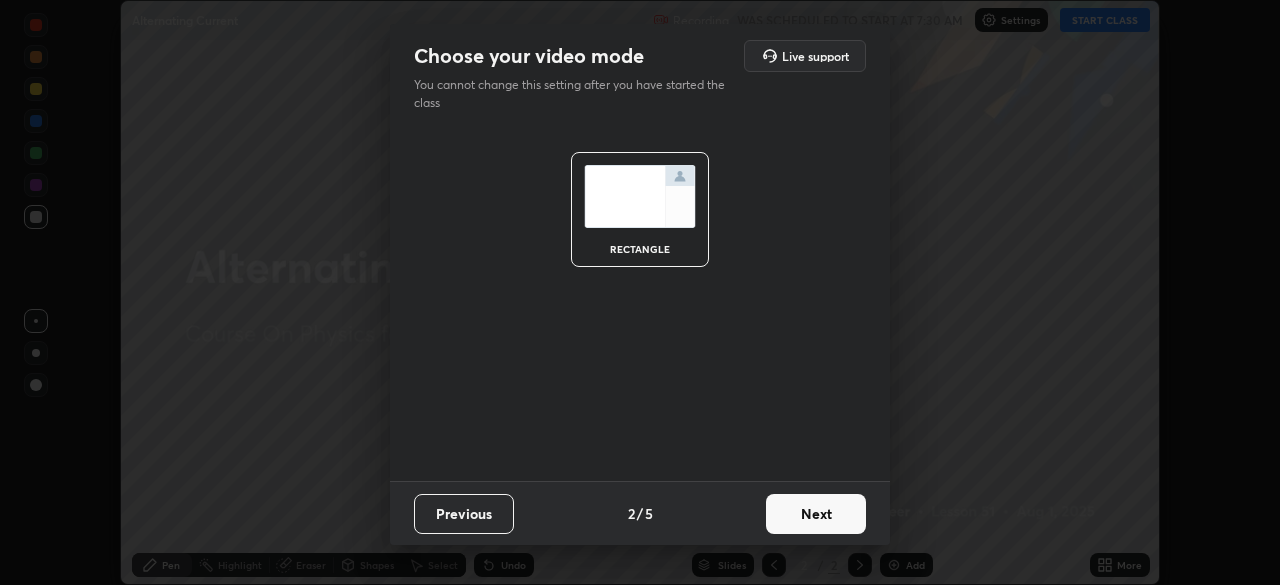 click on "Next" at bounding box center [816, 514] 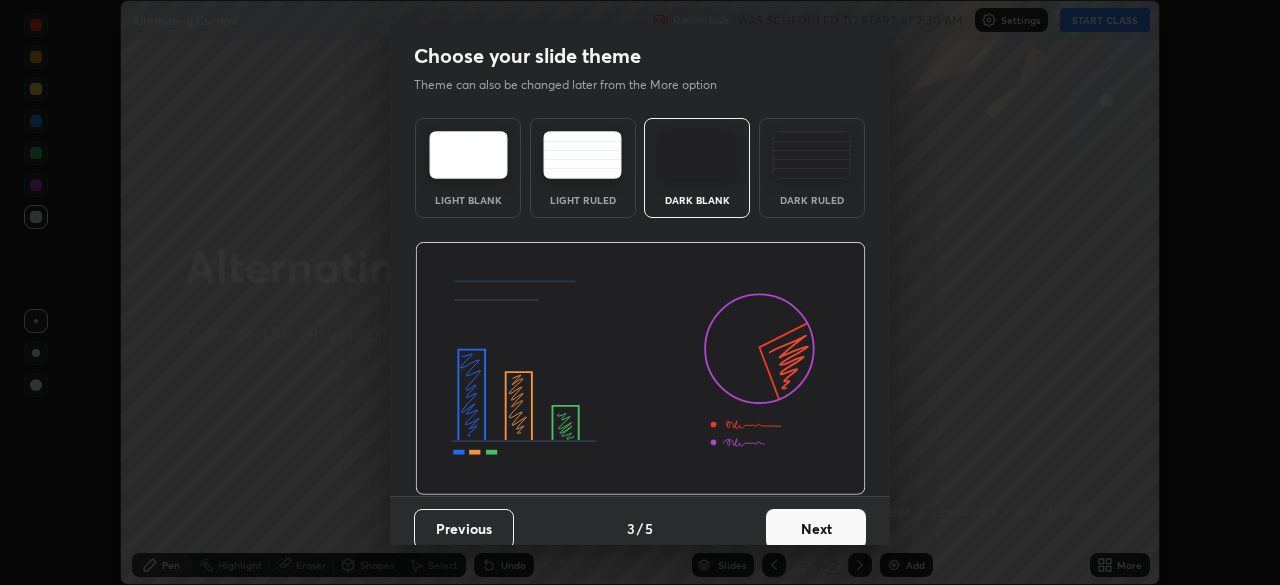 click on "Next" at bounding box center [816, 529] 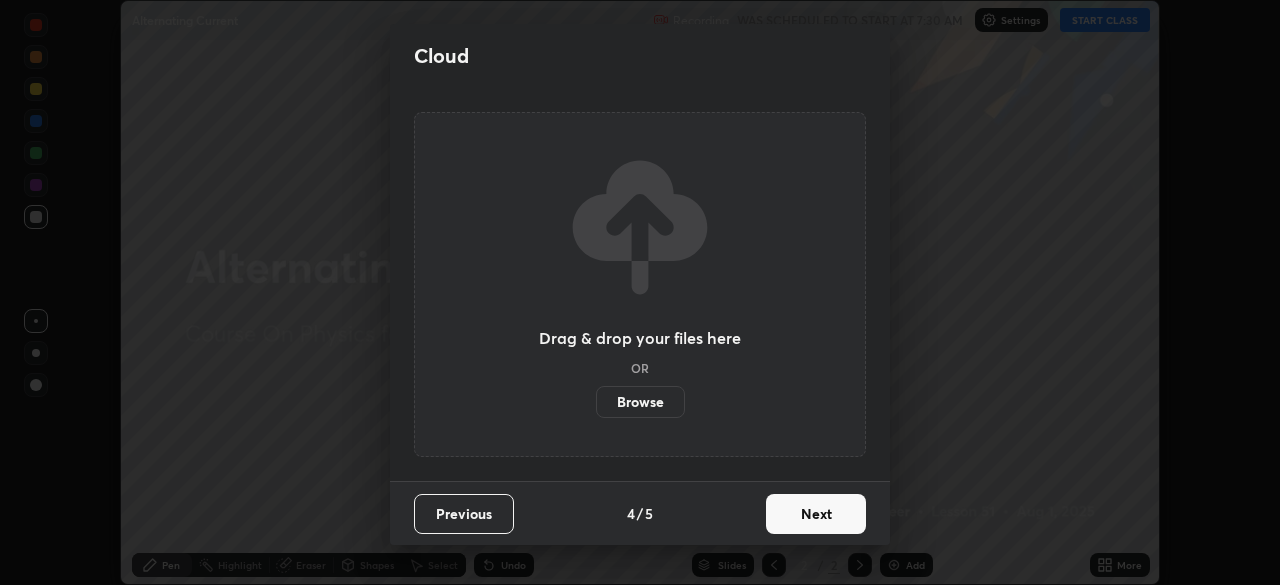 click on "Next" at bounding box center [816, 514] 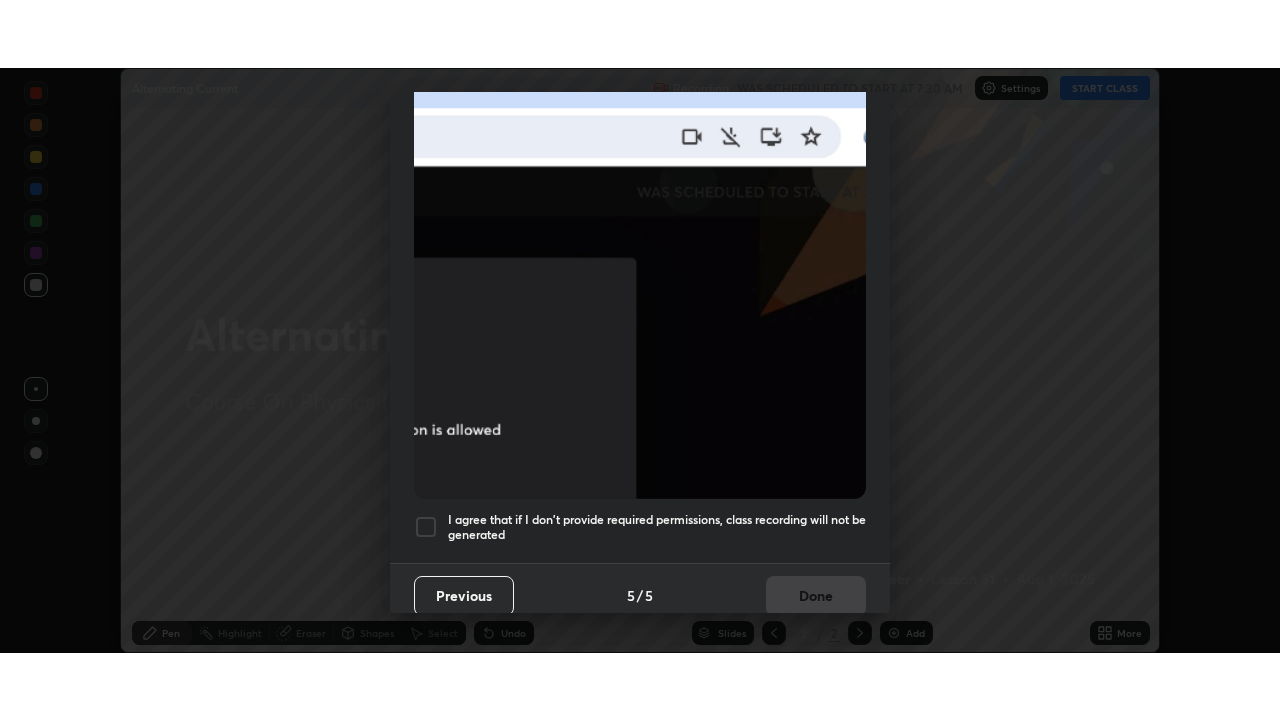 scroll, scrollTop: 479, scrollLeft: 0, axis: vertical 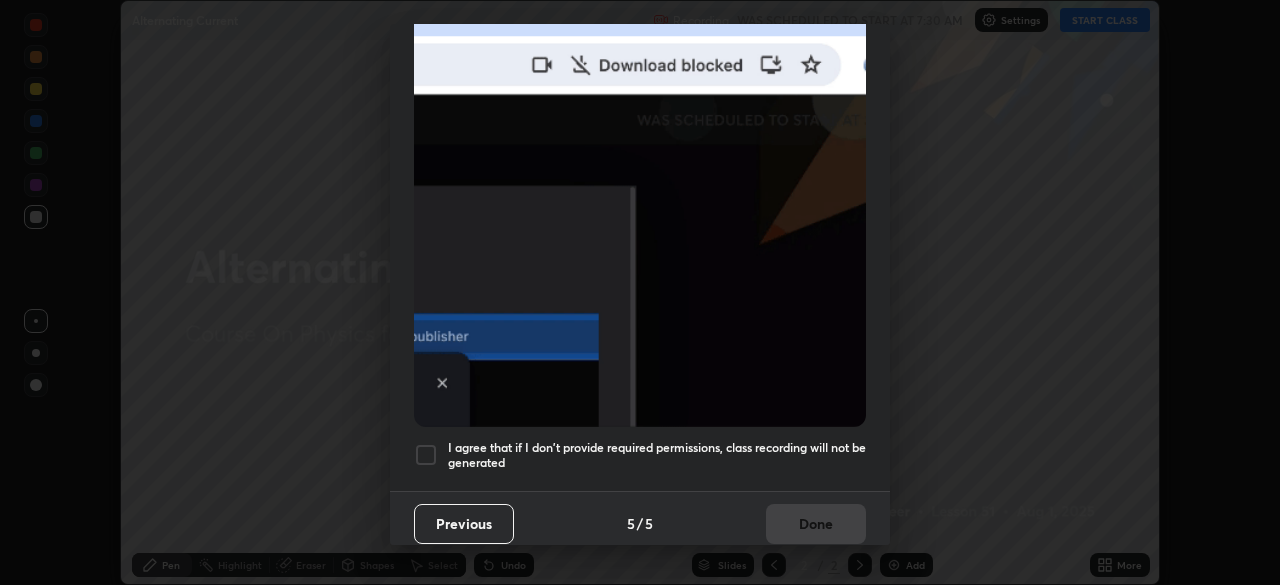 click at bounding box center [426, 455] 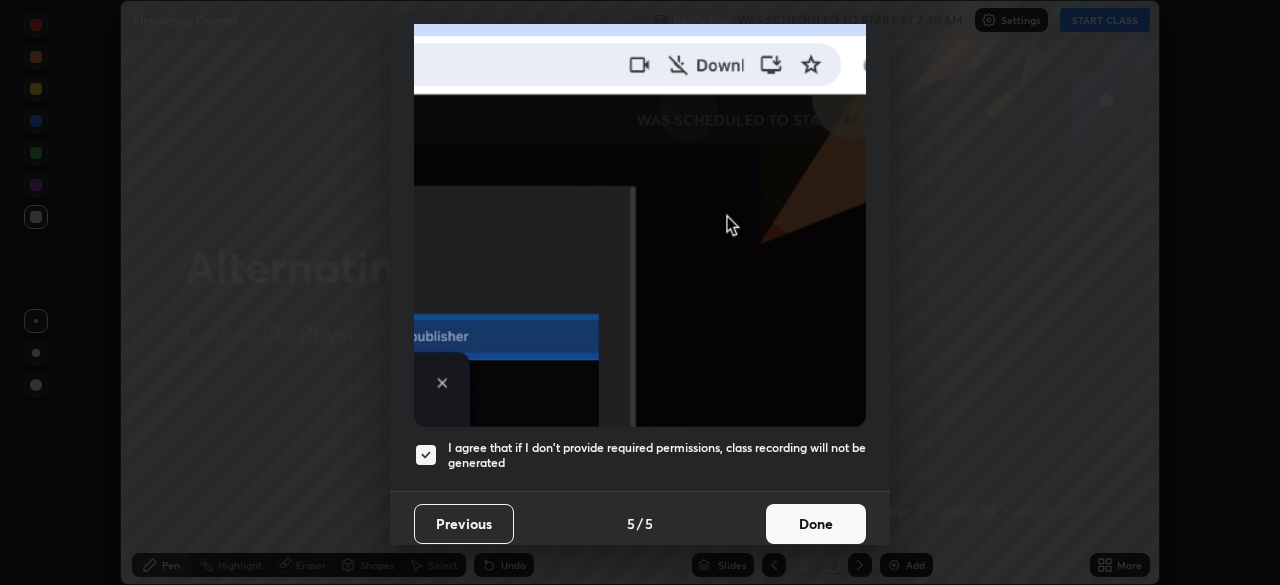 click on "Done" at bounding box center [816, 524] 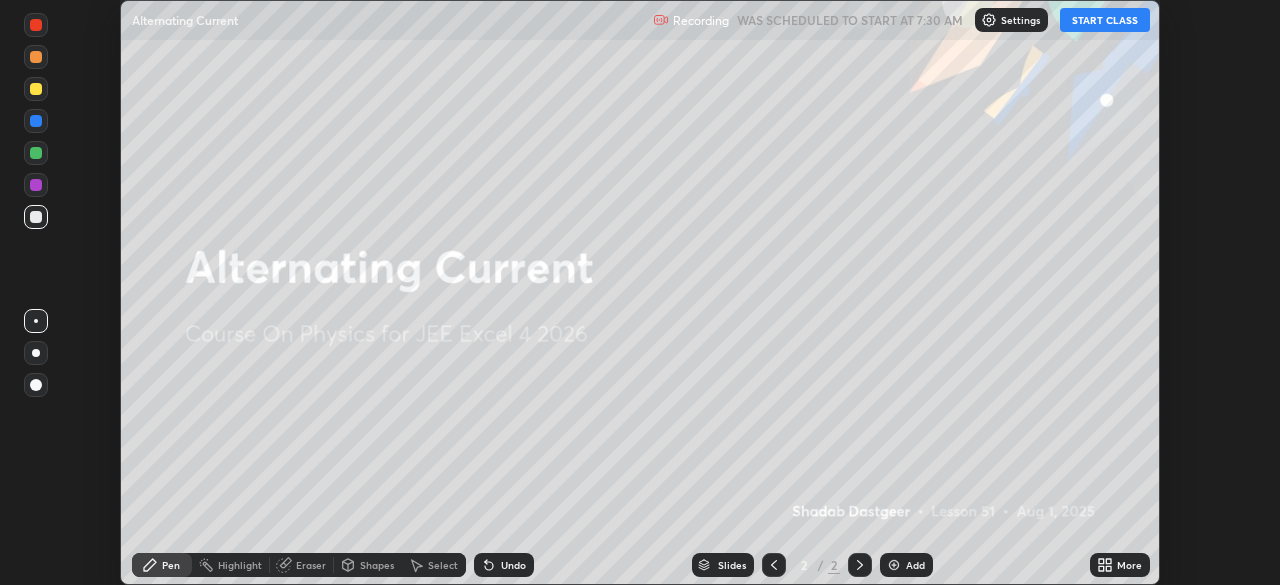 click on "START CLASS" at bounding box center [1105, 20] 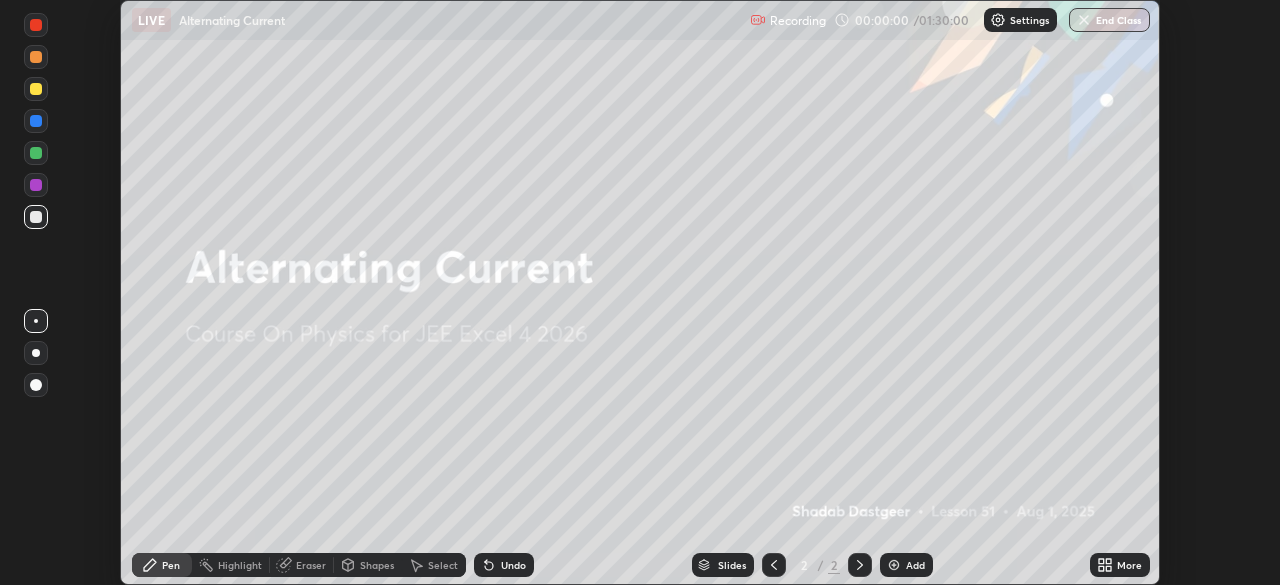 click 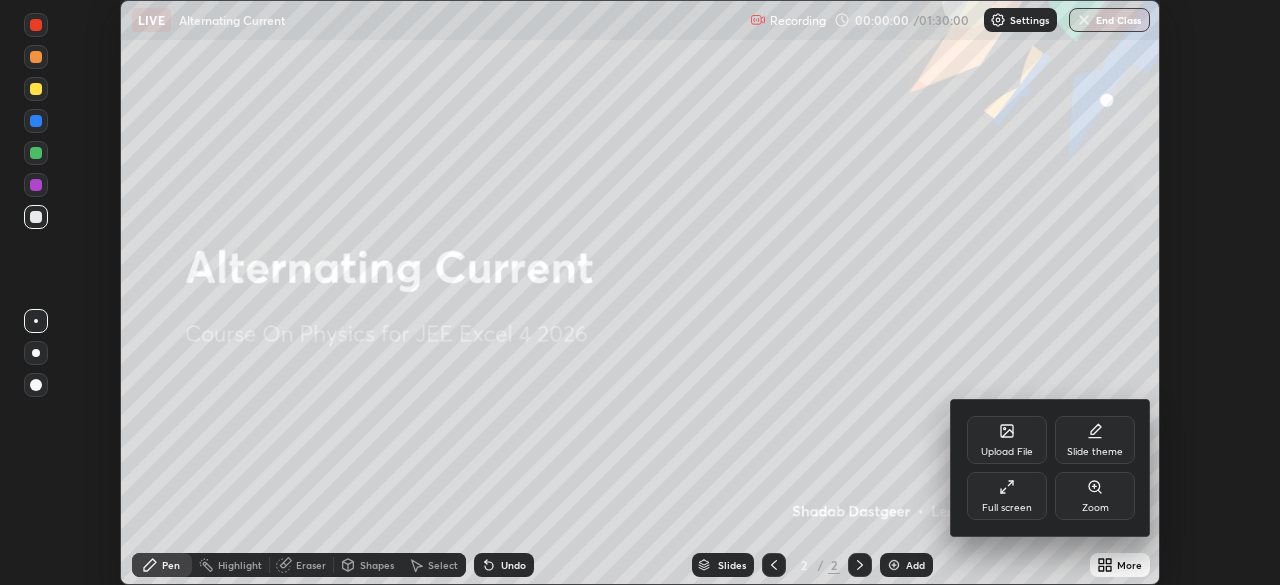 click on "Full screen" at bounding box center [1007, 496] 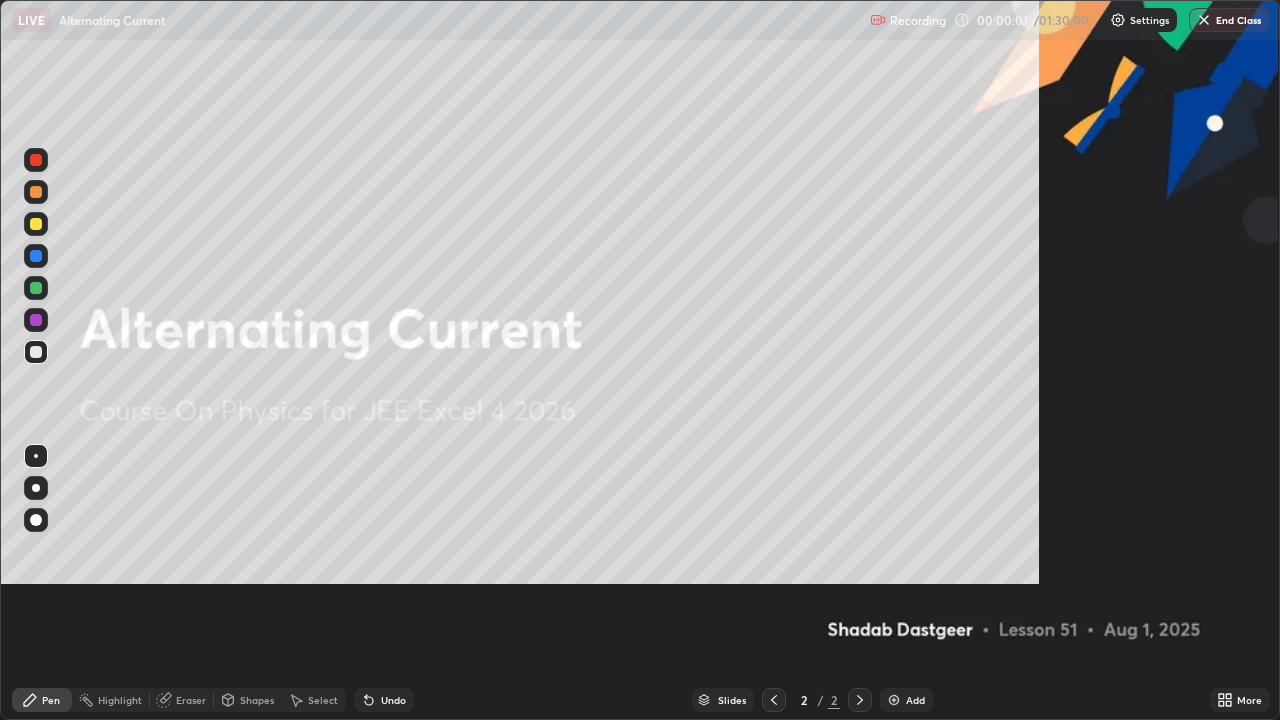 scroll, scrollTop: 99280, scrollLeft: 98720, axis: both 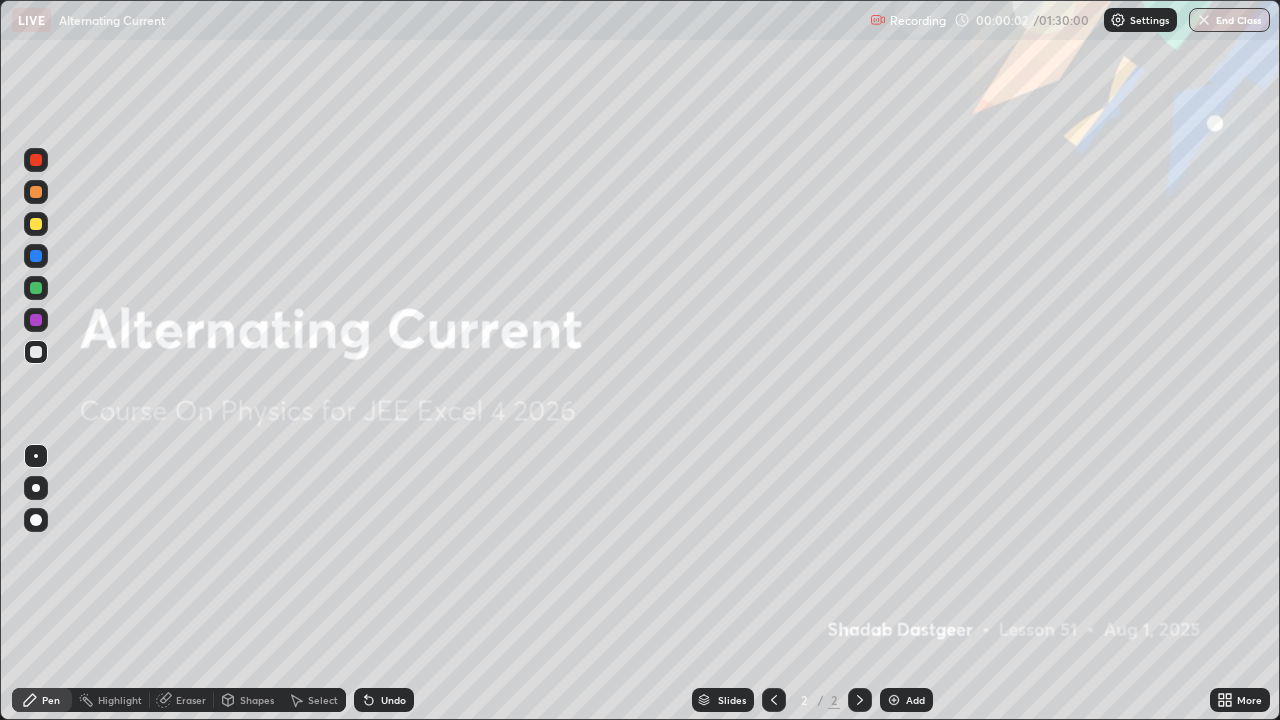 click on "Add" at bounding box center (906, 700) 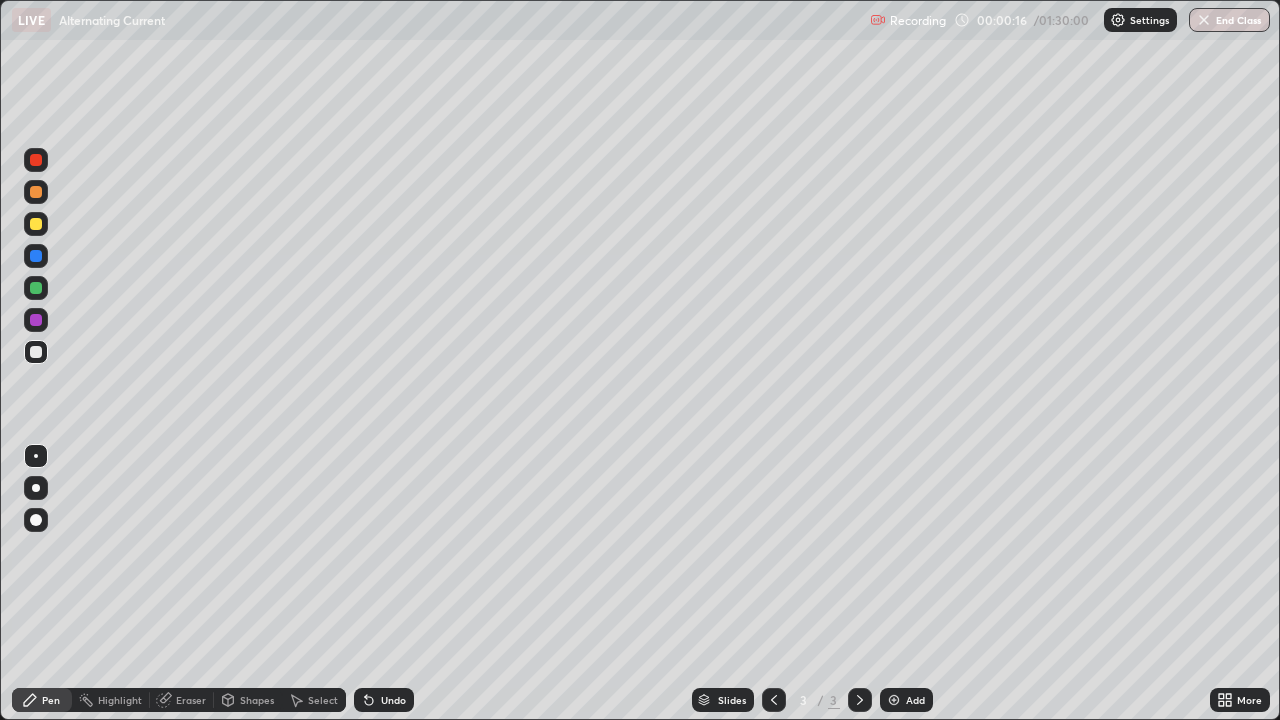 click at bounding box center [36, 352] 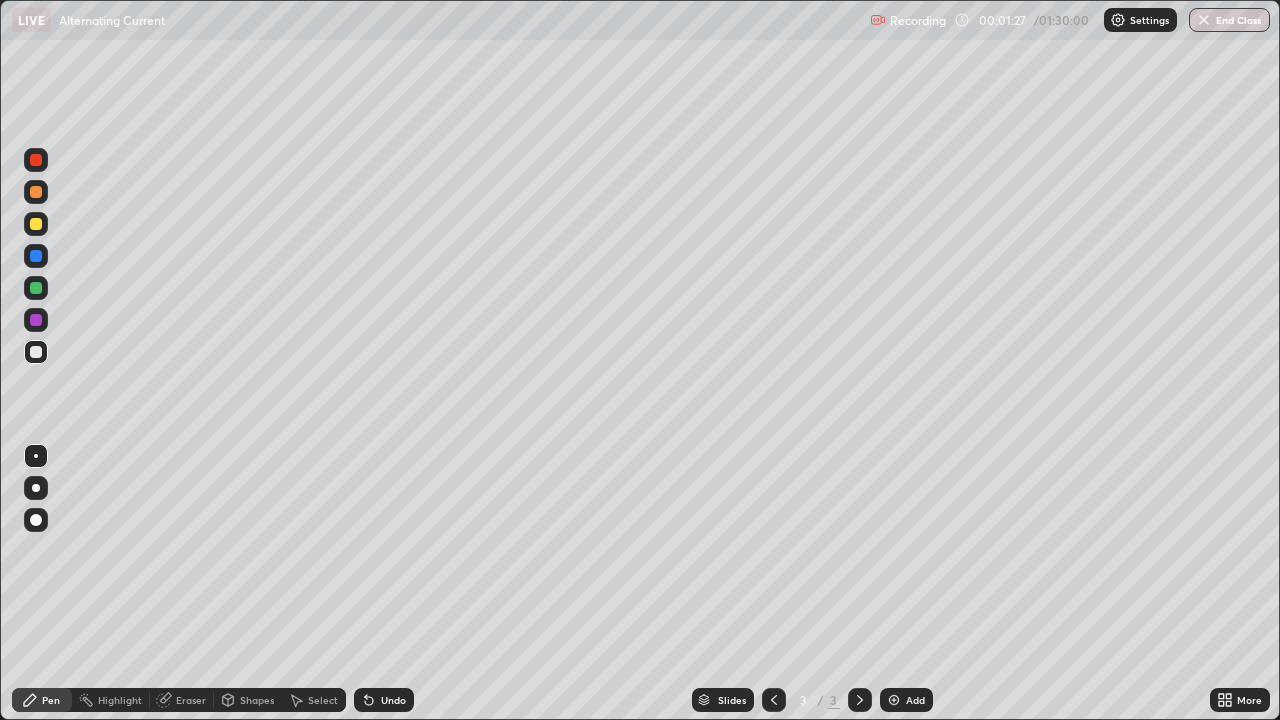 click on "Eraser" at bounding box center [191, 700] 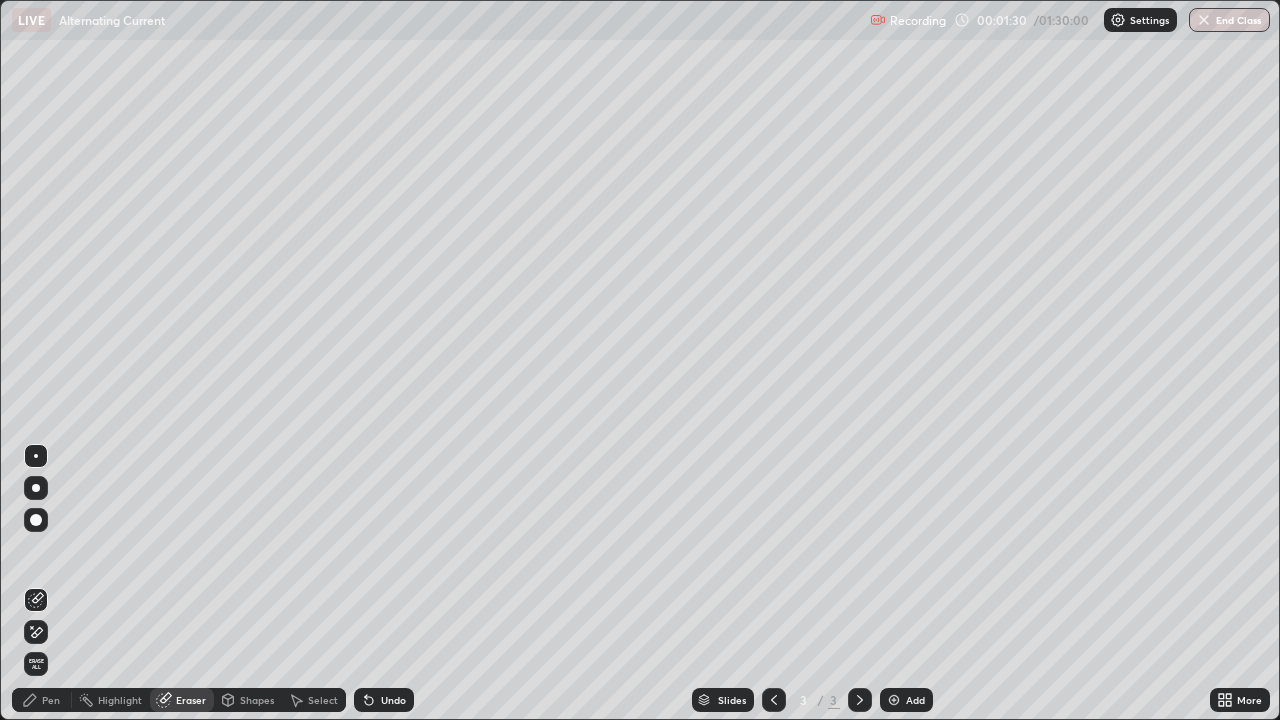 click on "Pen" at bounding box center [42, 700] 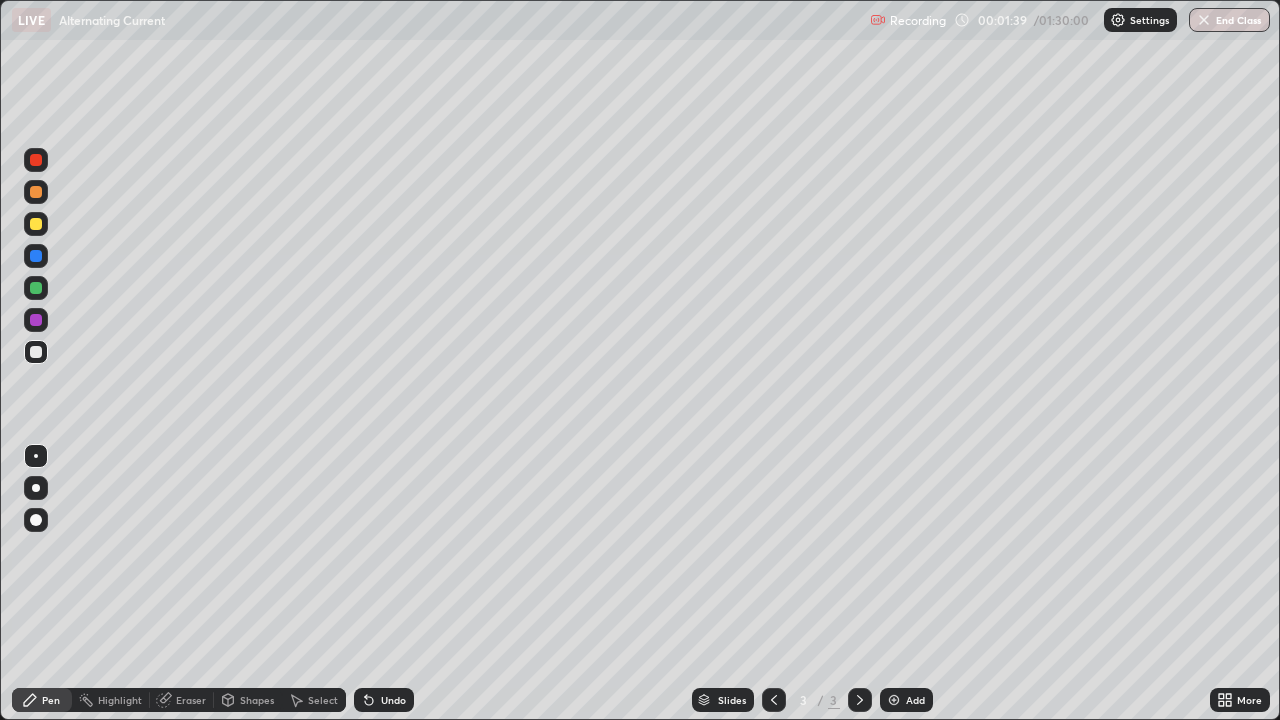 click on "Undo" at bounding box center [393, 700] 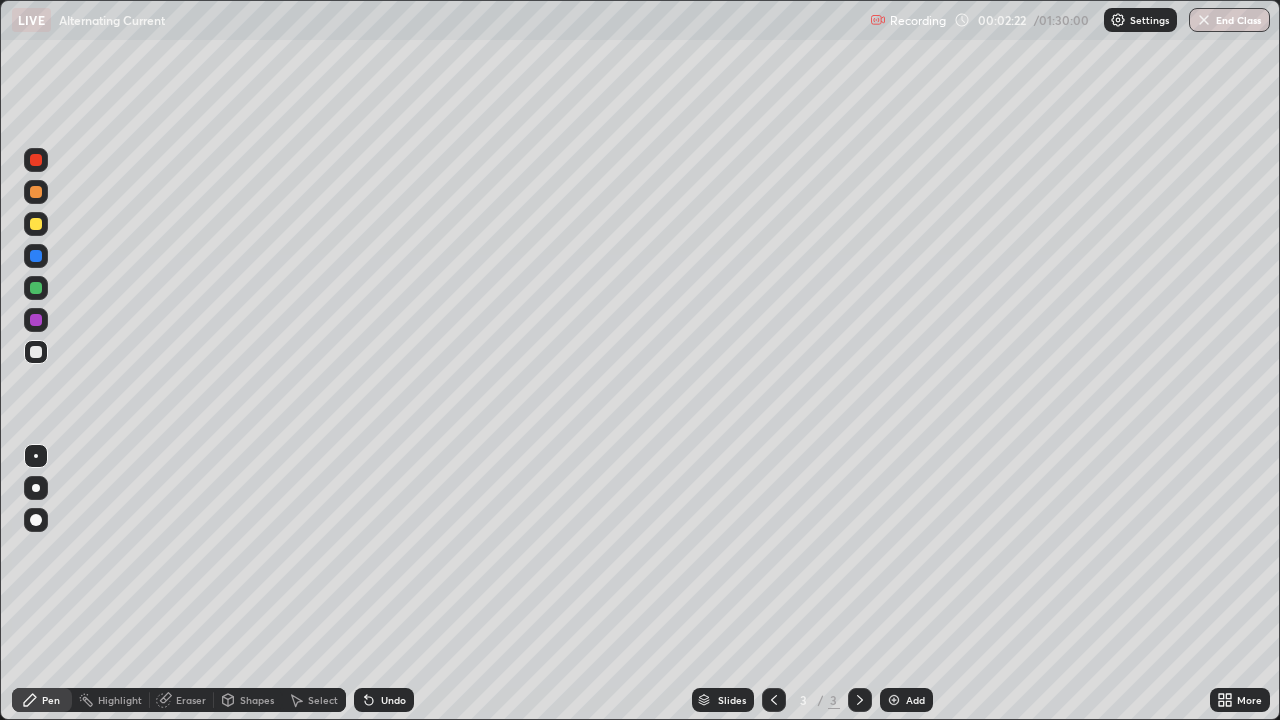 click at bounding box center (36, 192) 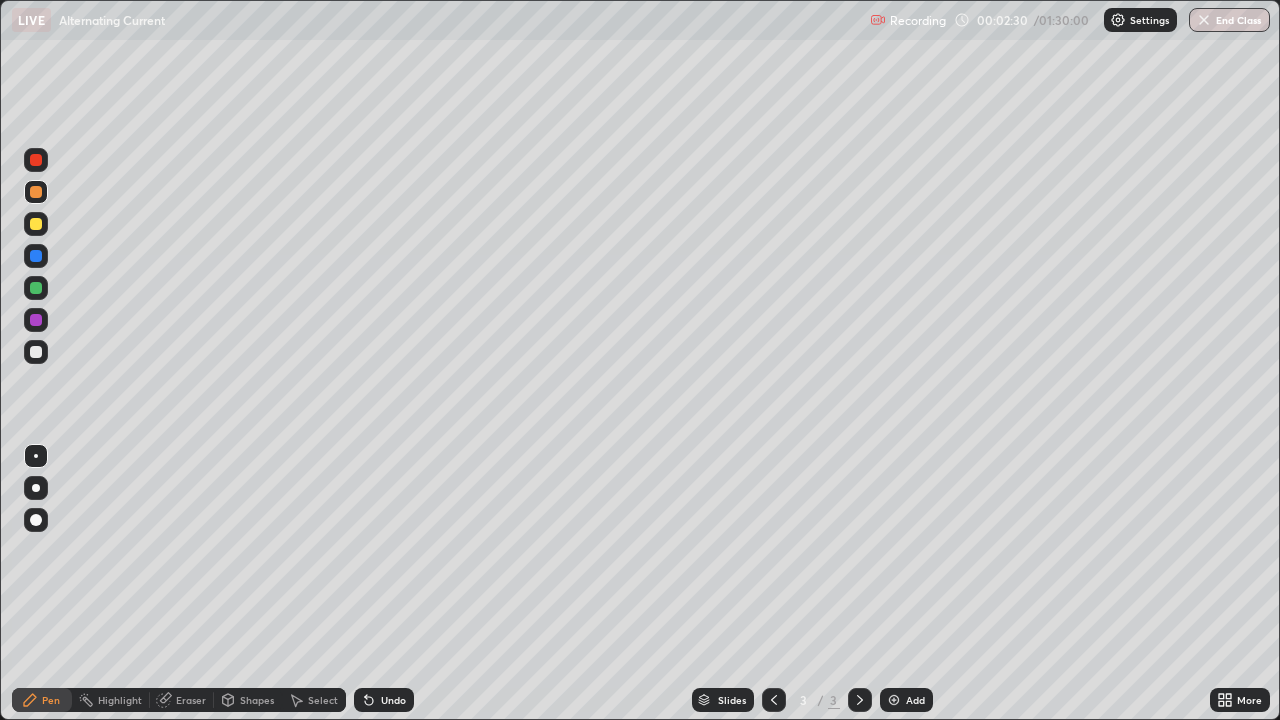 click at bounding box center (36, 352) 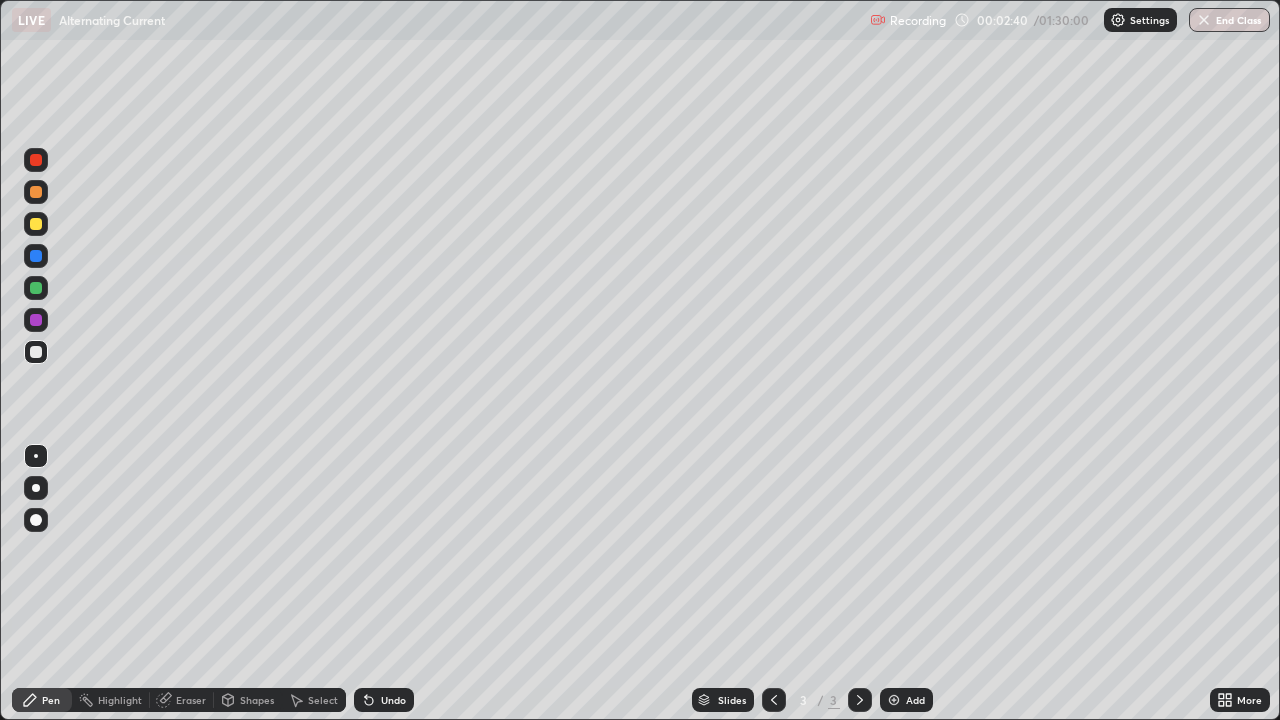 click at bounding box center [36, 192] 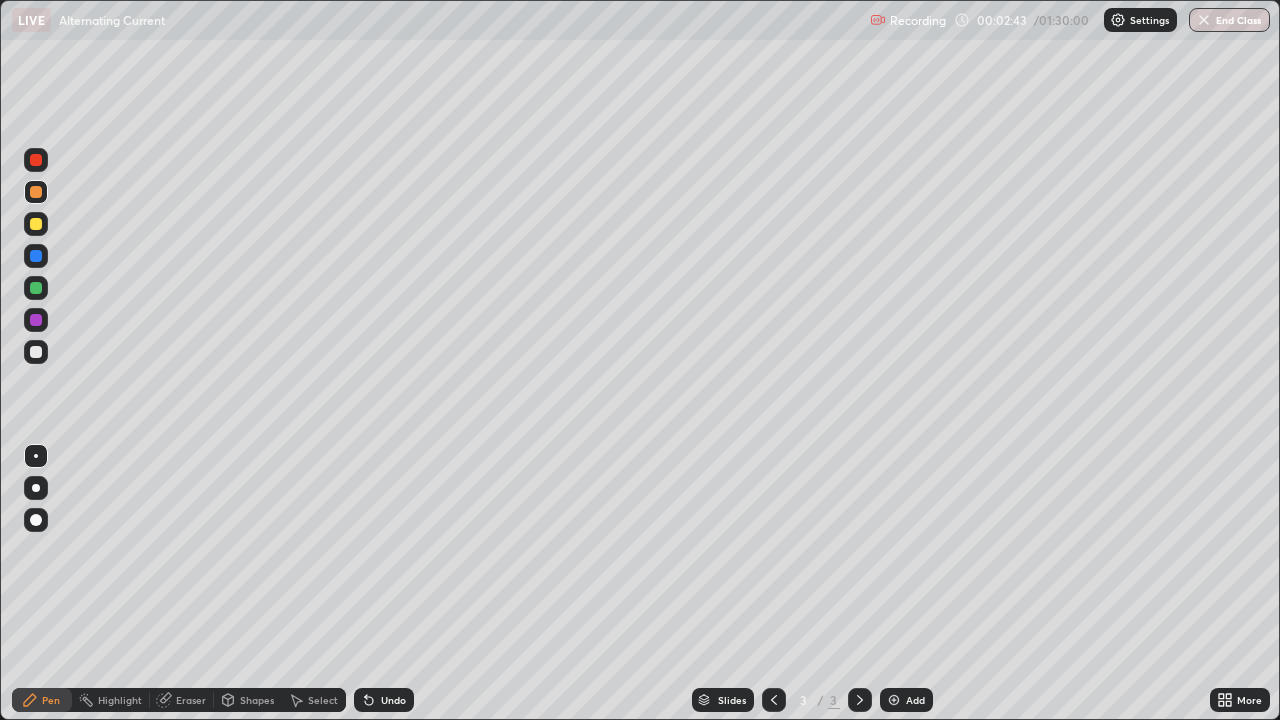 click on "Undo" at bounding box center [393, 700] 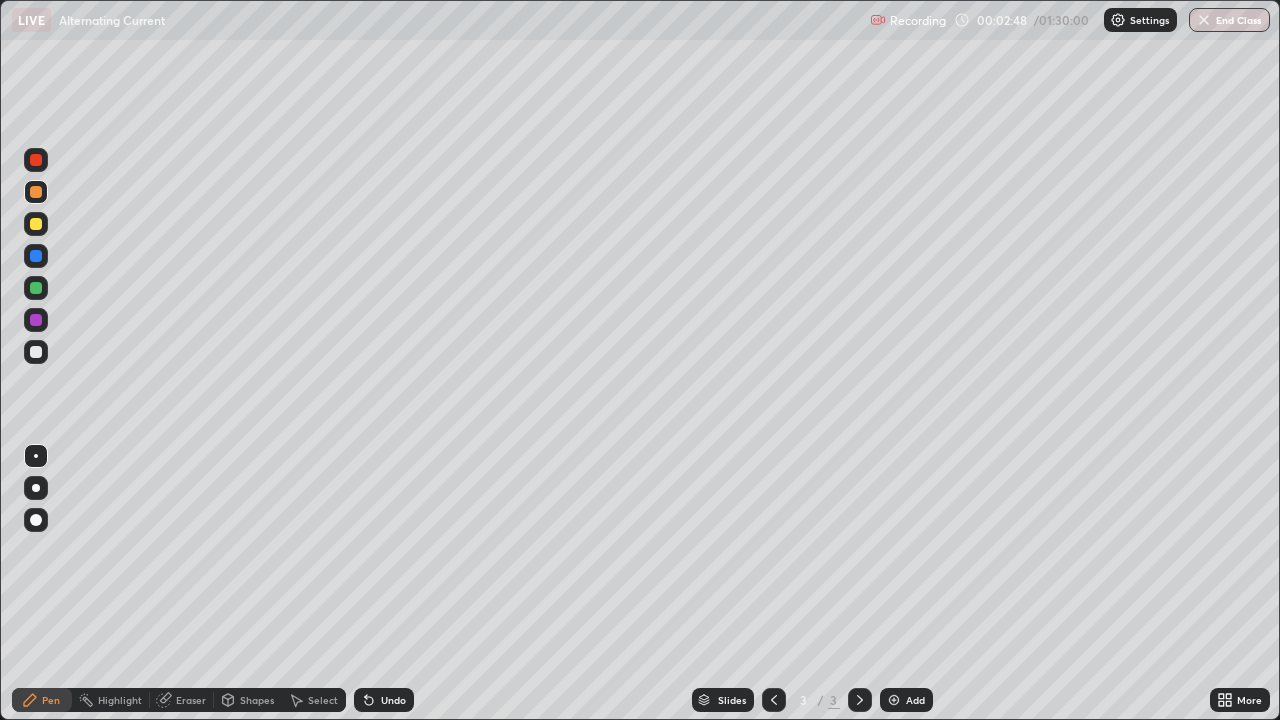 click on "Undo" at bounding box center [393, 700] 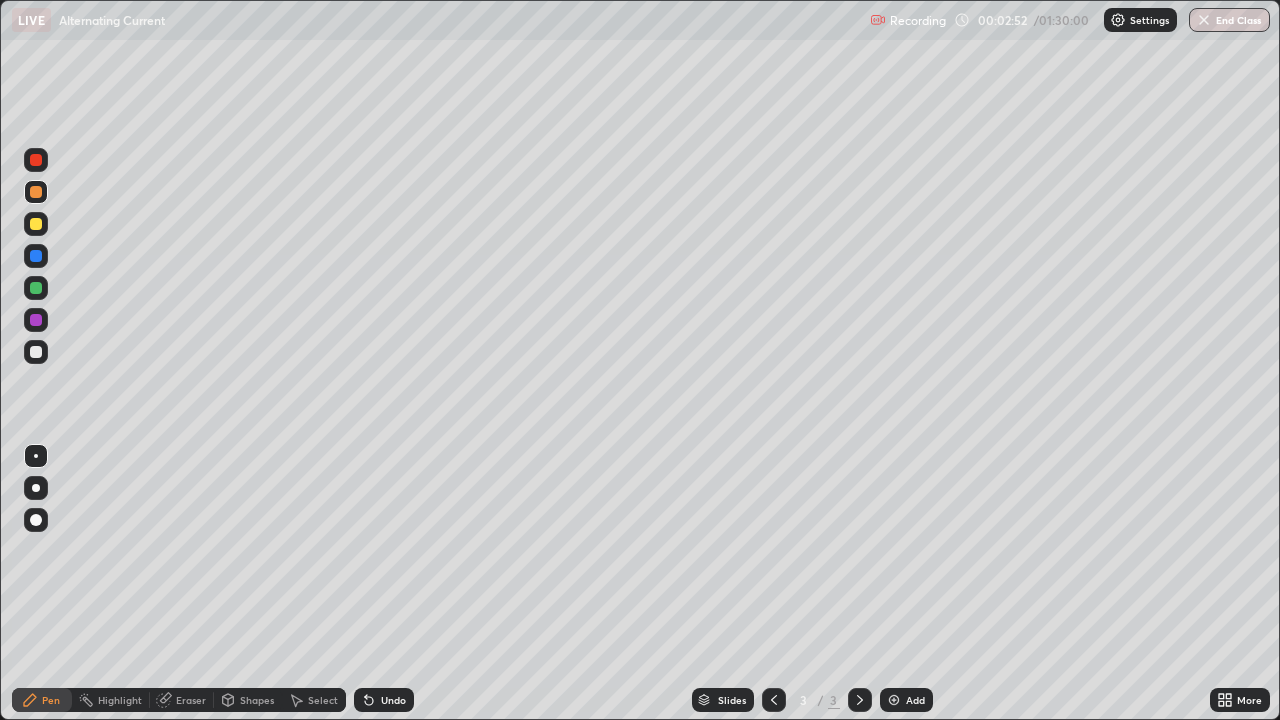 click 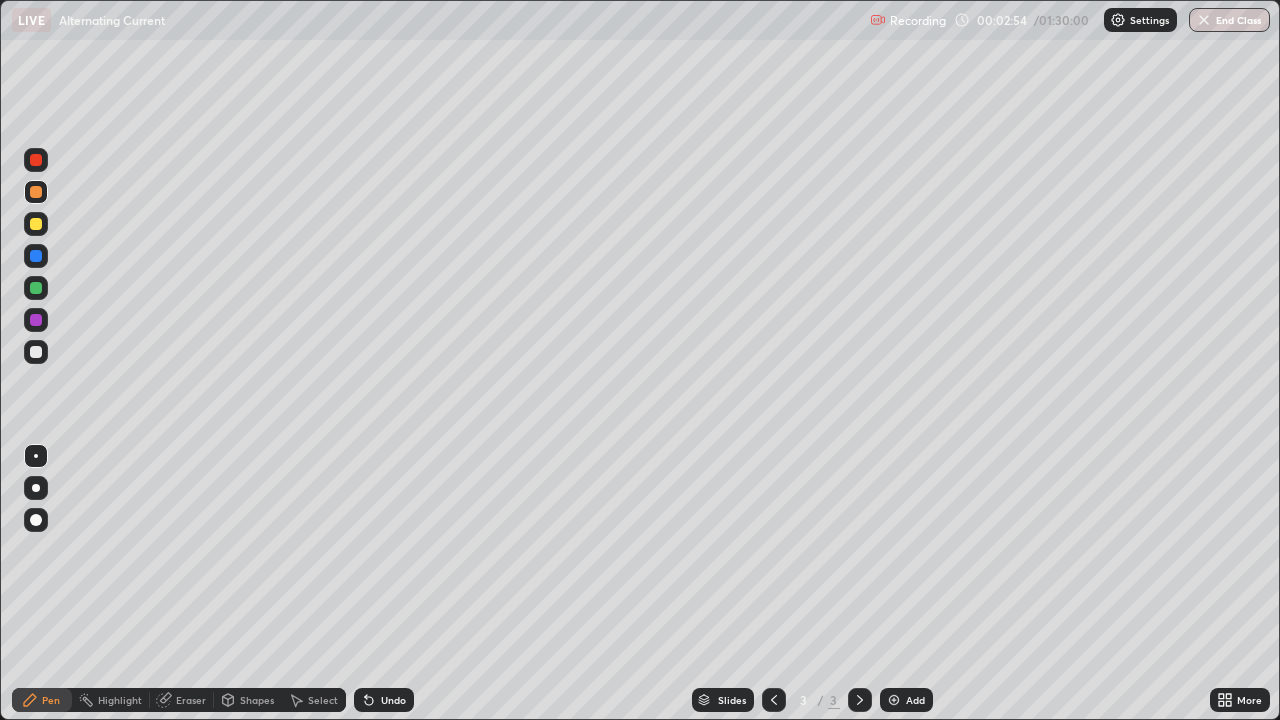 click at bounding box center [36, 224] 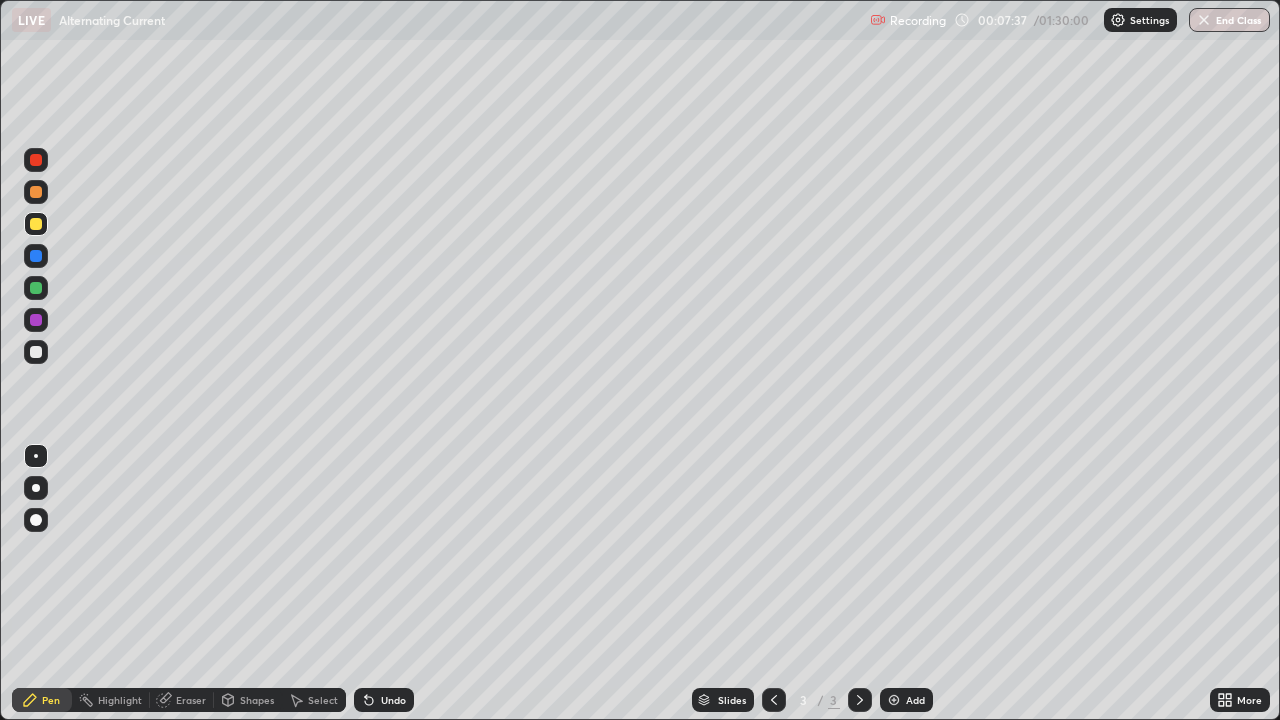 click on "Add" at bounding box center [906, 700] 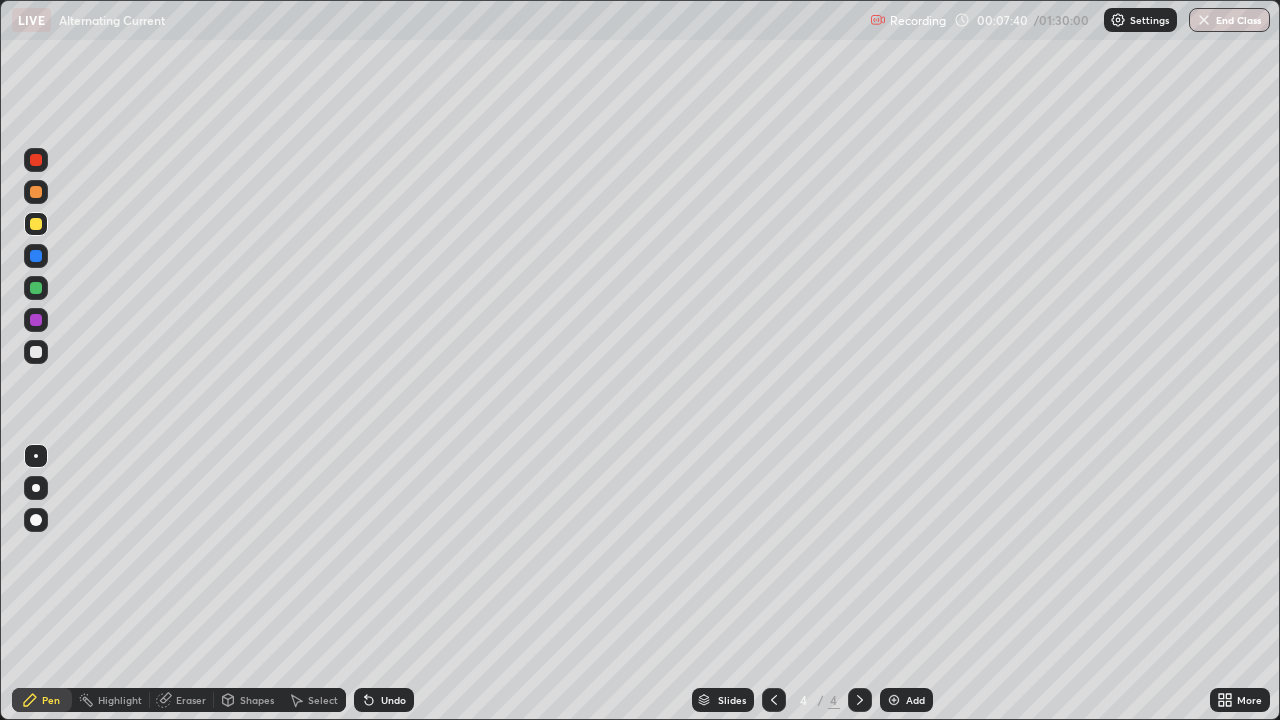 click at bounding box center (36, 352) 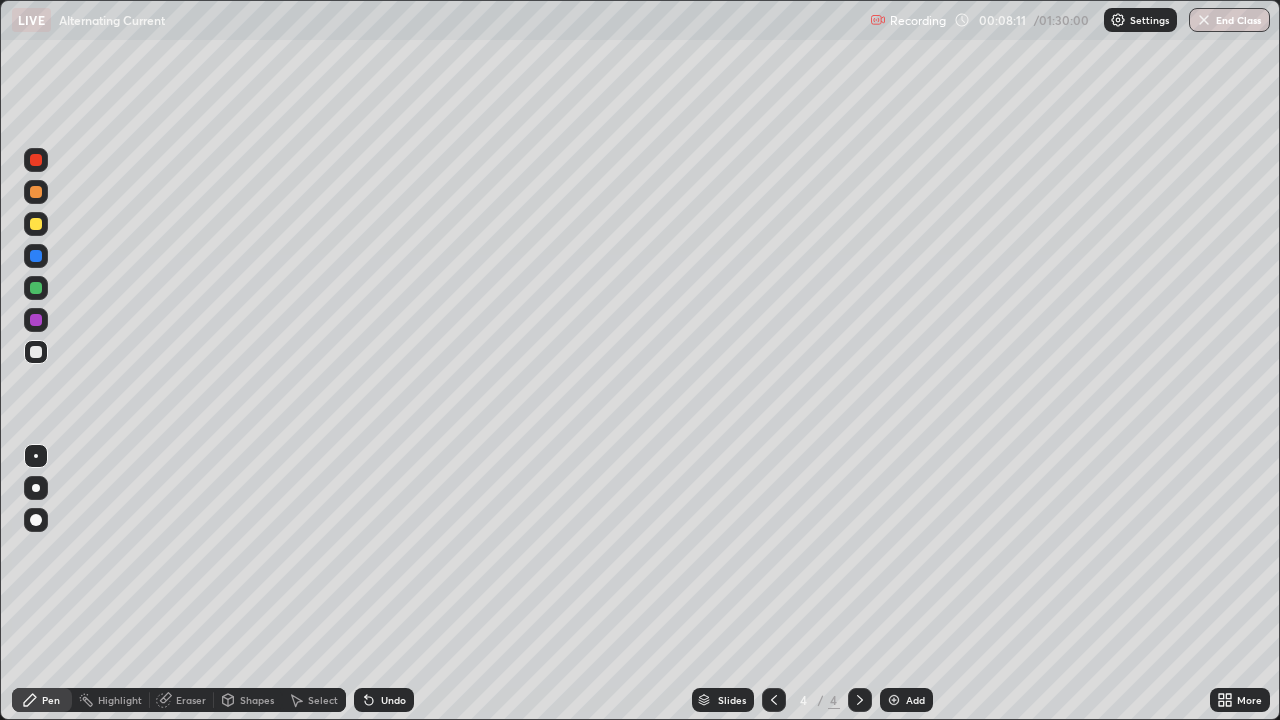 click at bounding box center (36, 224) 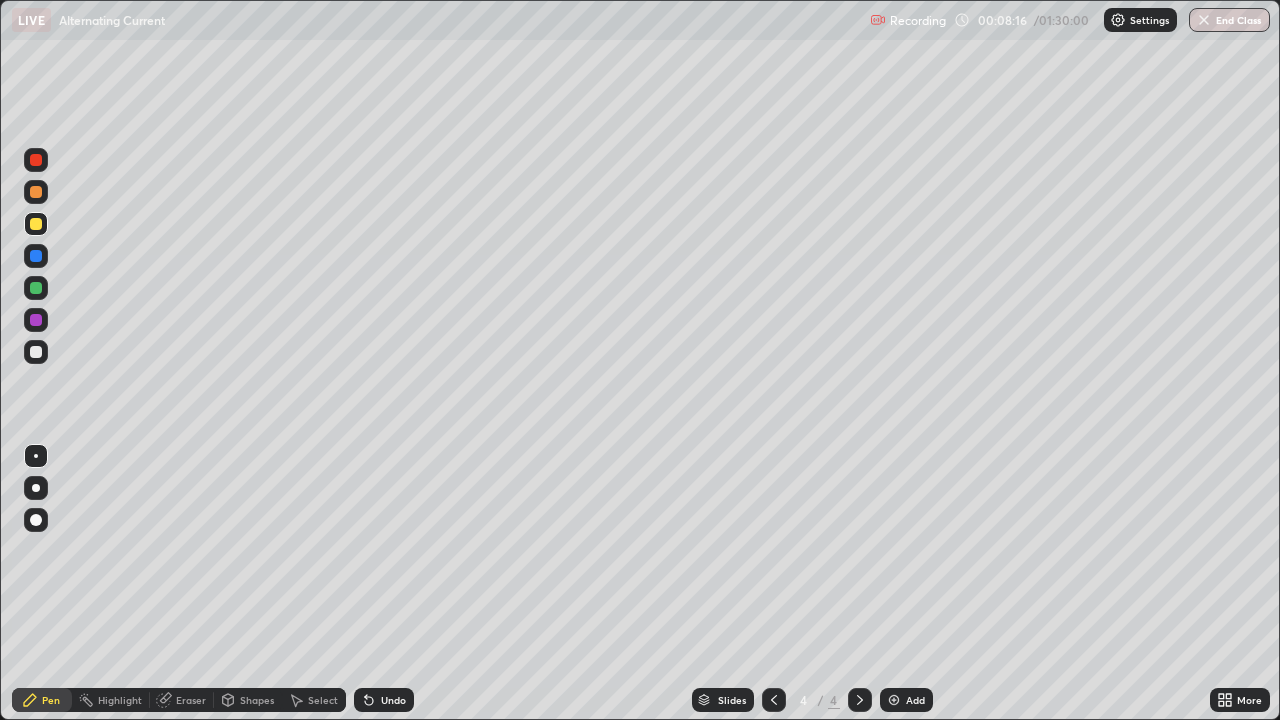 click on "Undo" at bounding box center (393, 700) 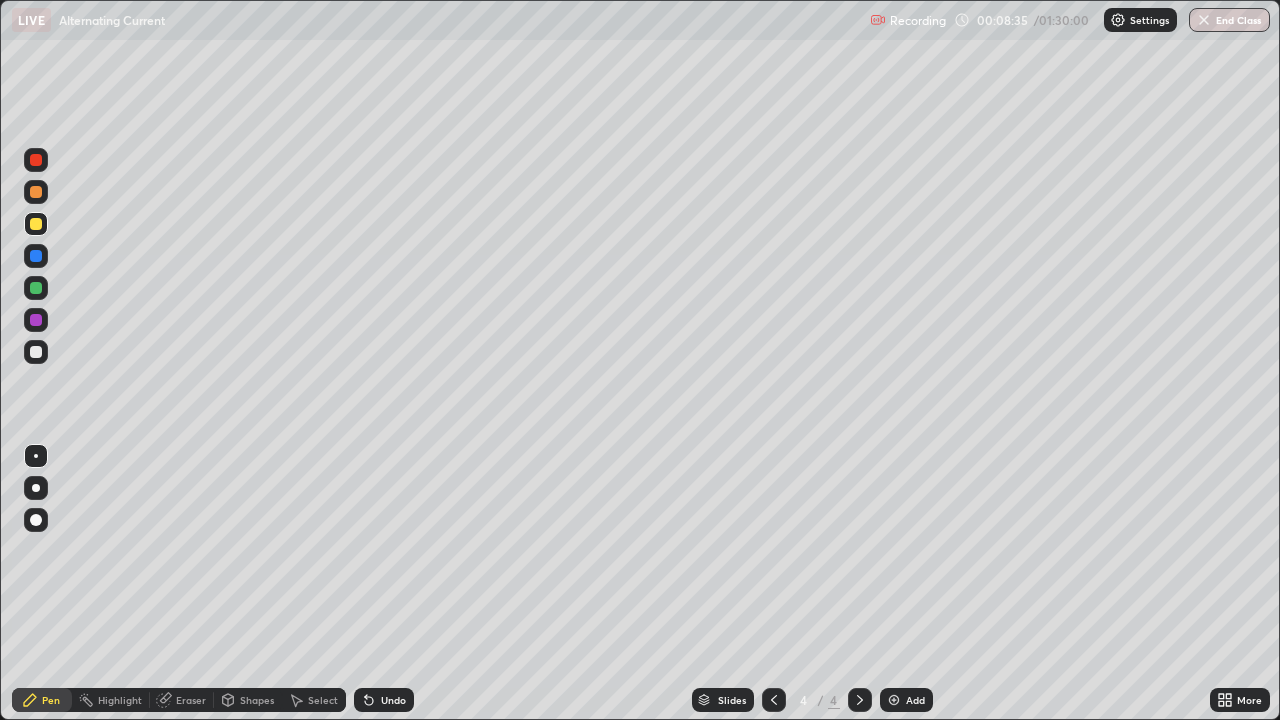 click on "Undo" at bounding box center [384, 700] 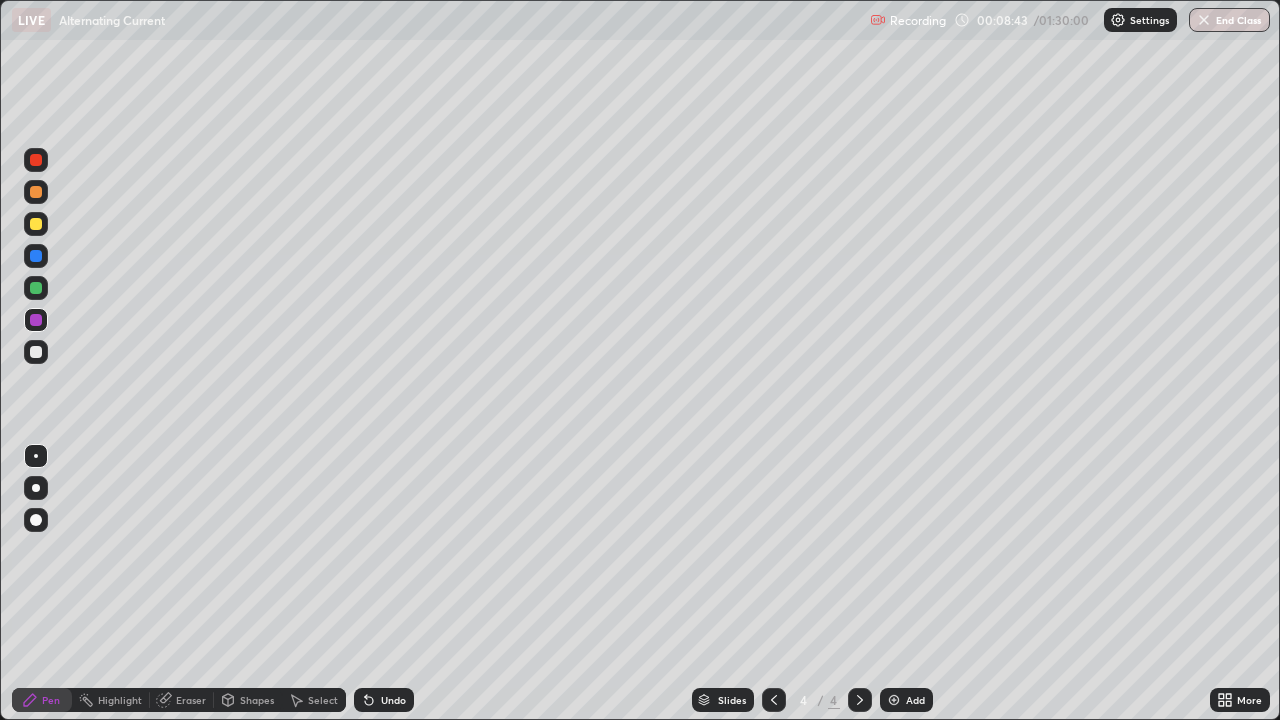 click at bounding box center (36, 224) 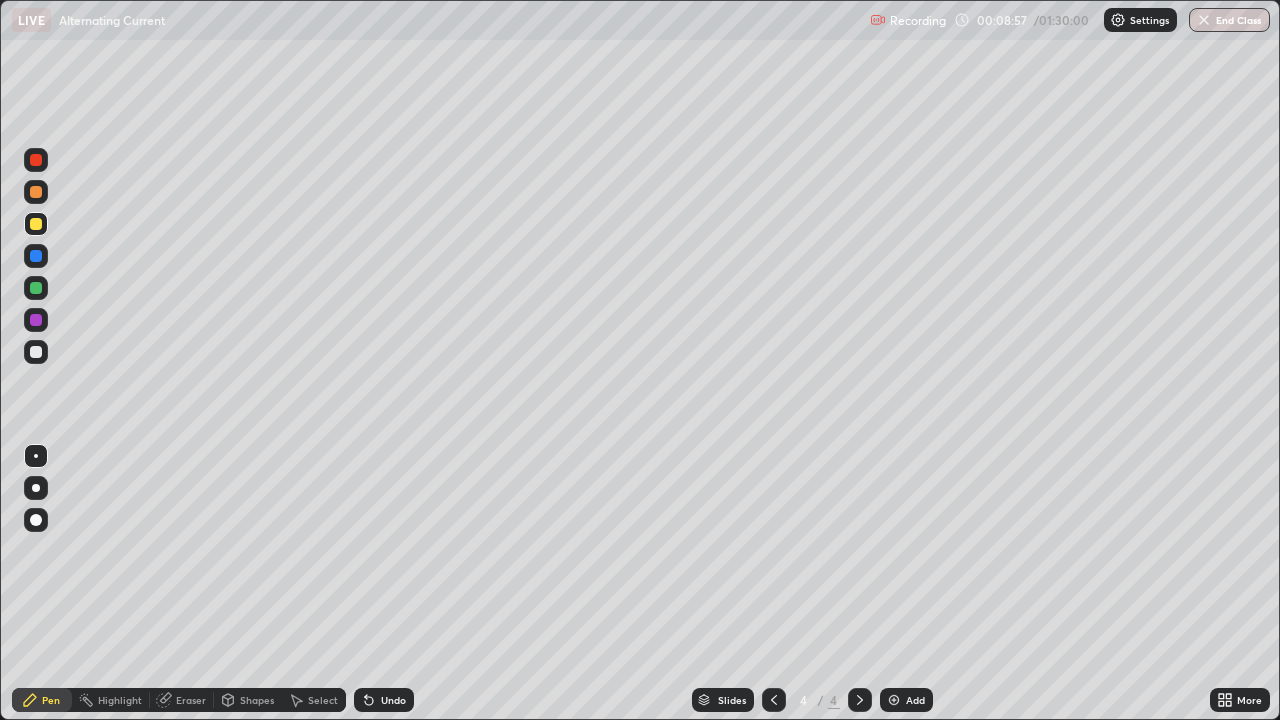 click at bounding box center [36, 352] 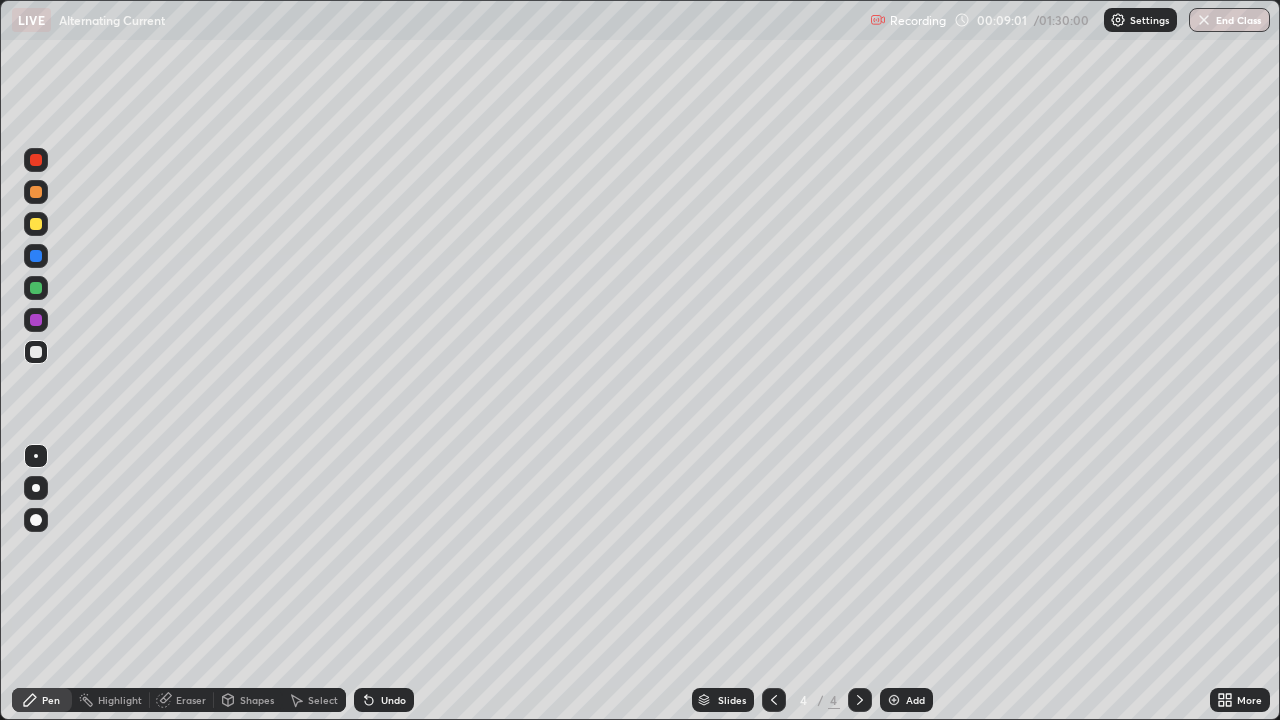 click at bounding box center (36, 192) 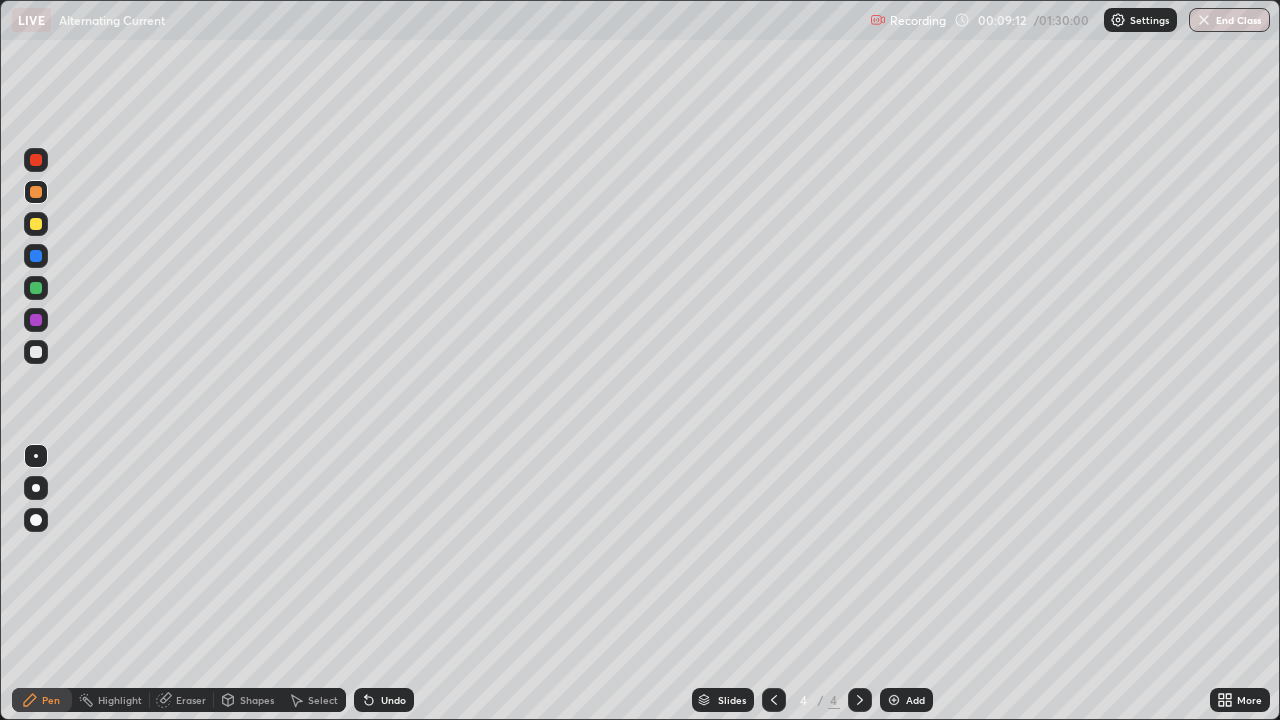 click at bounding box center [36, 352] 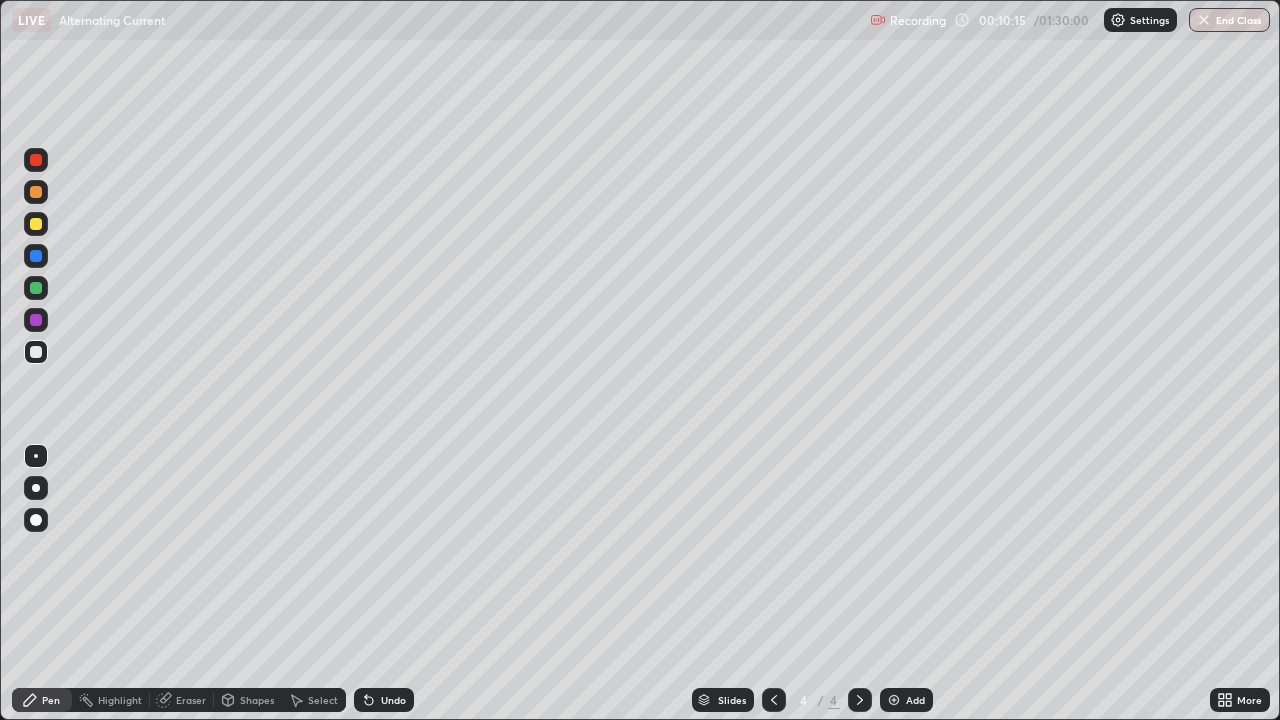 click at bounding box center (36, 256) 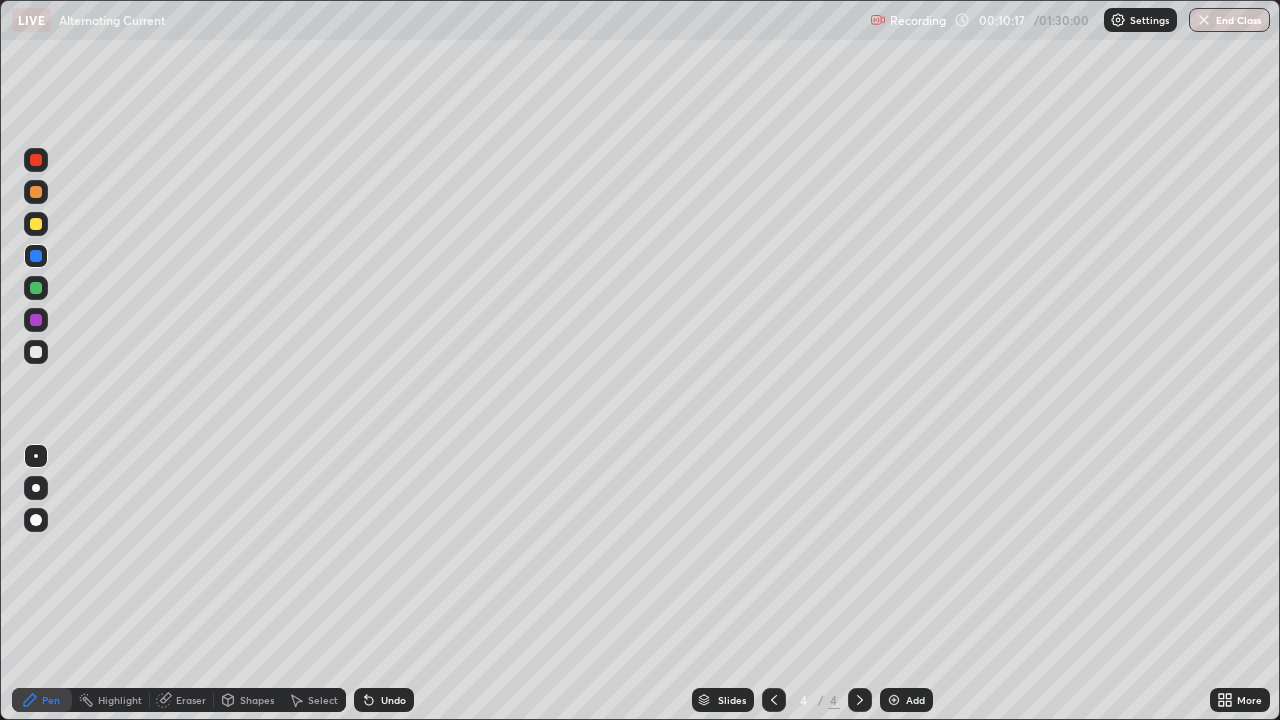 click at bounding box center [36, 352] 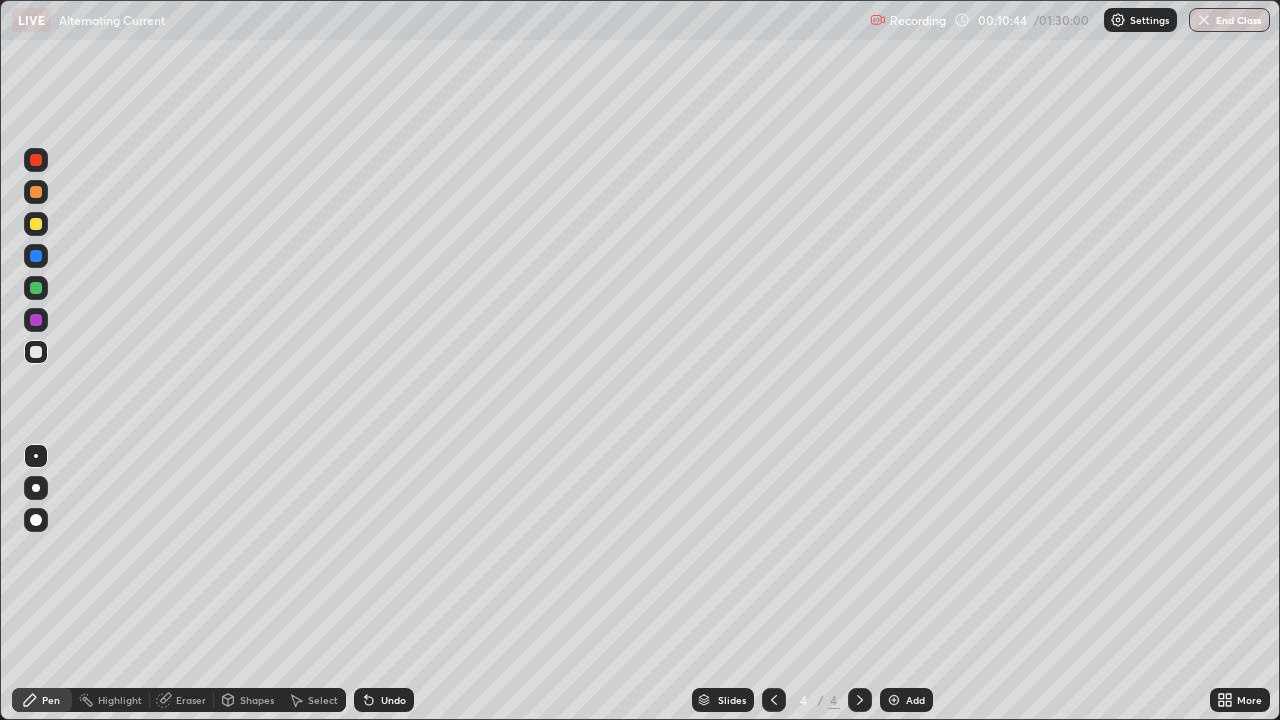 click at bounding box center (36, 352) 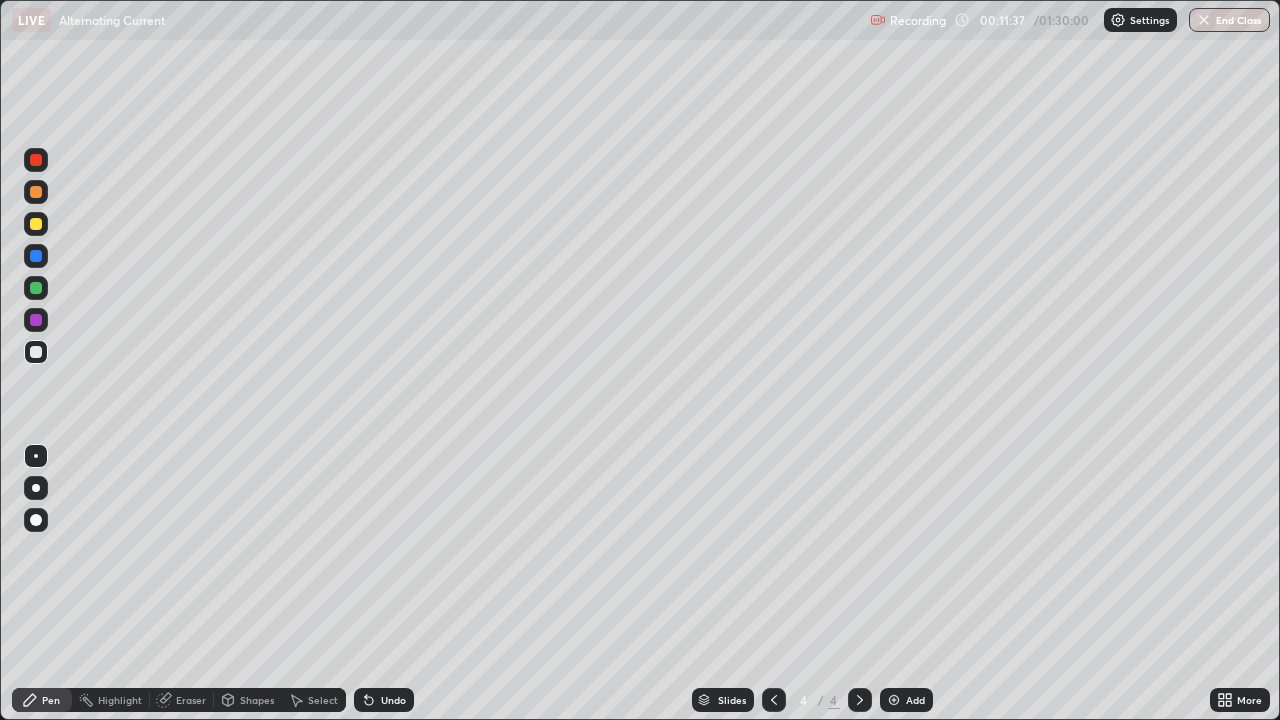 click on "Undo" at bounding box center [384, 700] 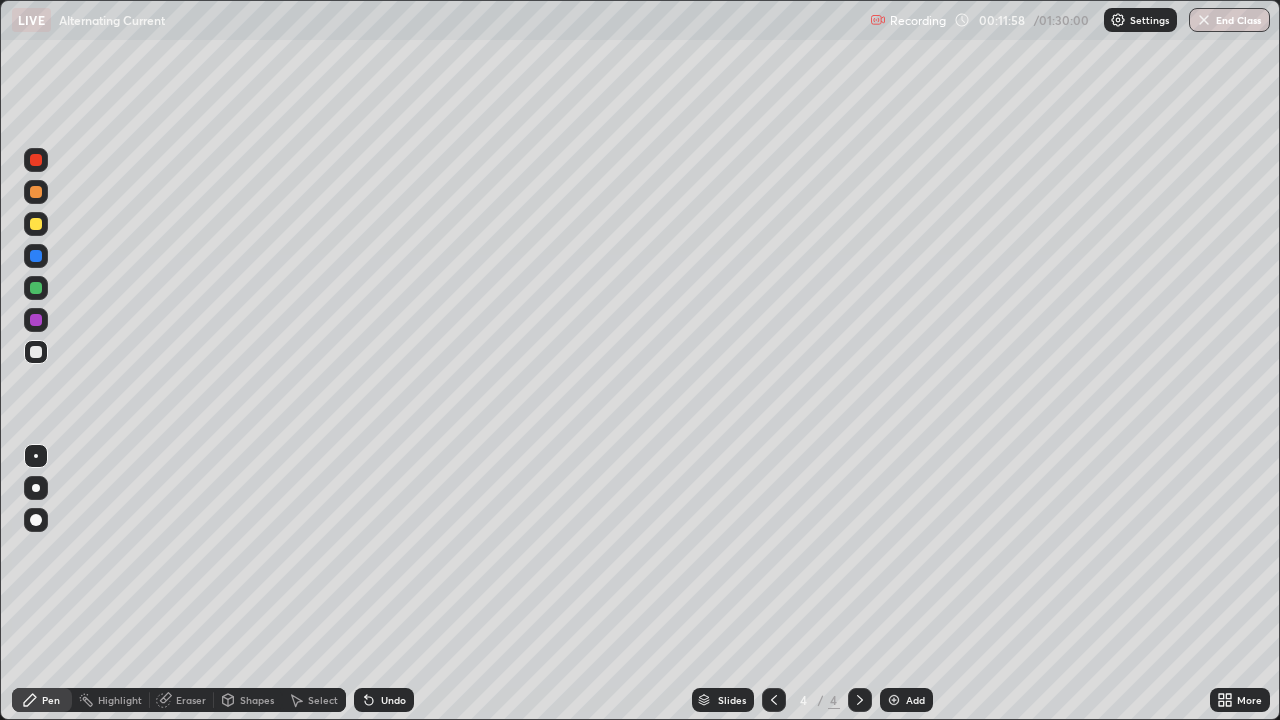 click at bounding box center (36, 320) 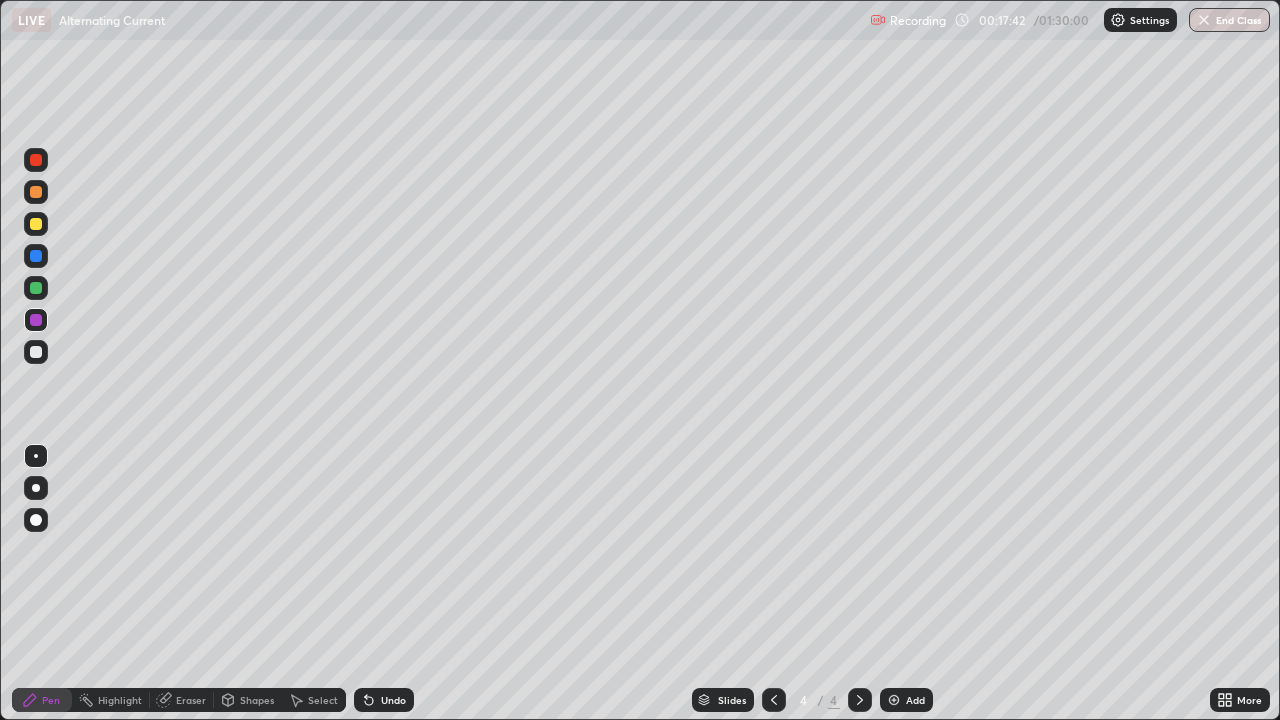 click on "Add" at bounding box center (906, 700) 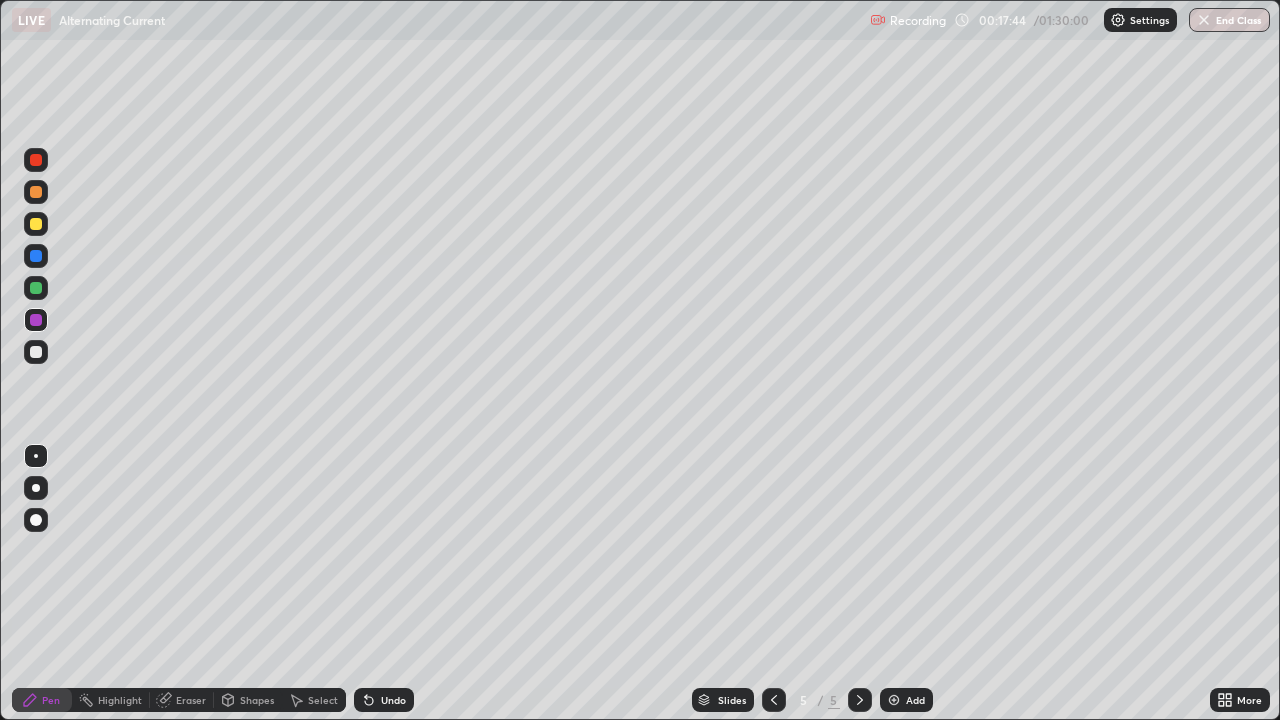 click at bounding box center (36, 192) 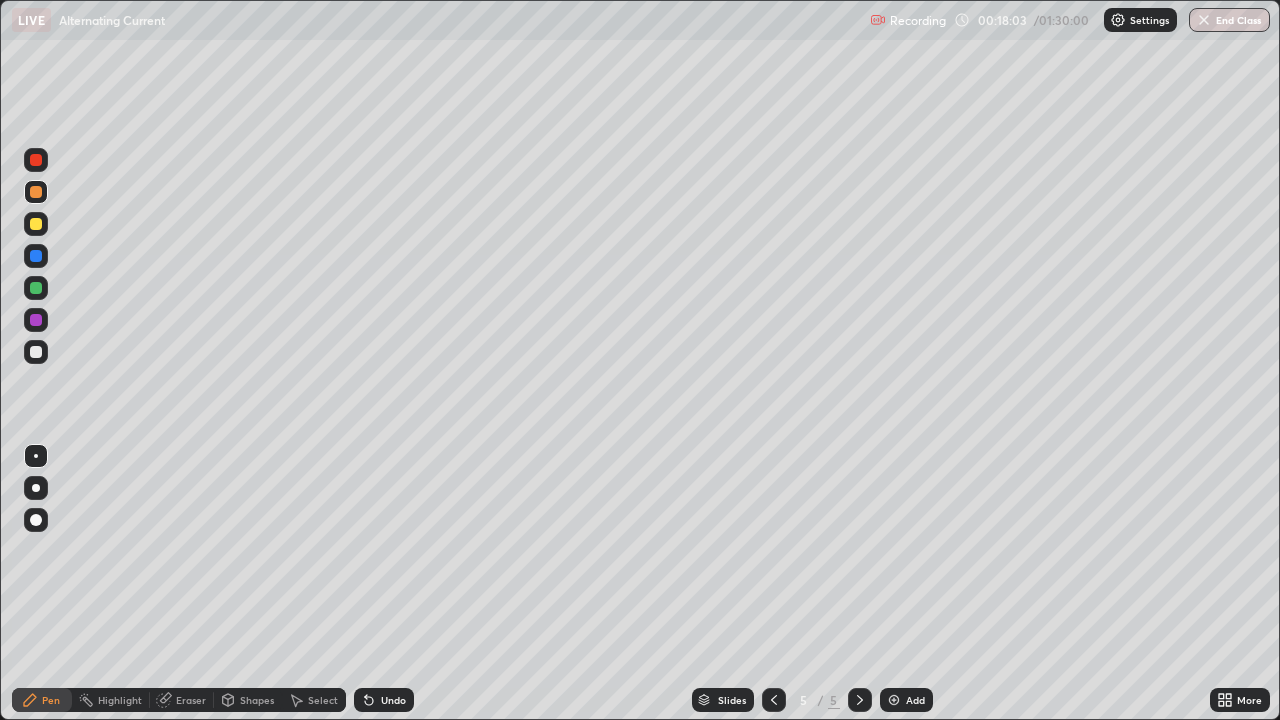 click at bounding box center (36, 352) 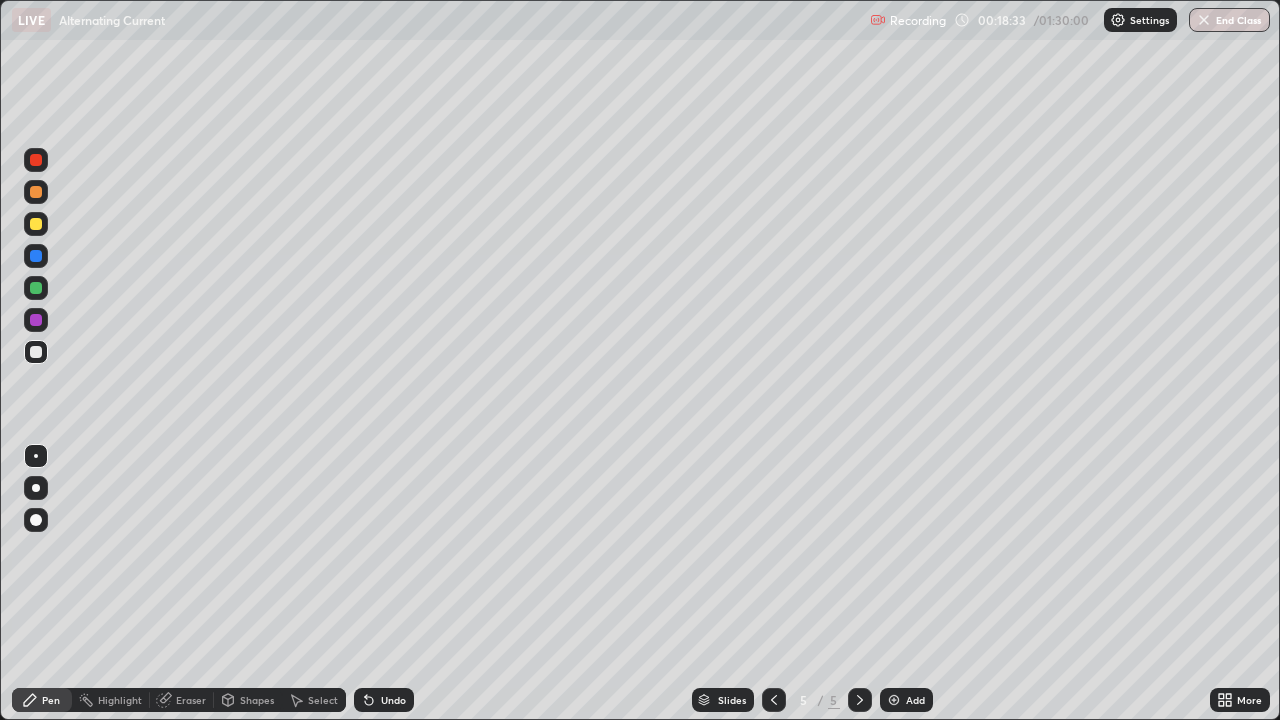 click at bounding box center (36, 192) 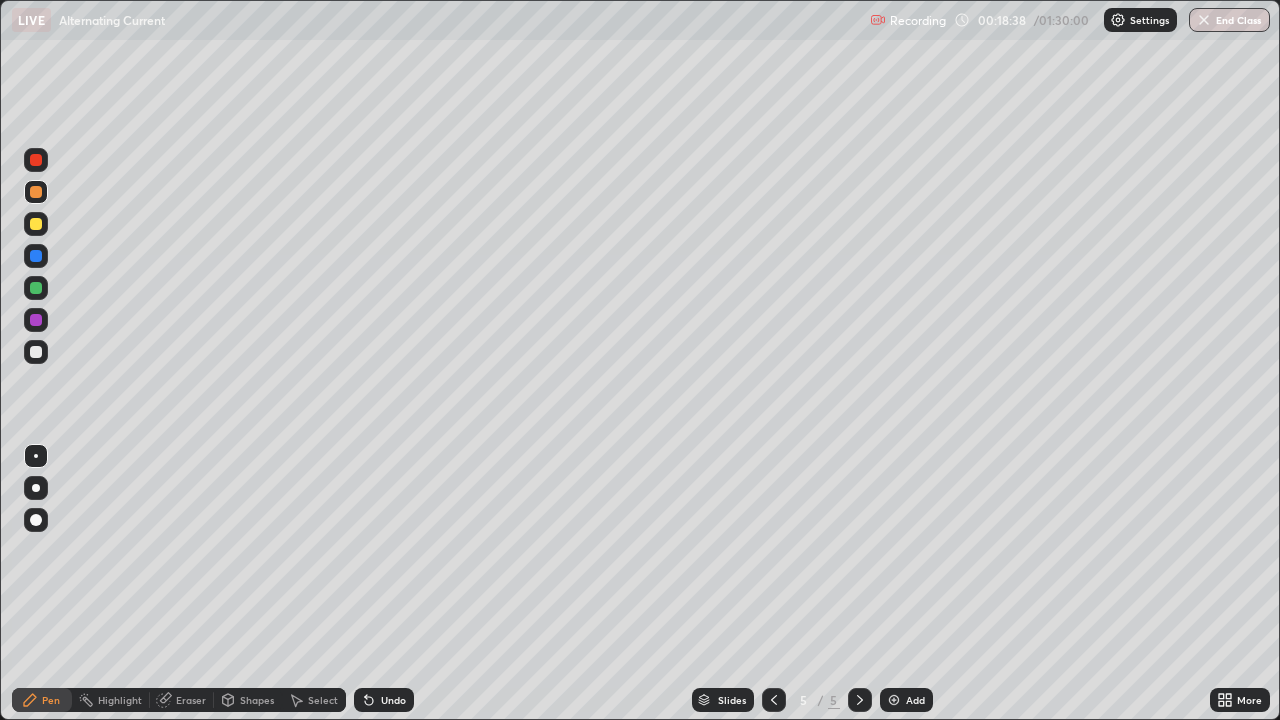 click on "Undo" at bounding box center [384, 700] 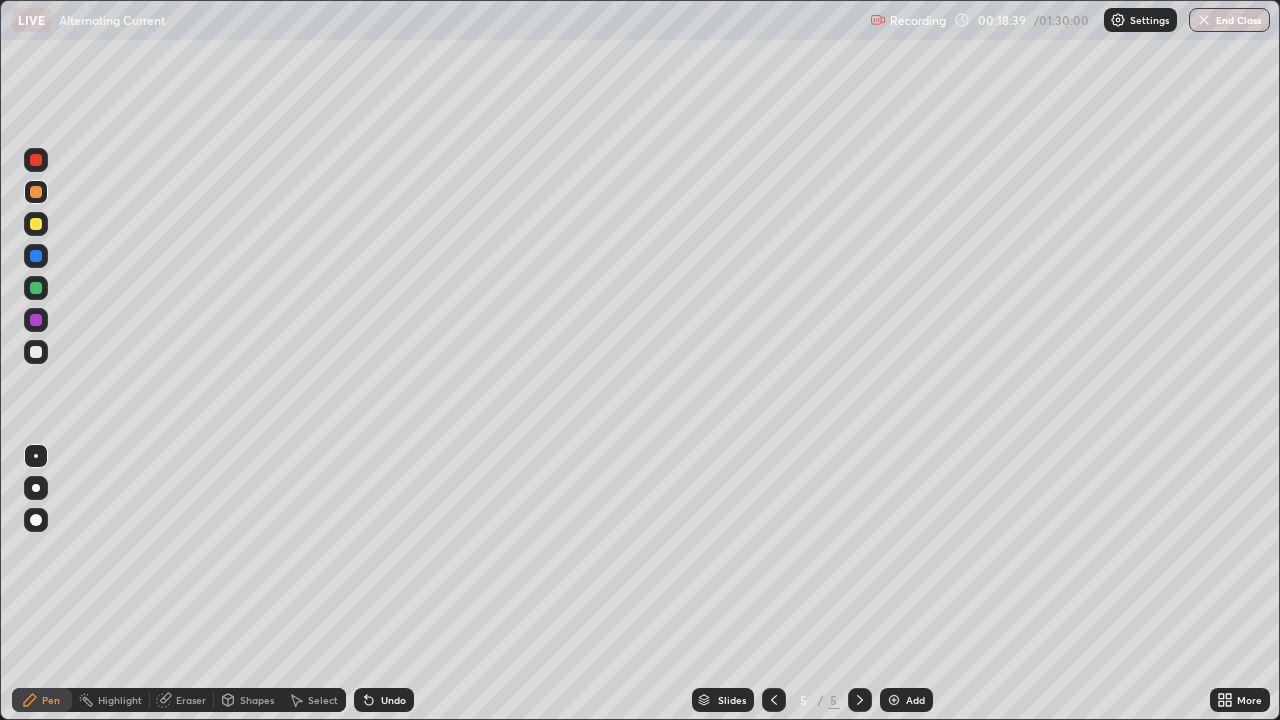 click on "Undo" at bounding box center [384, 700] 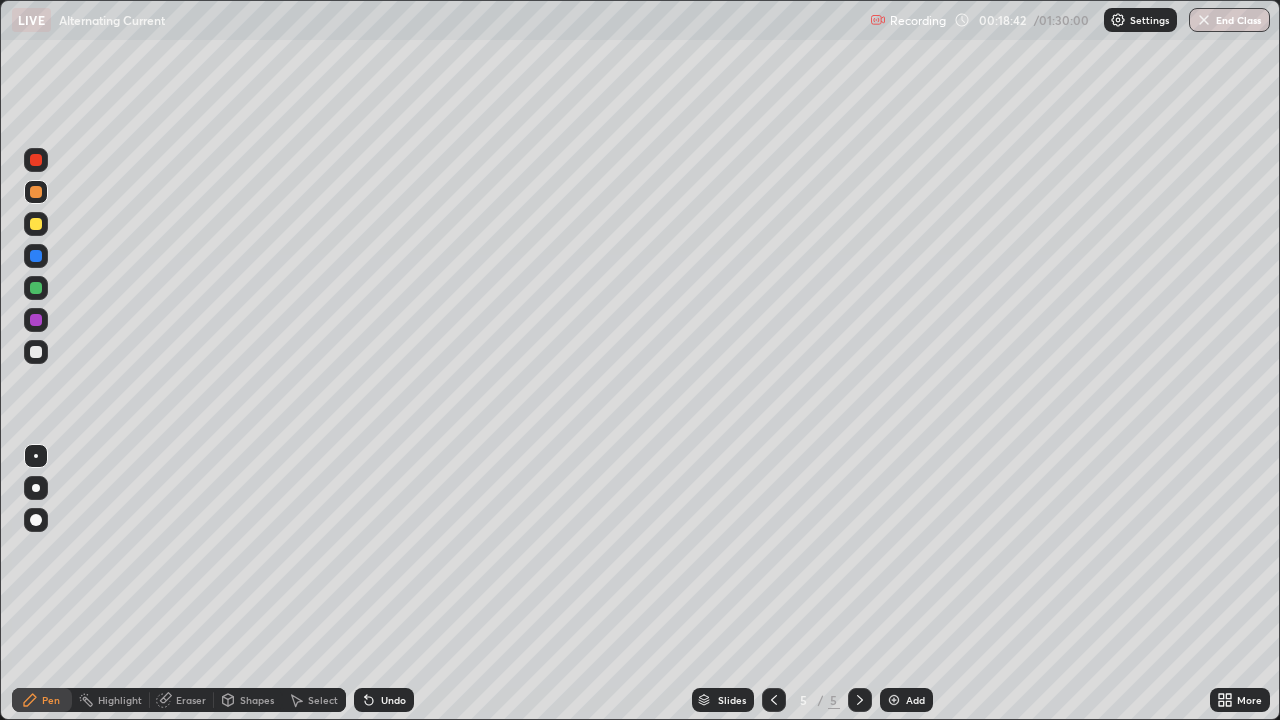 click on "Undo" at bounding box center (384, 700) 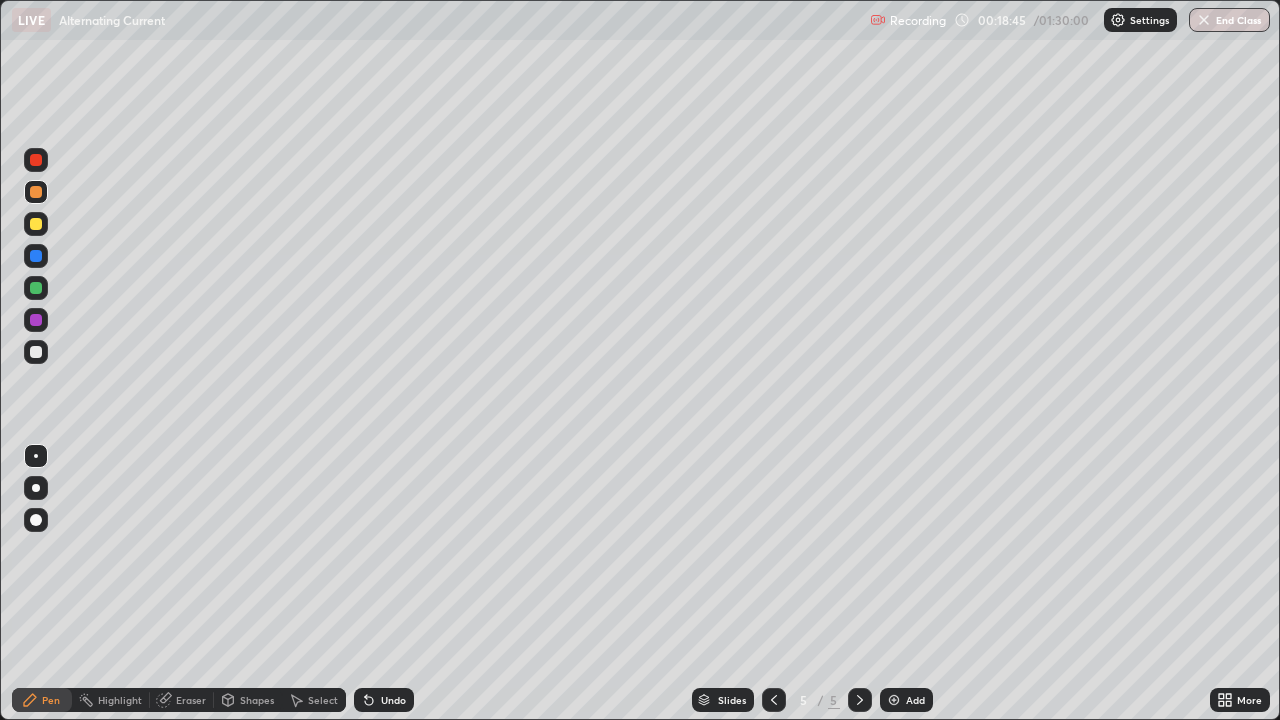 click on "Undo" at bounding box center (393, 700) 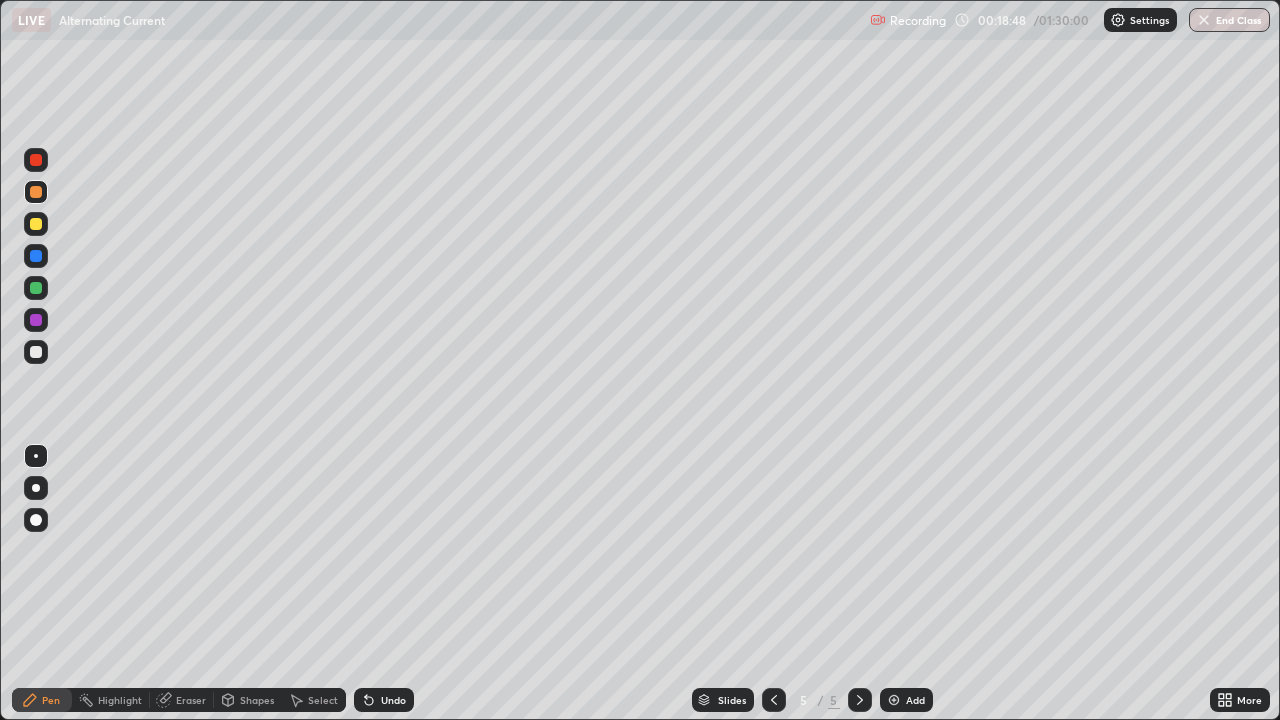 click at bounding box center [36, 288] 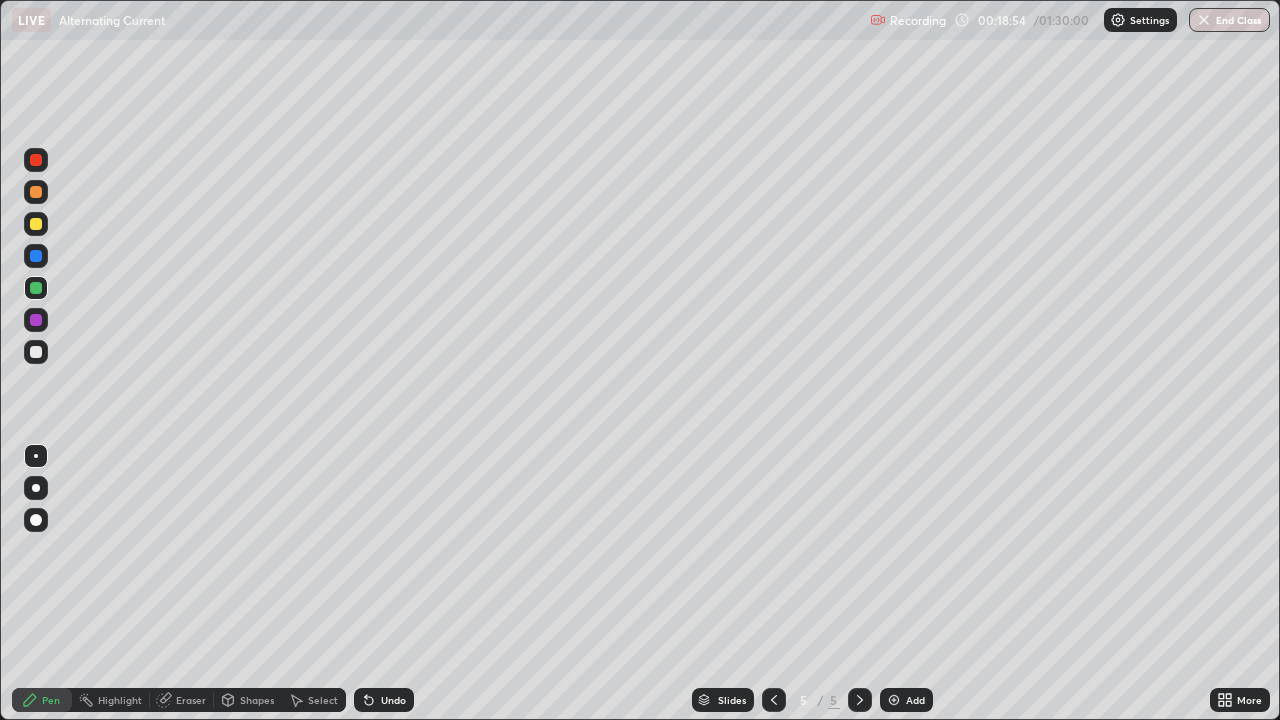 click at bounding box center [36, 256] 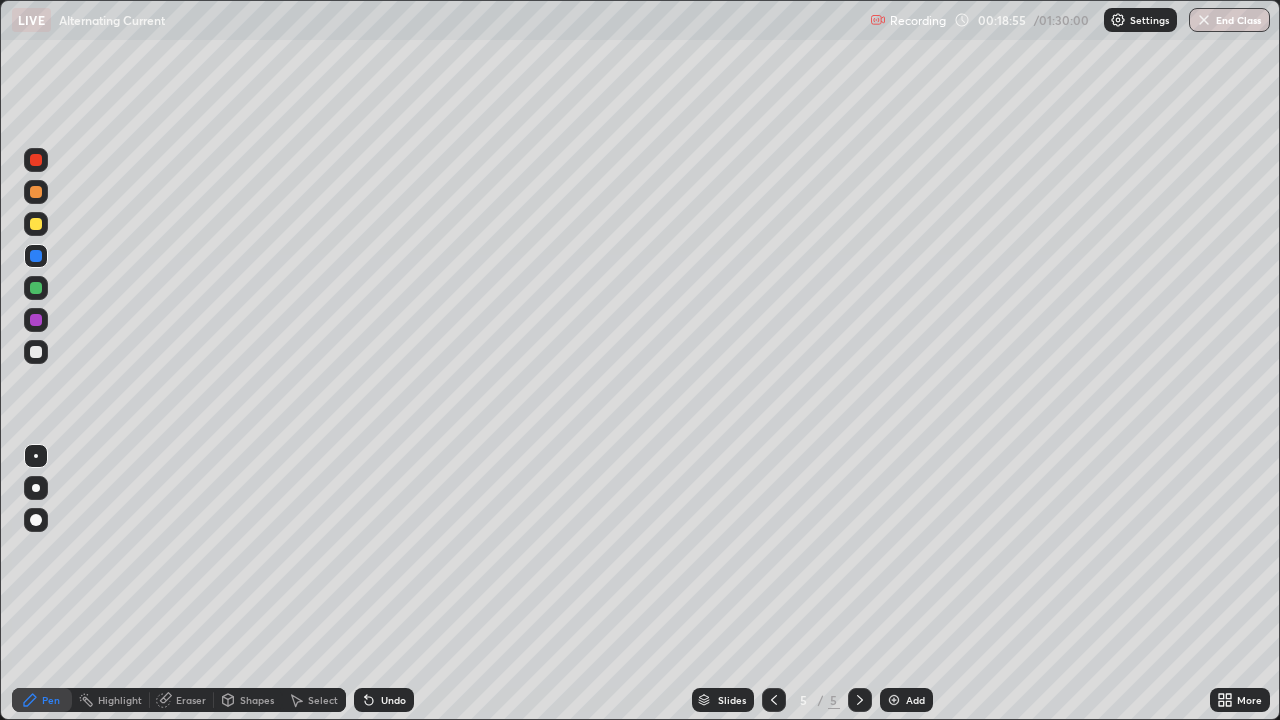 click on "Undo" at bounding box center (384, 700) 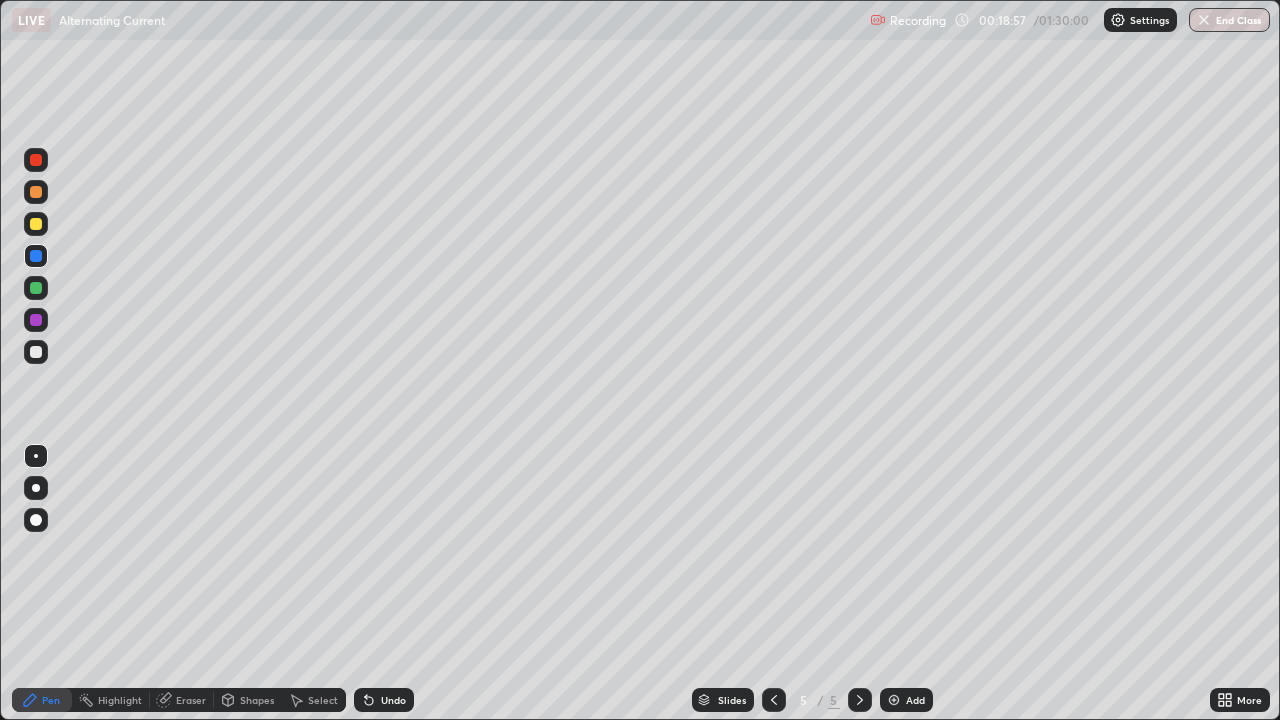 click at bounding box center [36, 288] 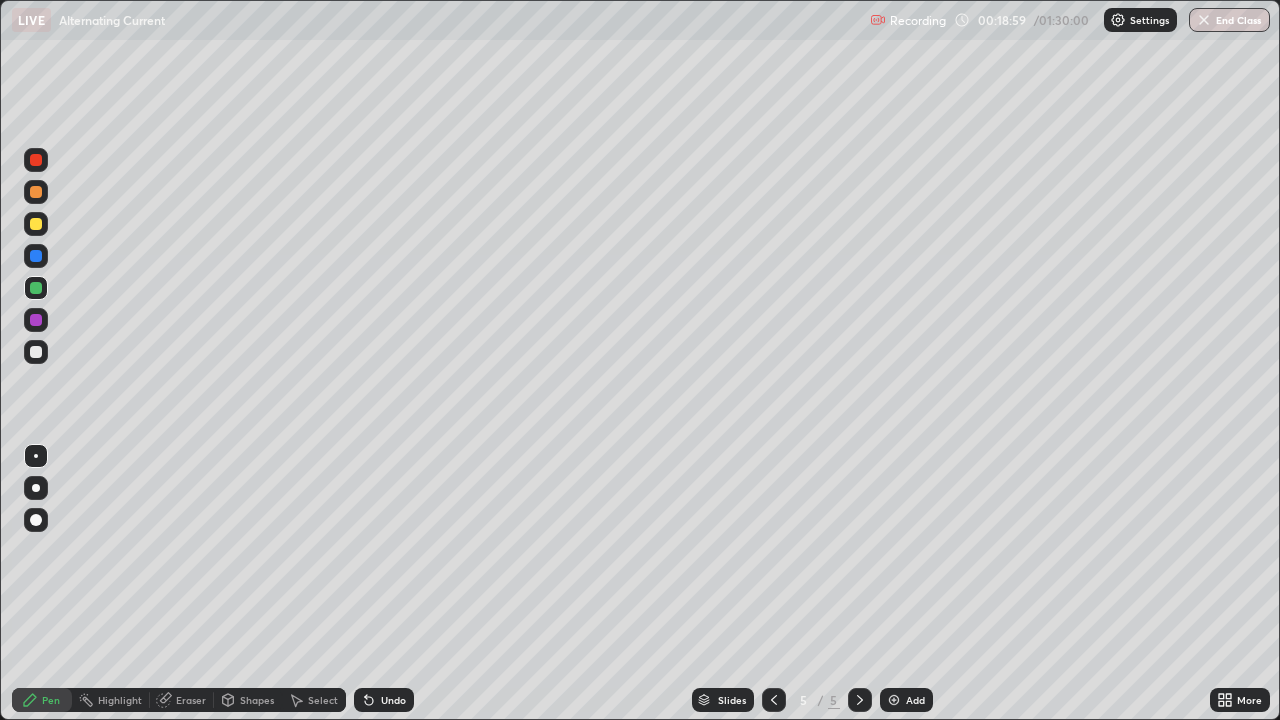 click on "Undo" at bounding box center [384, 700] 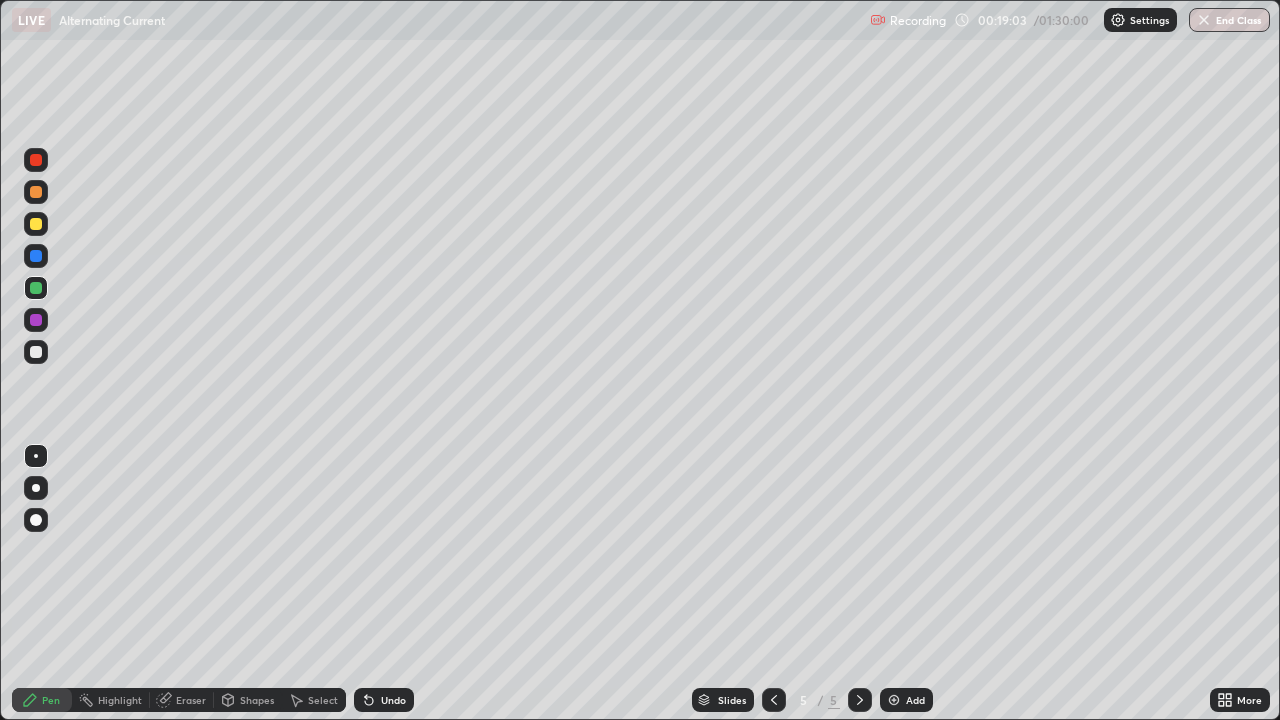 click at bounding box center [36, 256] 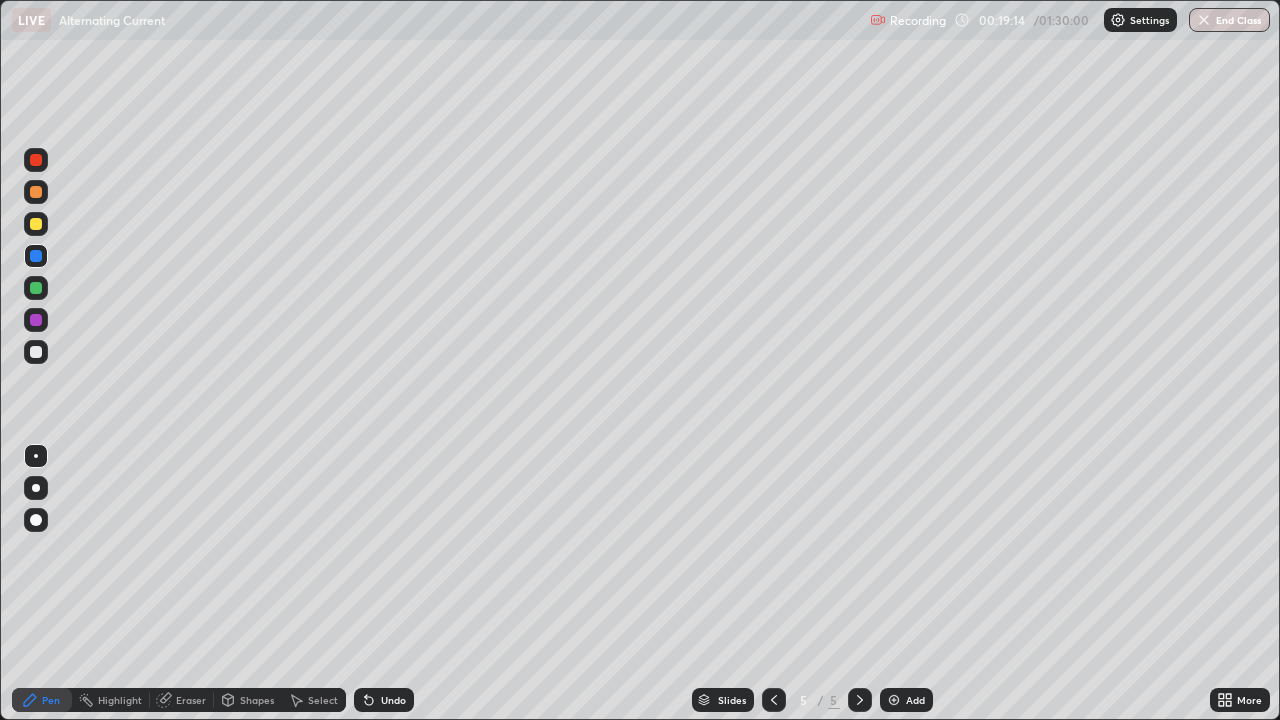 click at bounding box center [36, 352] 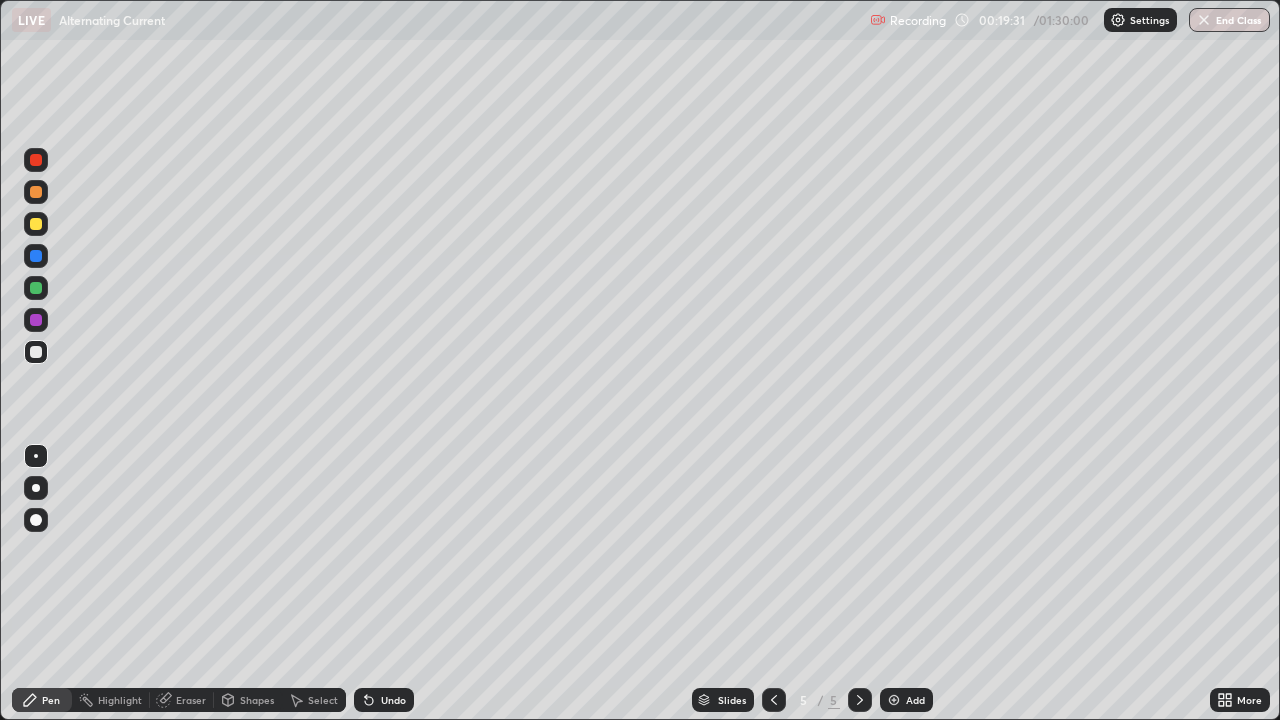 click on "Eraser" at bounding box center (182, 700) 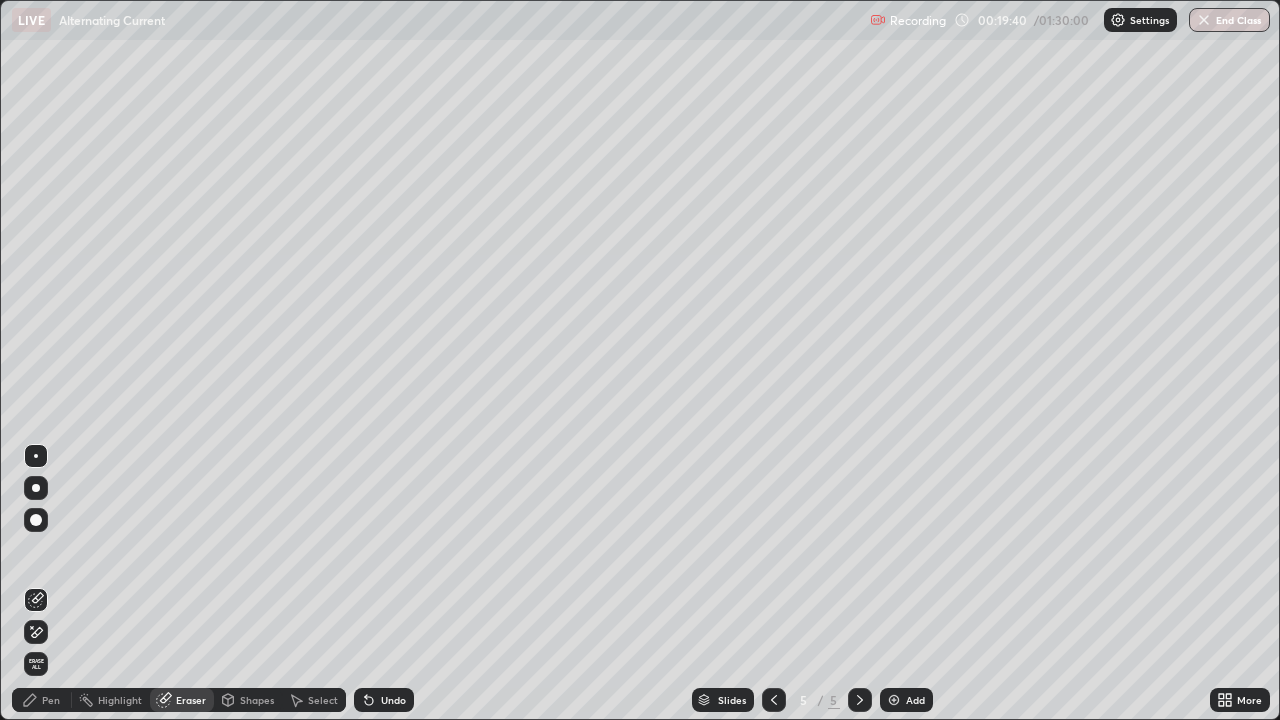 click on "Pen" at bounding box center [42, 700] 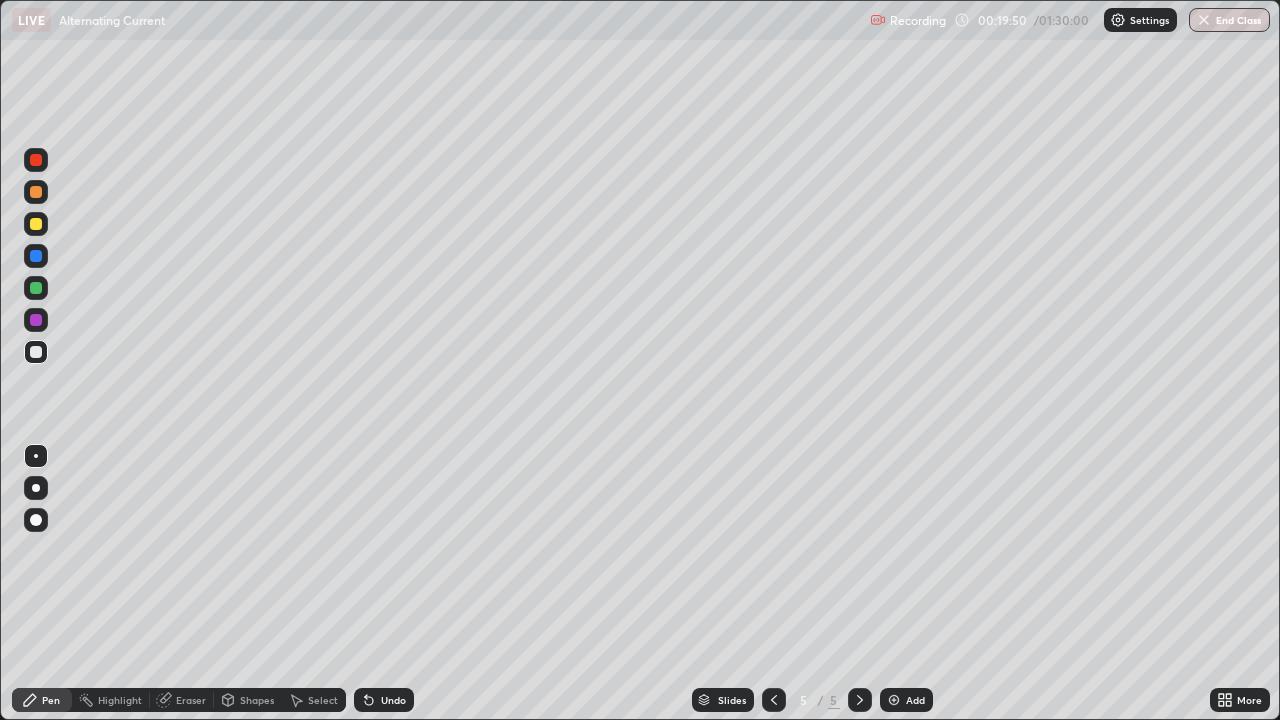 click on "Undo" at bounding box center [384, 700] 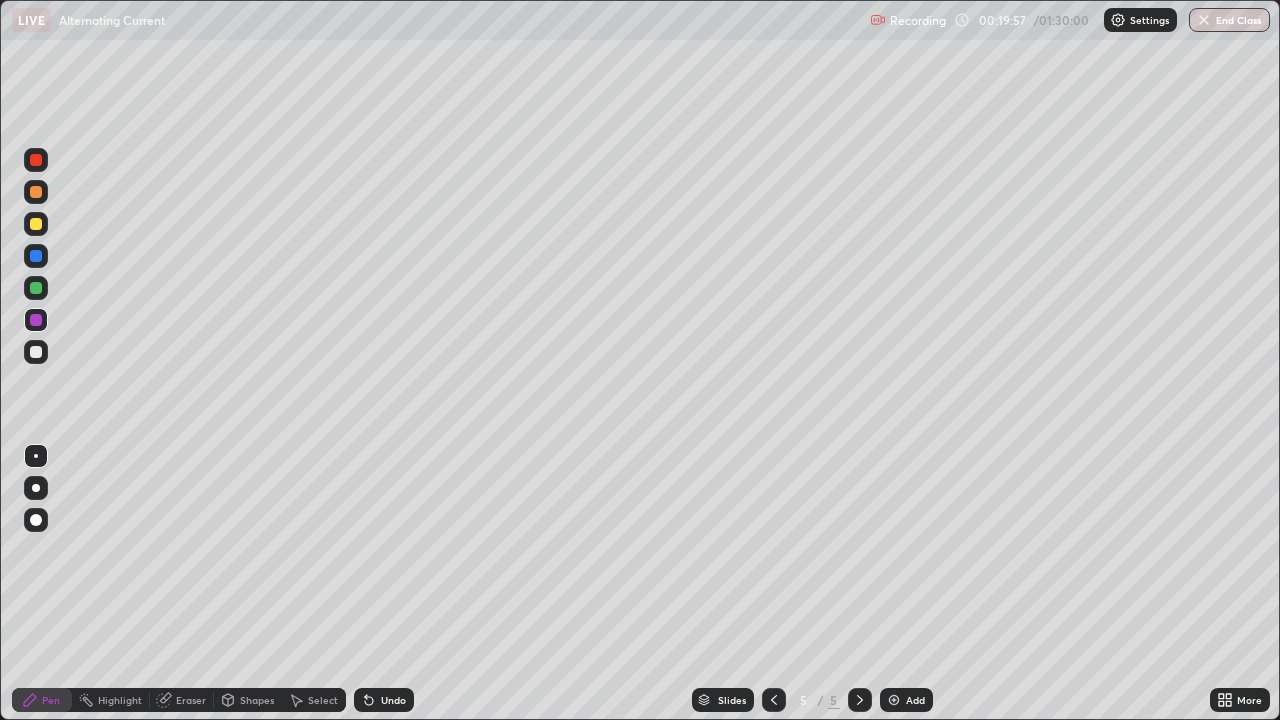 click at bounding box center [36, 256] 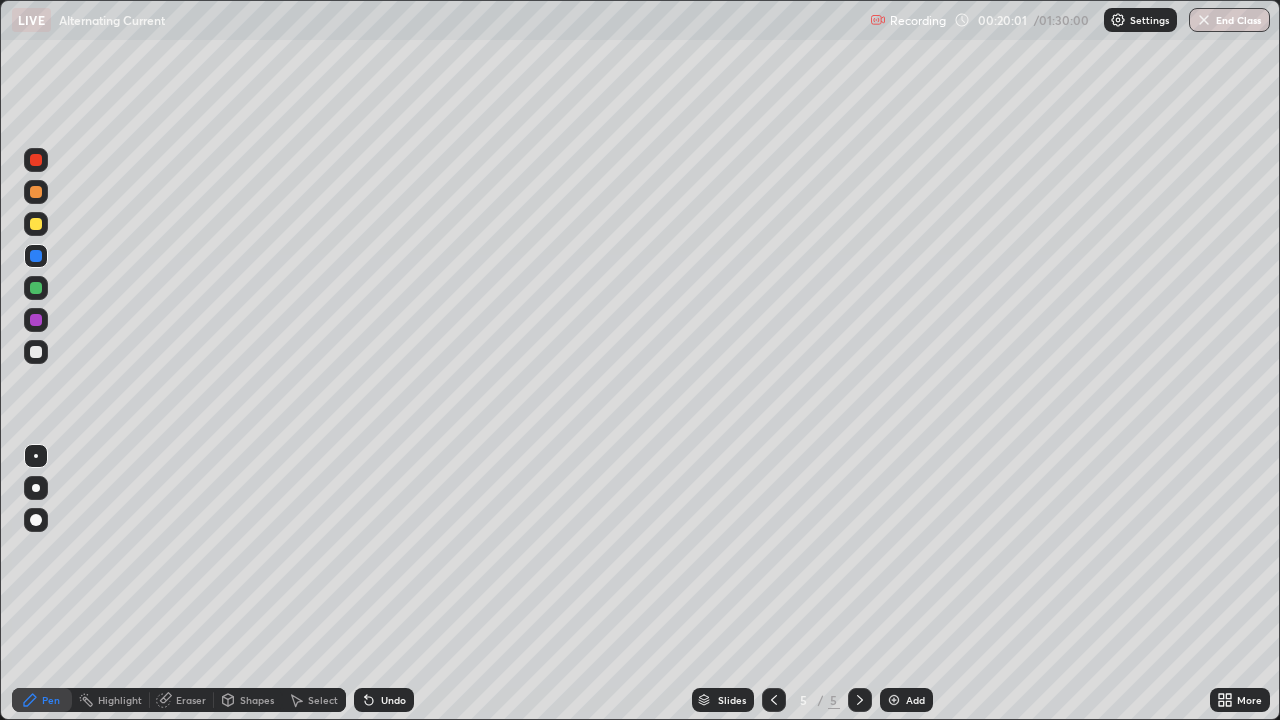 click on "Undo" at bounding box center [393, 700] 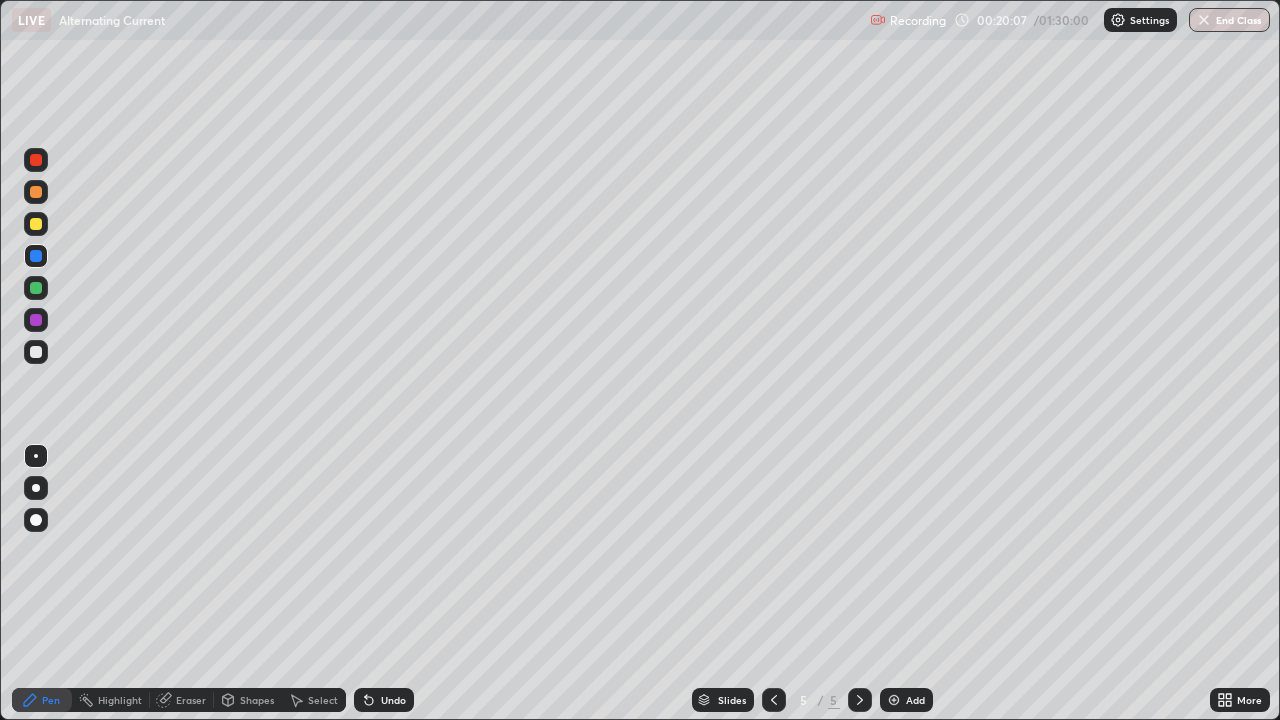 click at bounding box center (36, 288) 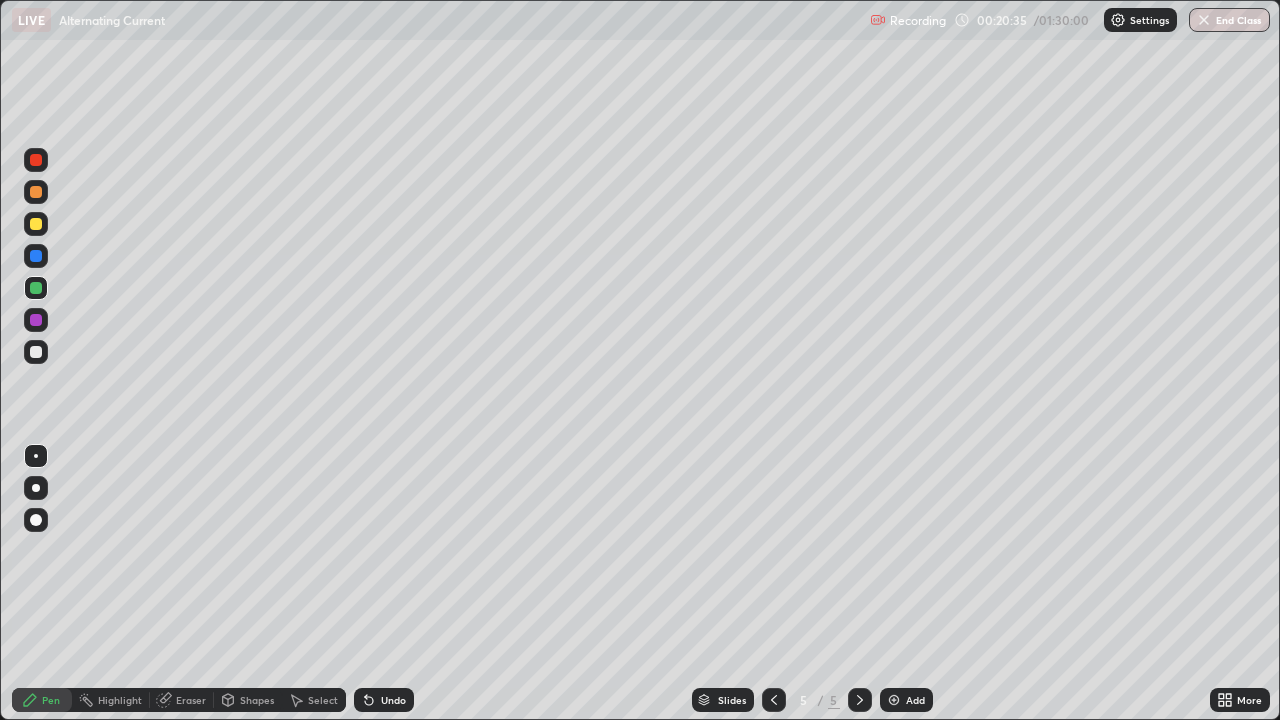 click at bounding box center (36, 352) 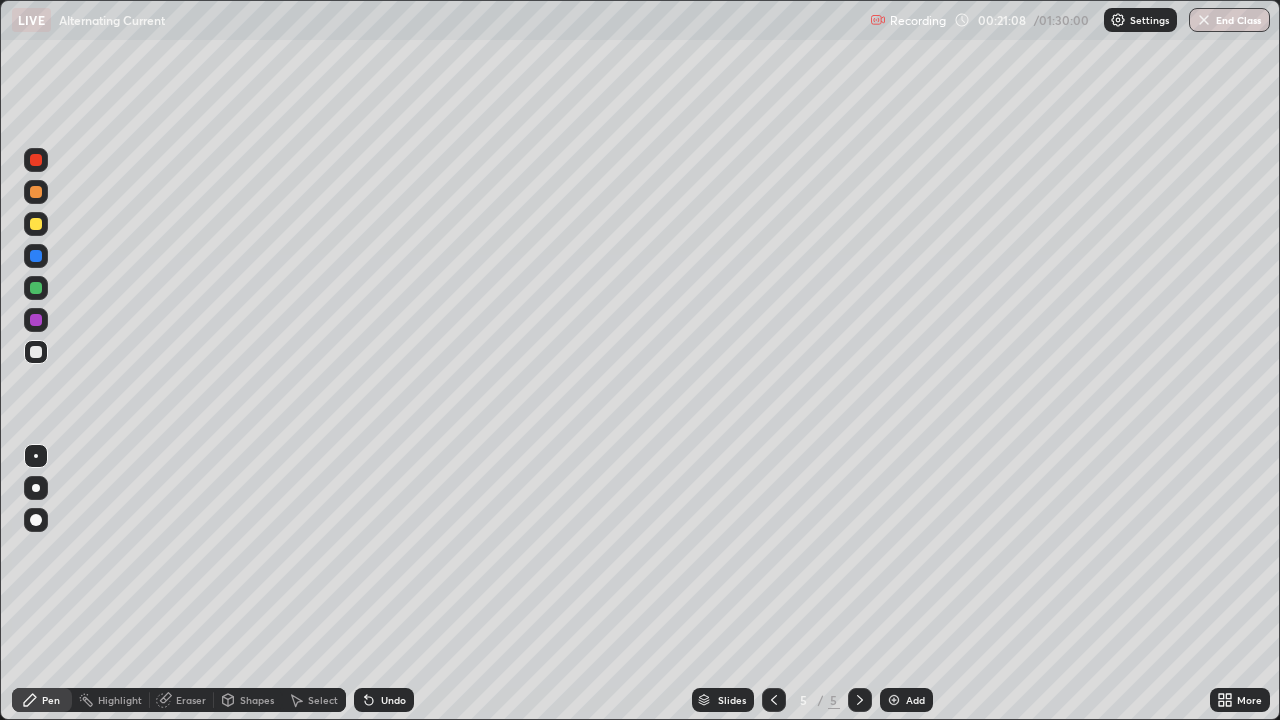 click on "Undo" at bounding box center (384, 700) 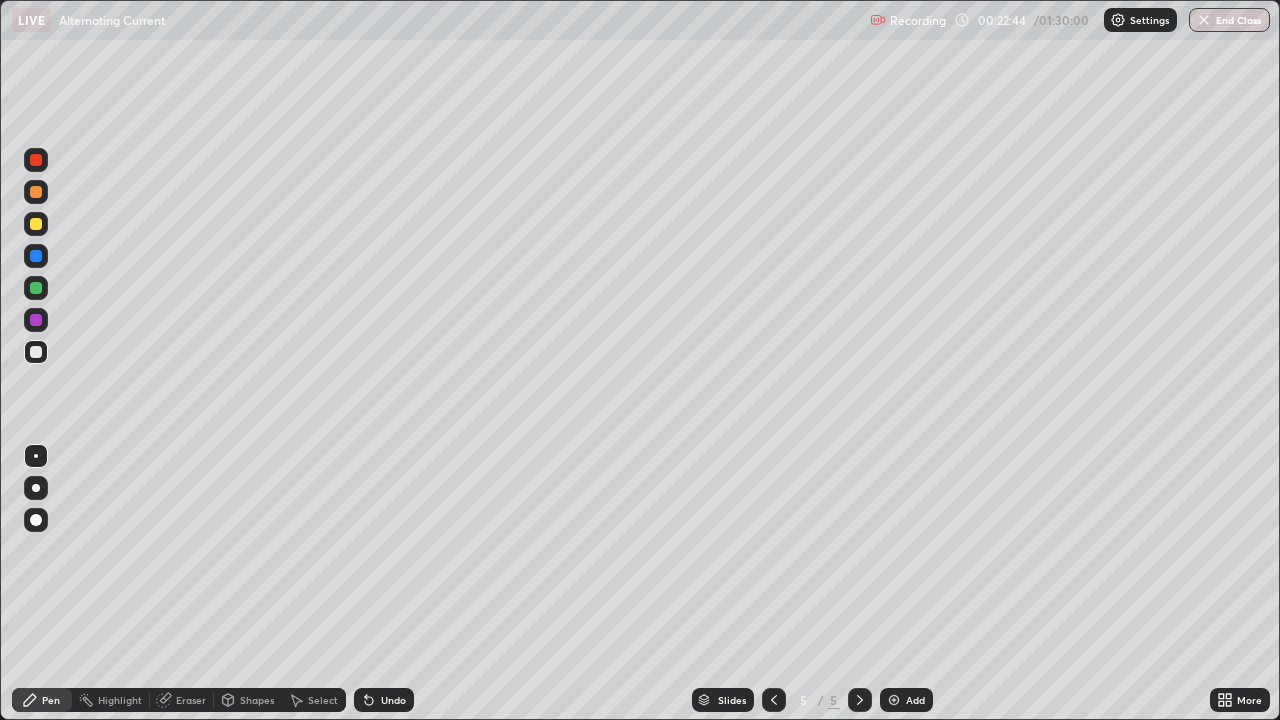 click on "Undo" at bounding box center [384, 700] 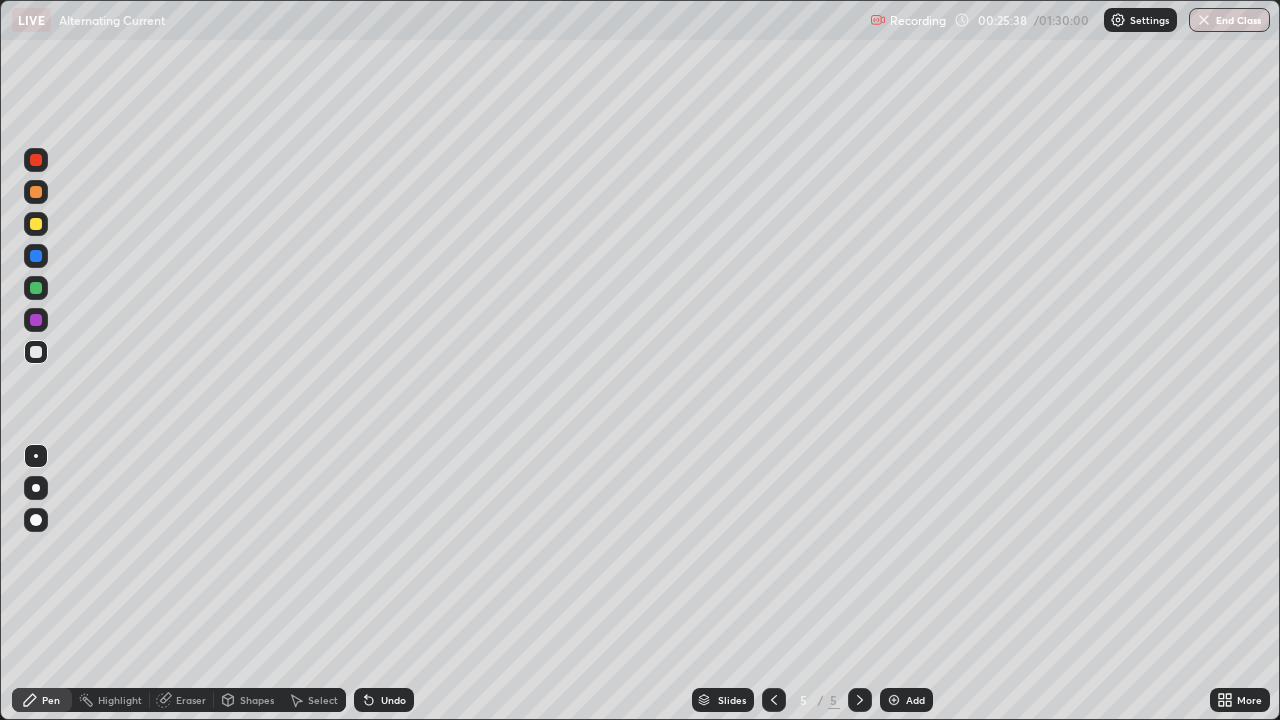 click on "Add" at bounding box center (915, 700) 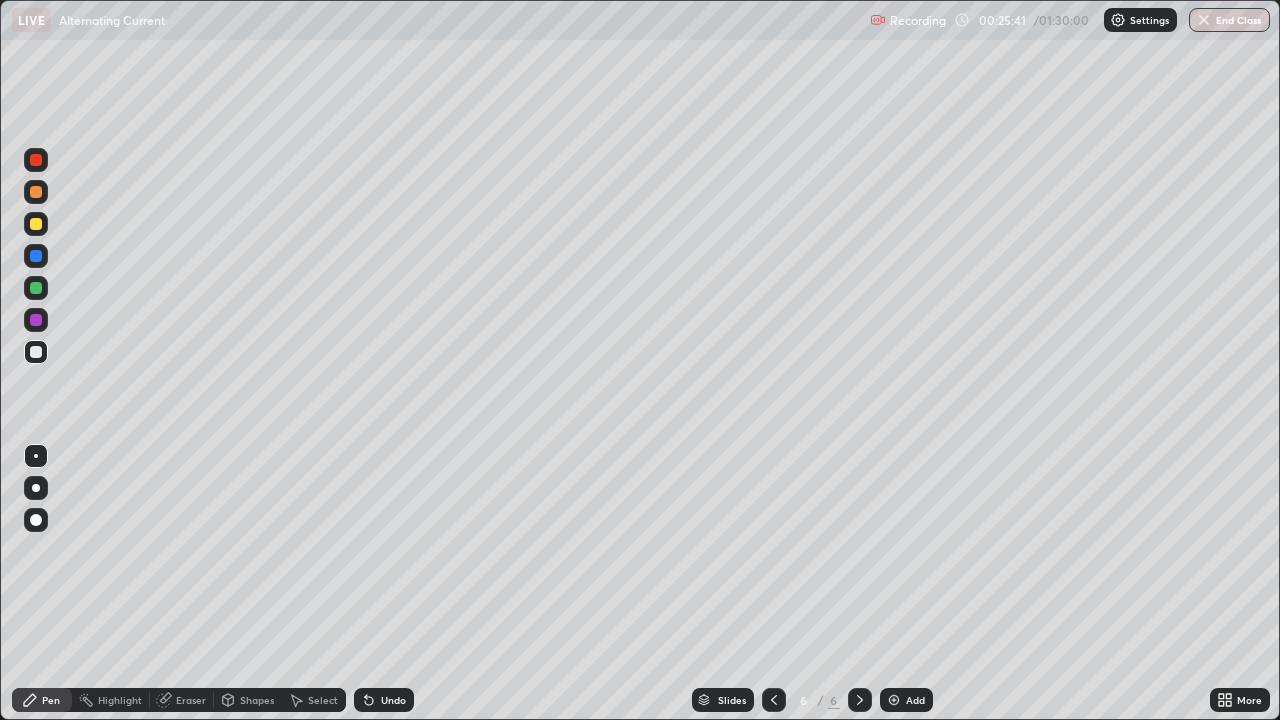 click at bounding box center [36, 192] 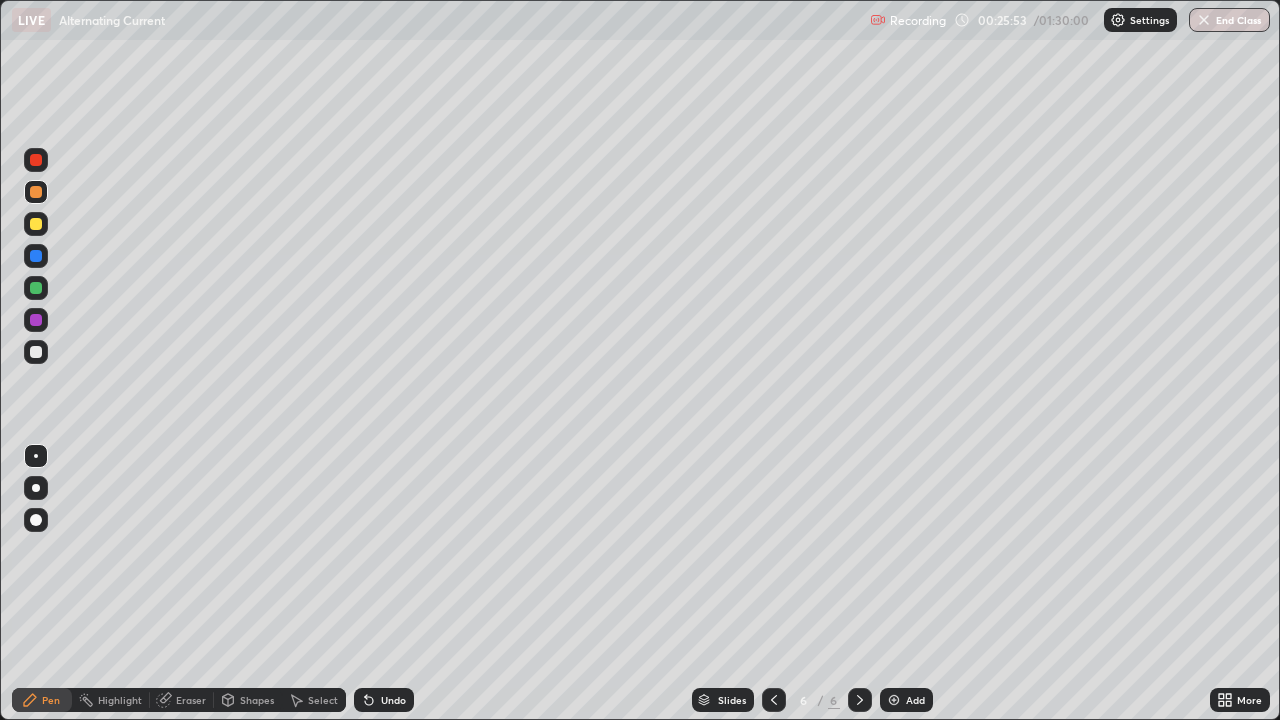 click at bounding box center [36, 352] 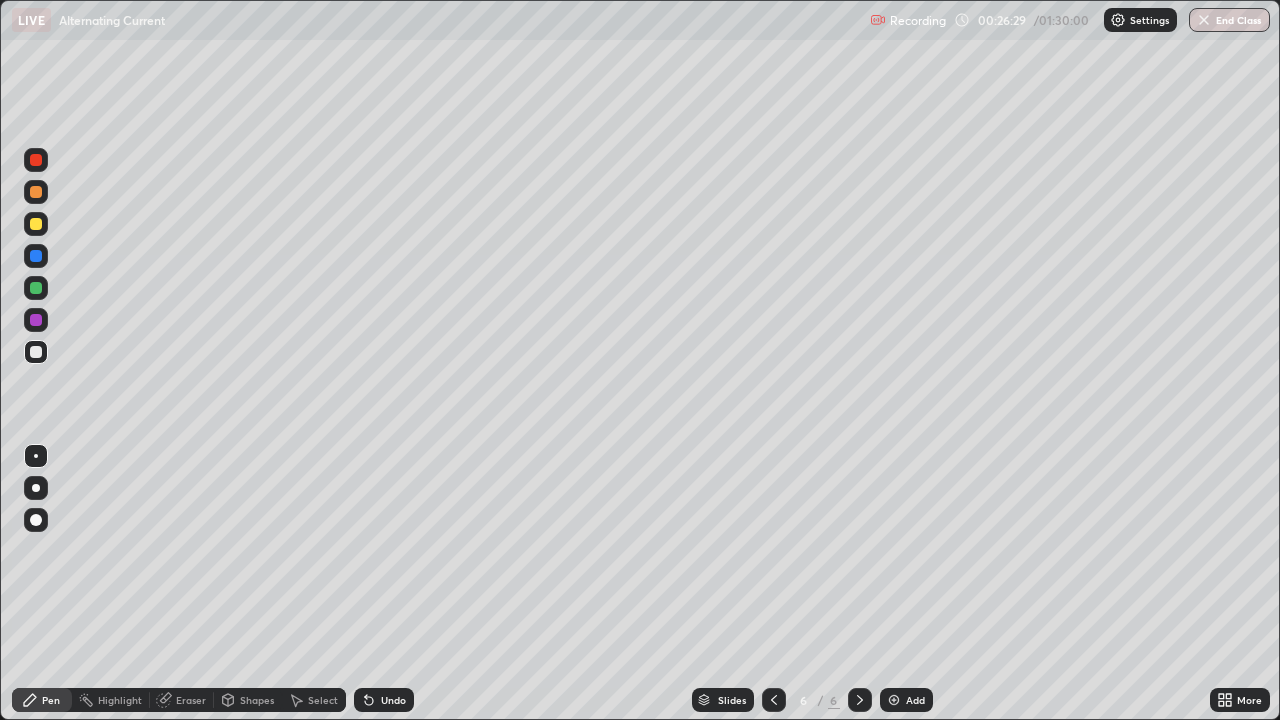 click at bounding box center (36, 320) 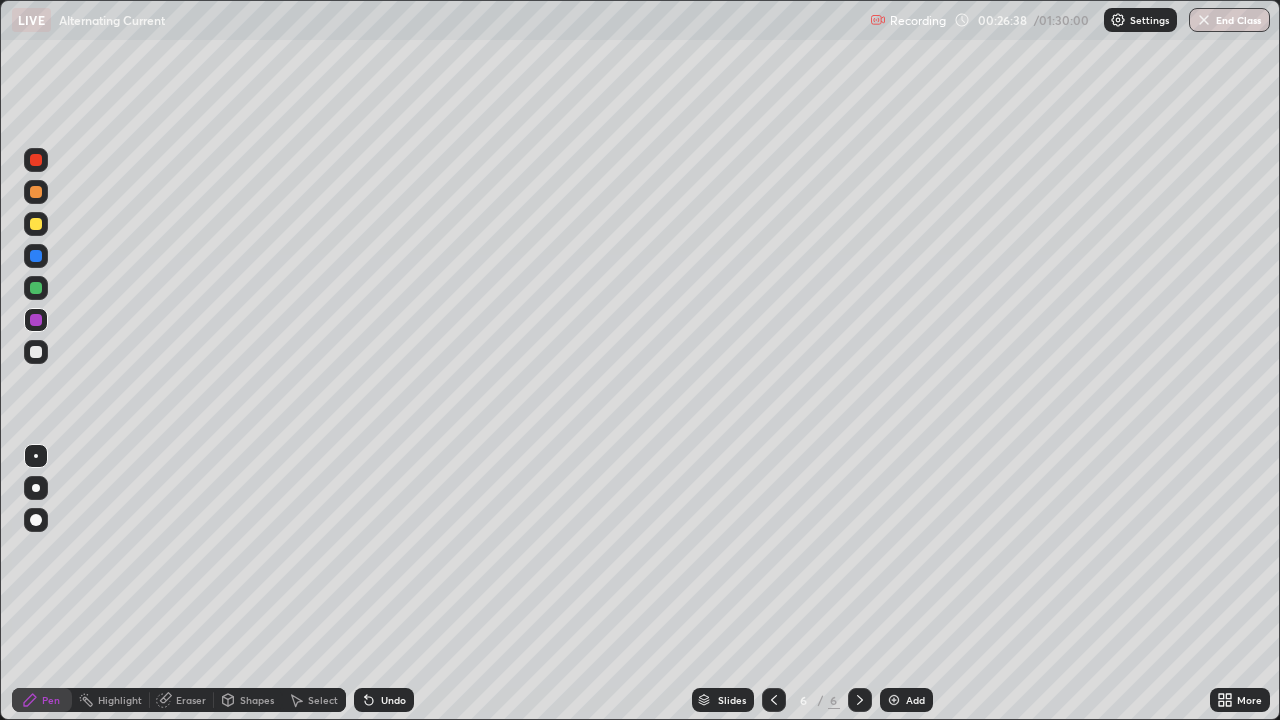 click at bounding box center [36, 352] 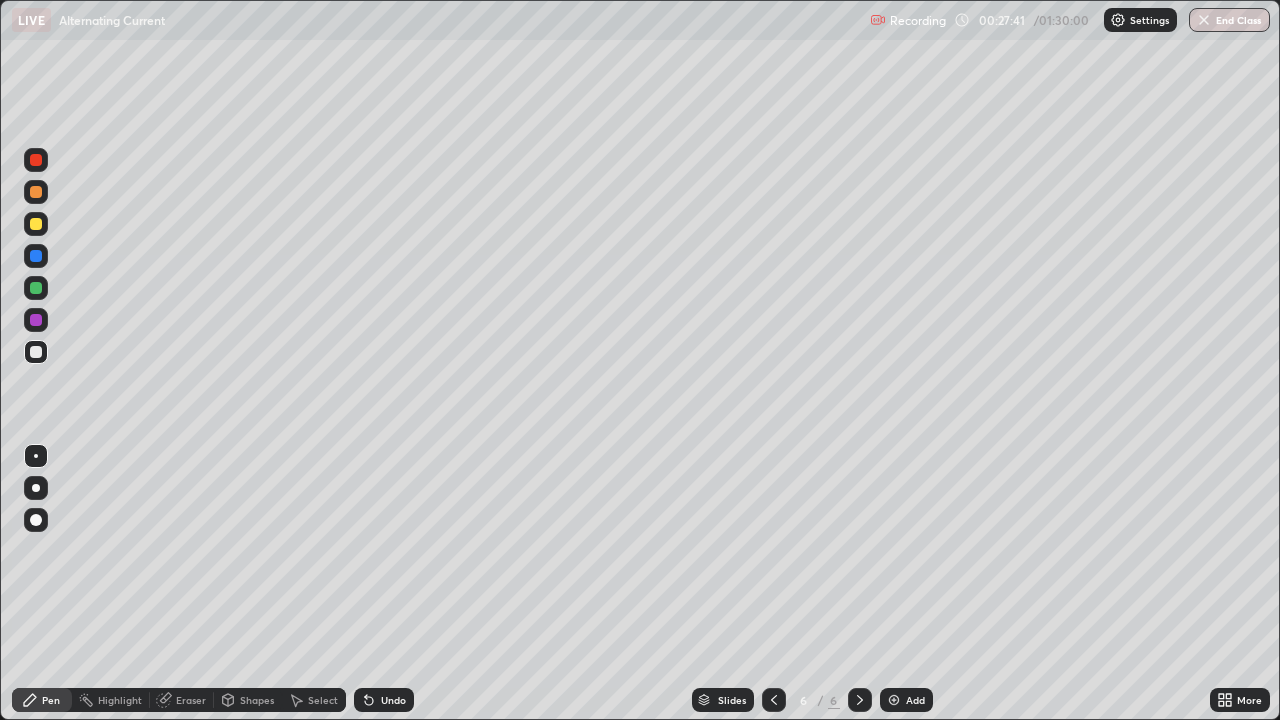 click at bounding box center (36, 224) 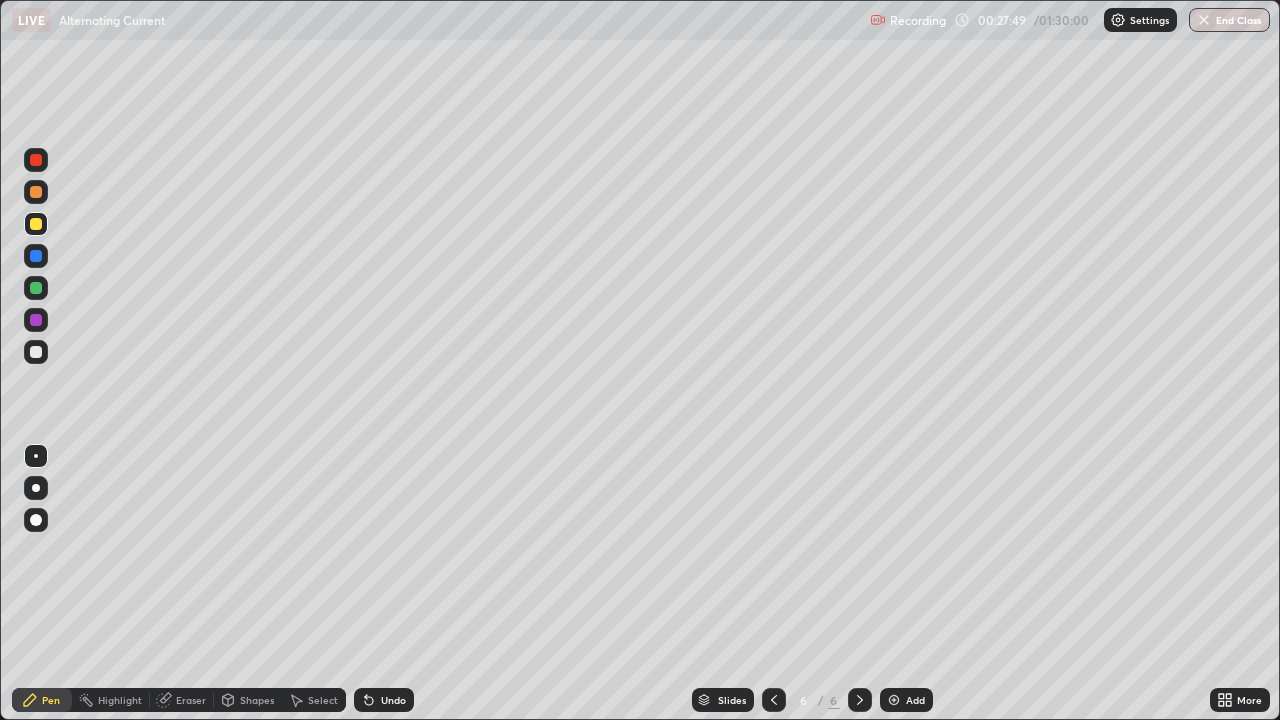 click at bounding box center (36, 256) 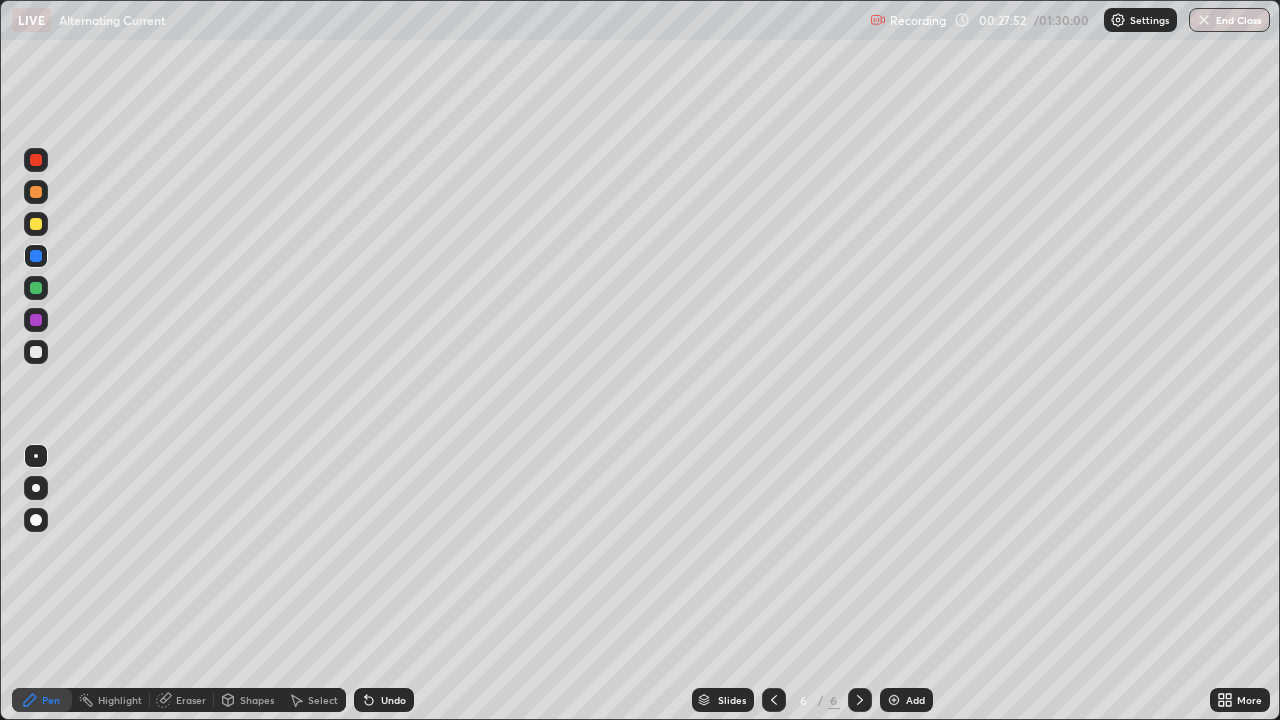 click at bounding box center [36, 320] 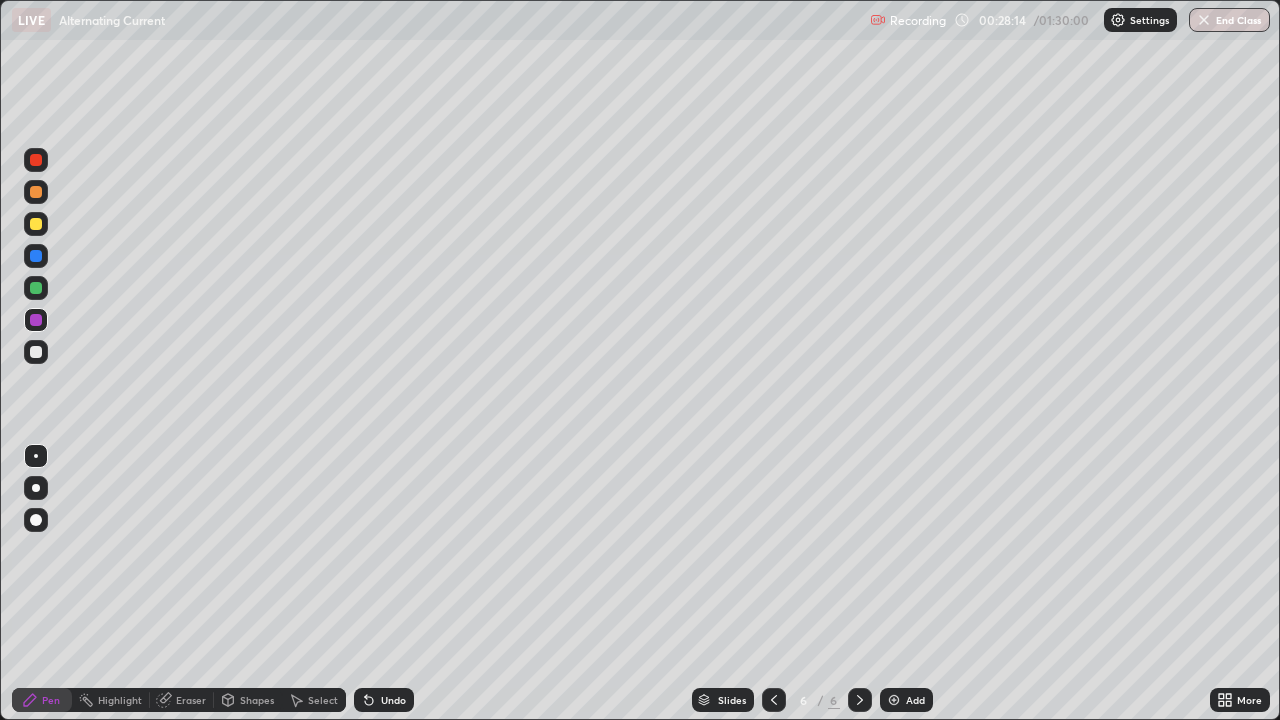 click at bounding box center [36, 352] 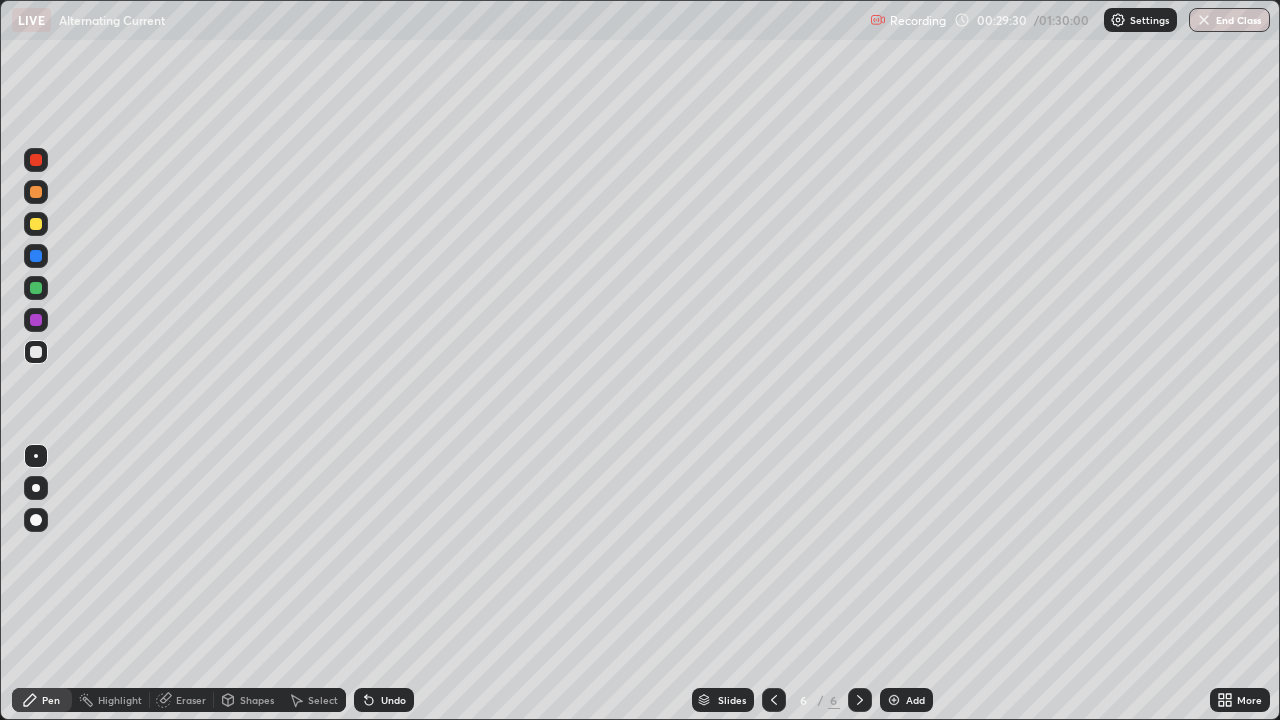 click on "Undo" at bounding box center (384, 700) 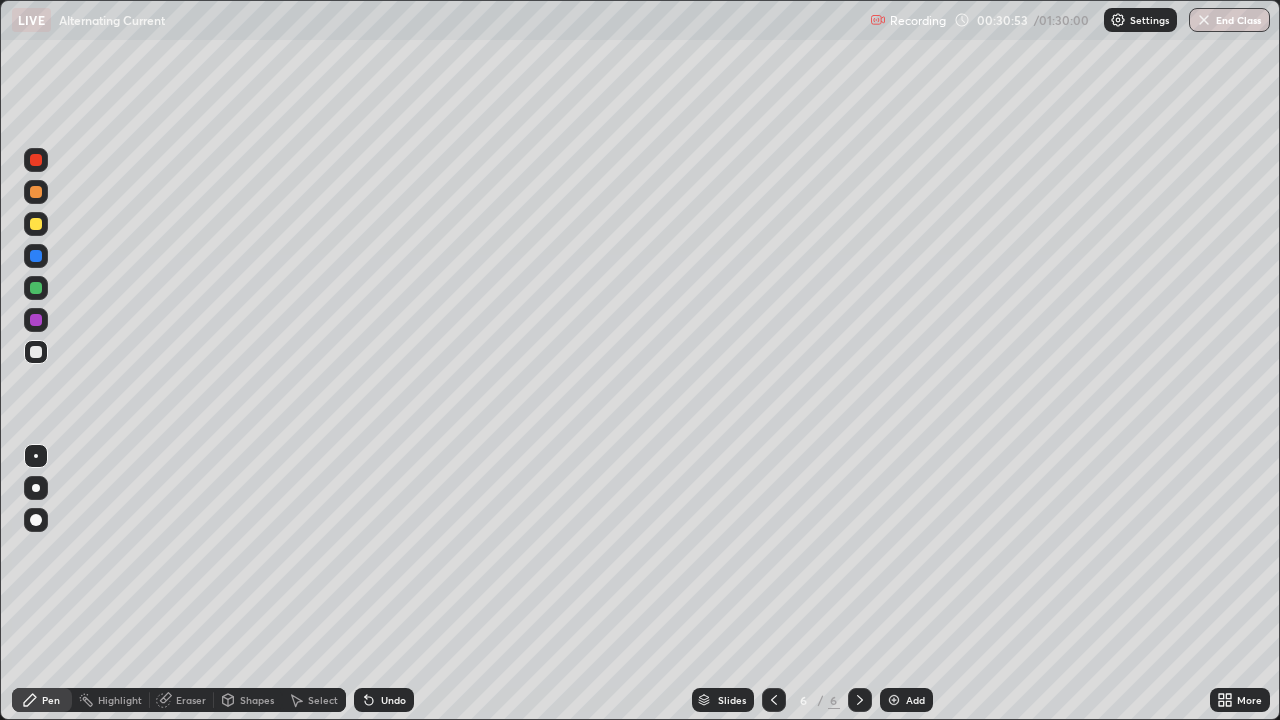 click at bounding box center (36, 288) 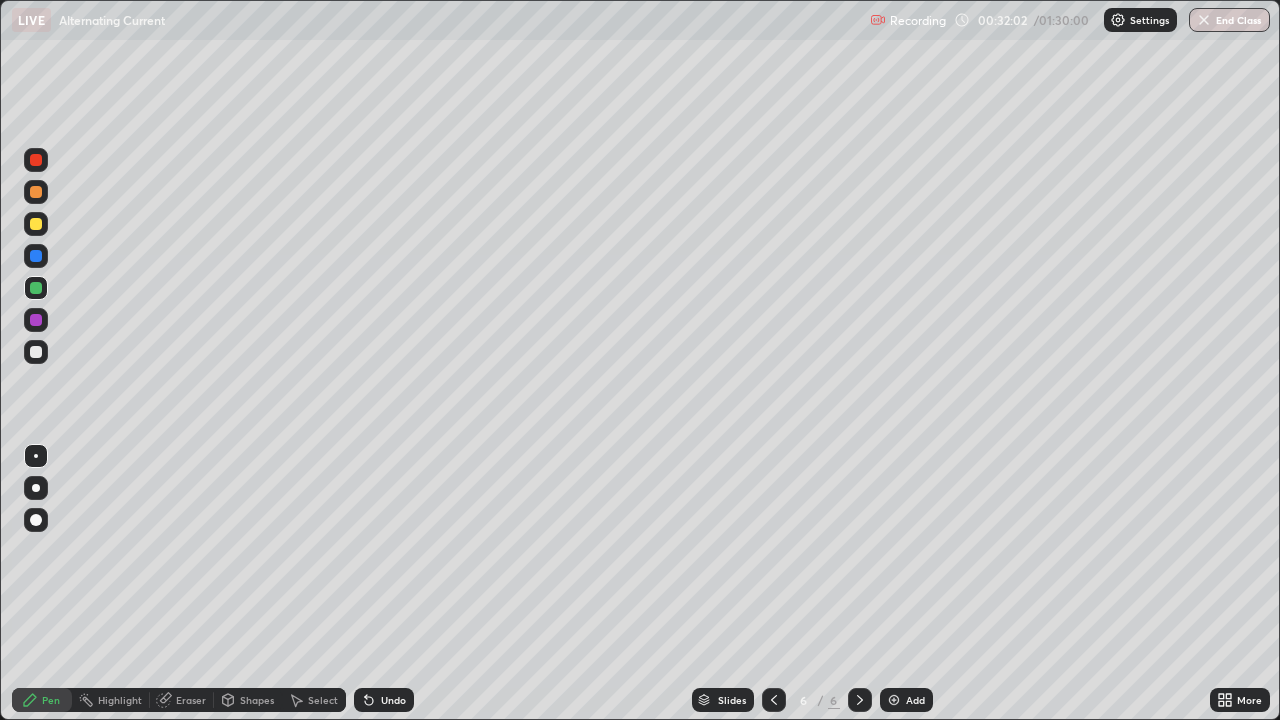 click on "Undo" at bounding box center (384, 700) 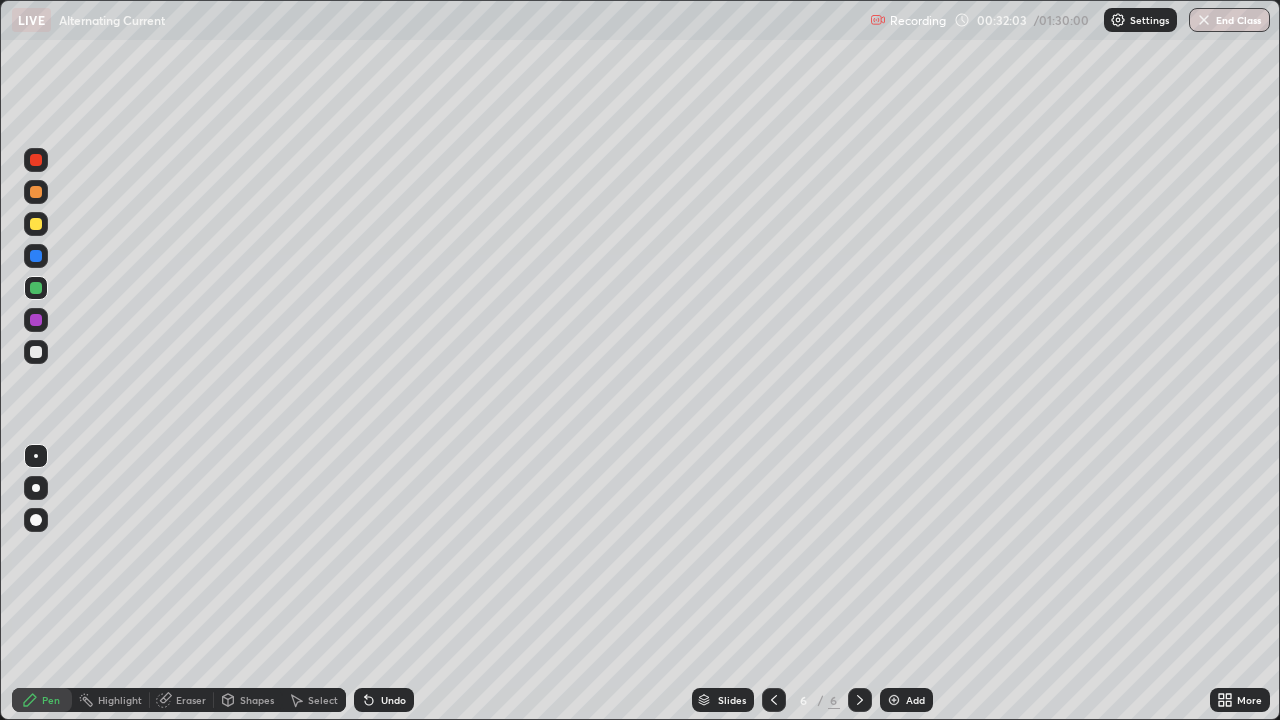 click at bounding box center (36, 352) 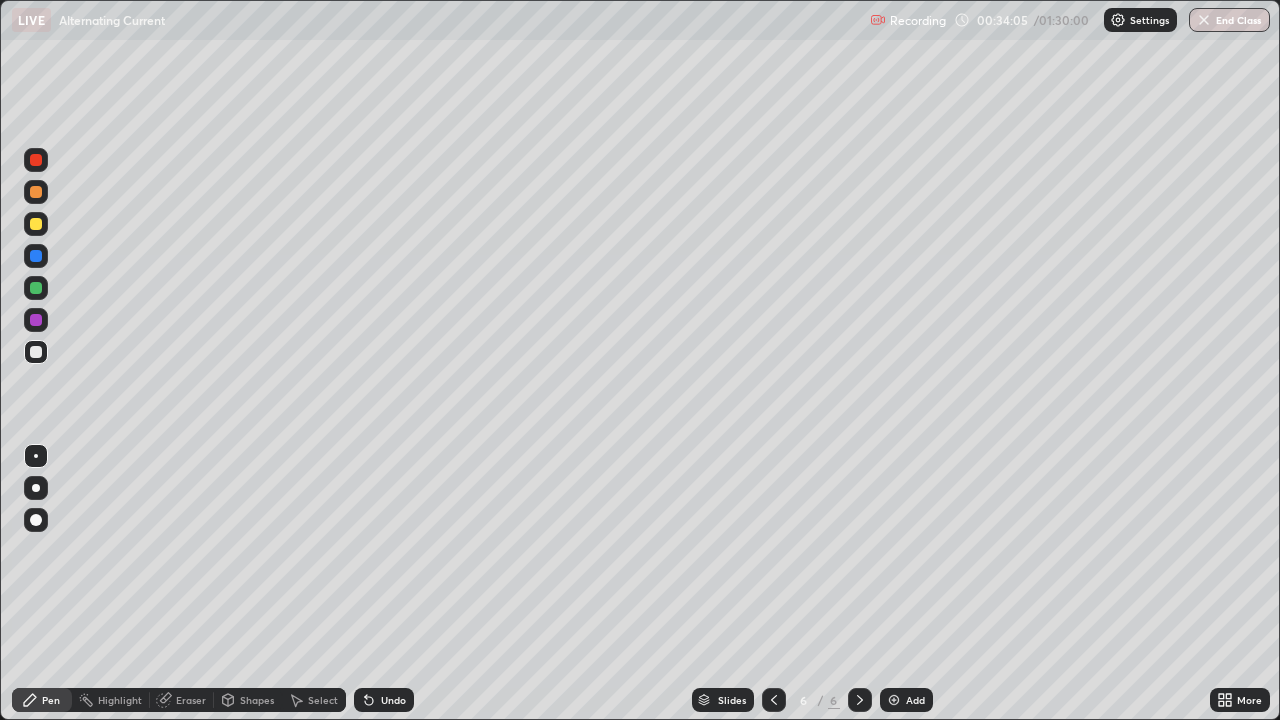 click on "Add" at bounding box center (915, 700) 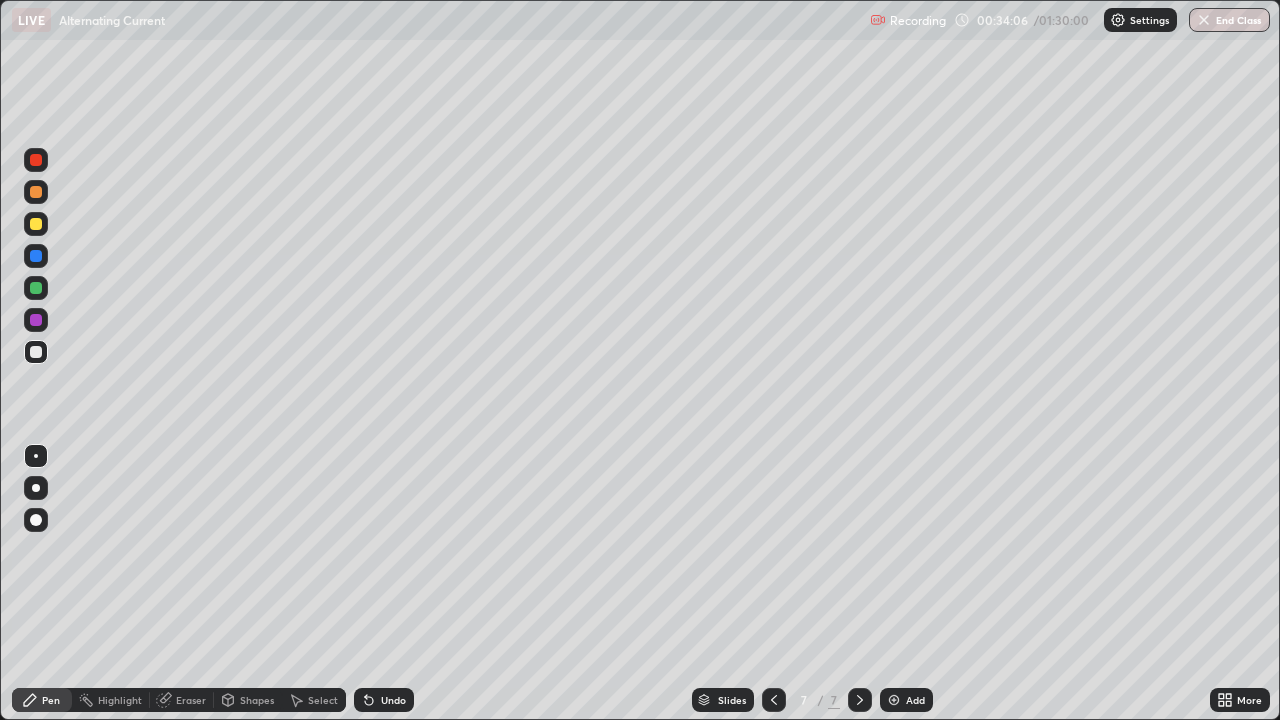 click at bounding box center [36, 352] 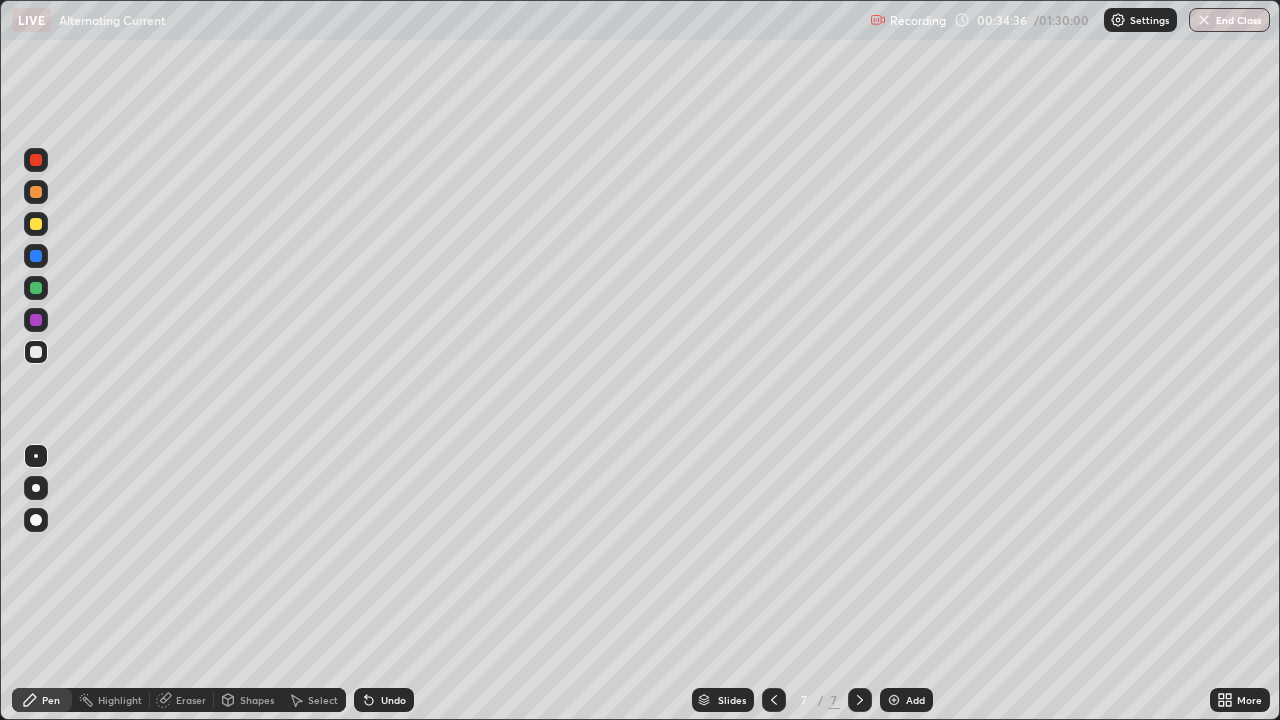 click on "Undo" at bounding box center [384, 700] 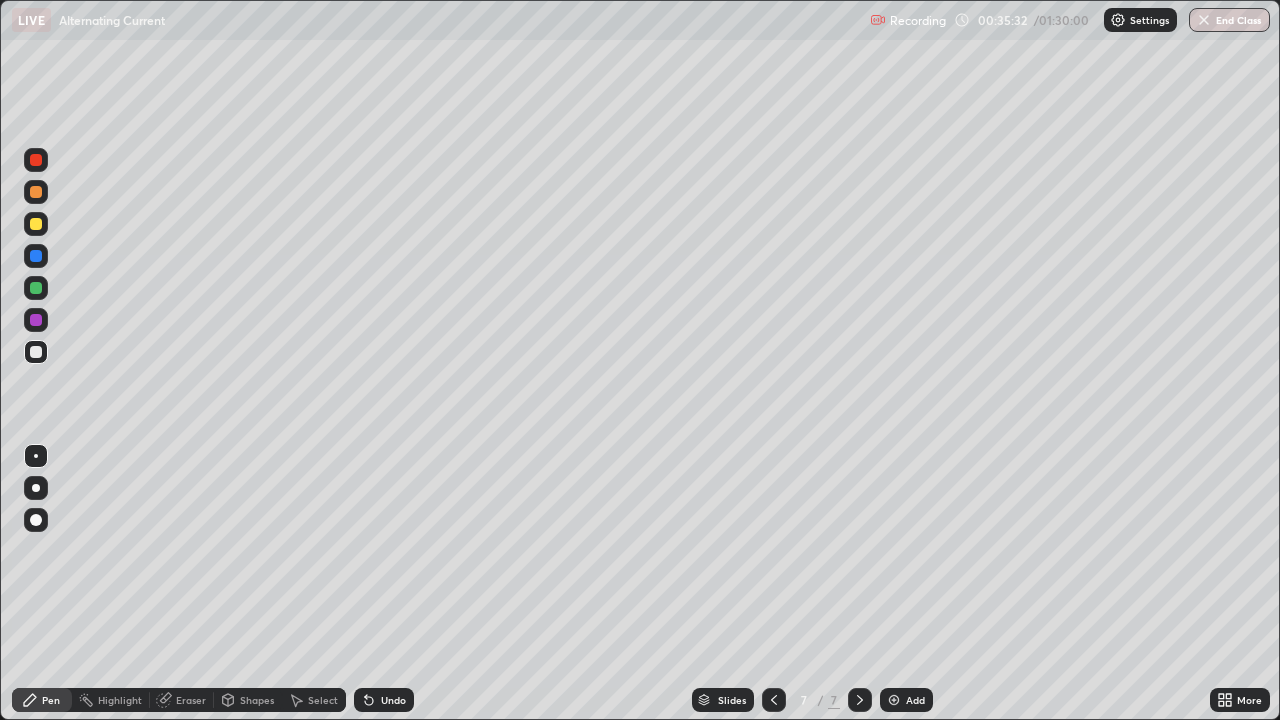 click on "Undo" at bounding box center (393, 700) 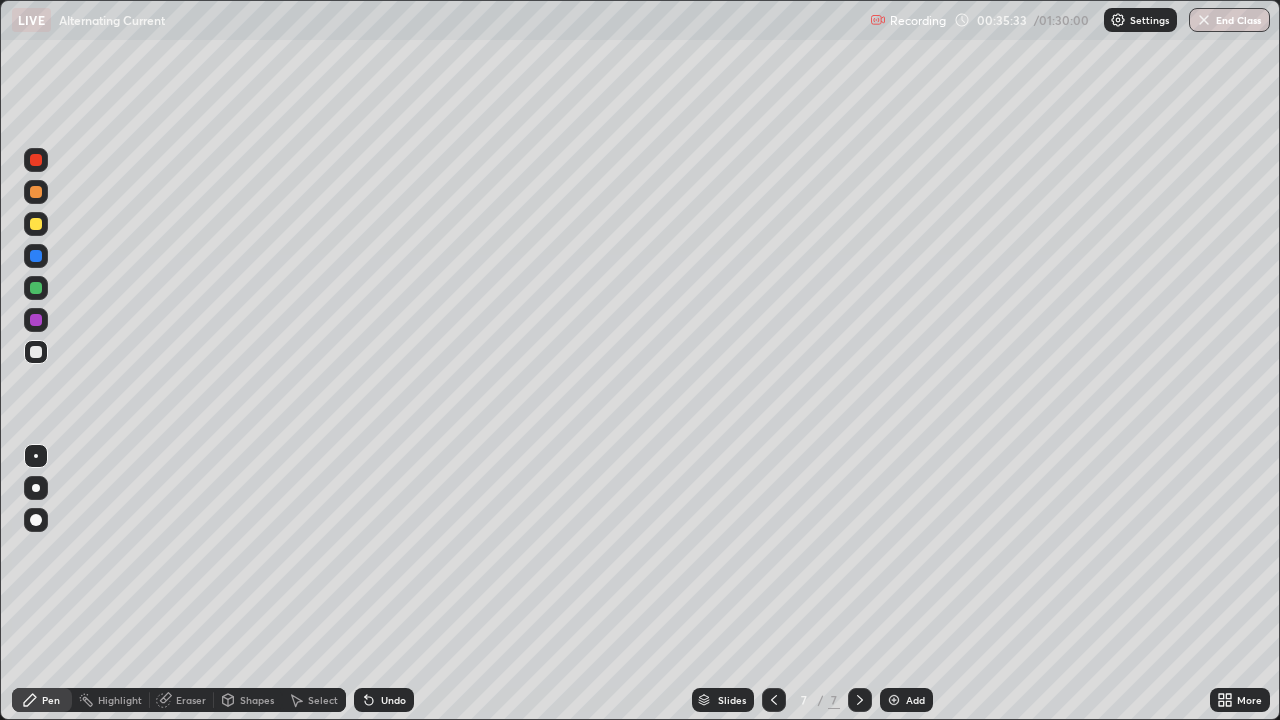 click on "Undo" at bounding box center [384, 700] 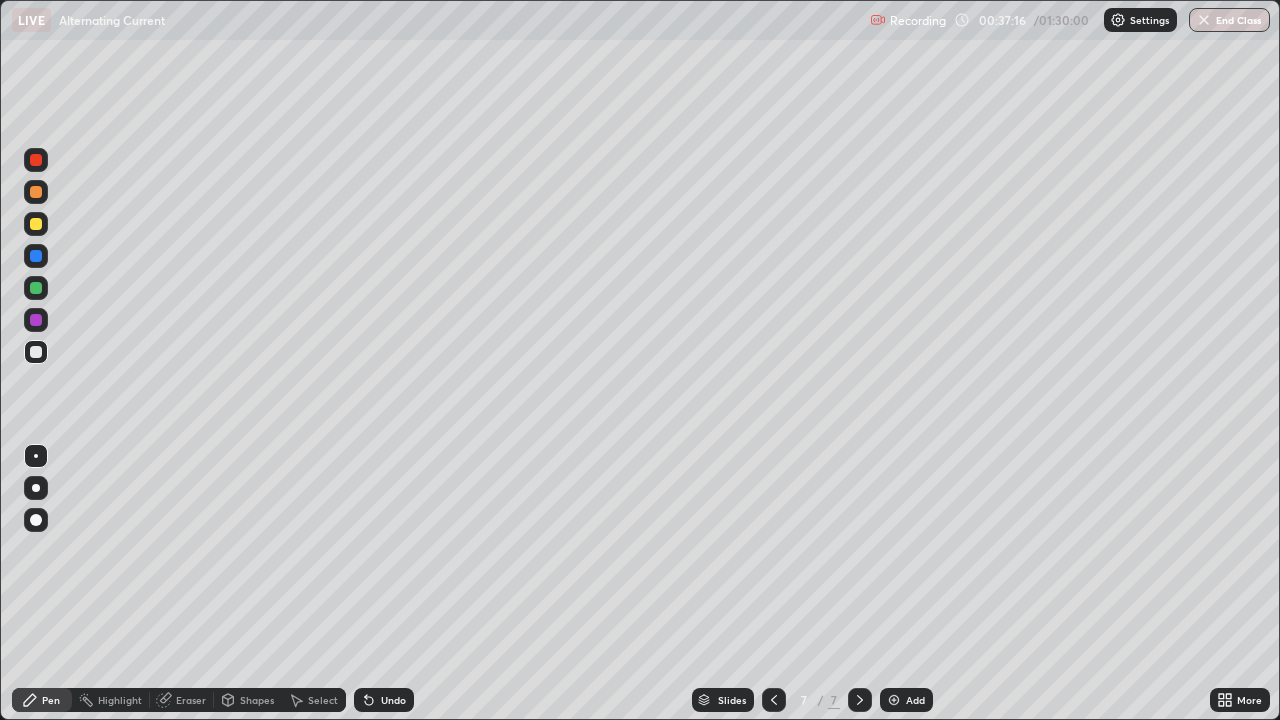click at bounding box center (36, 224) 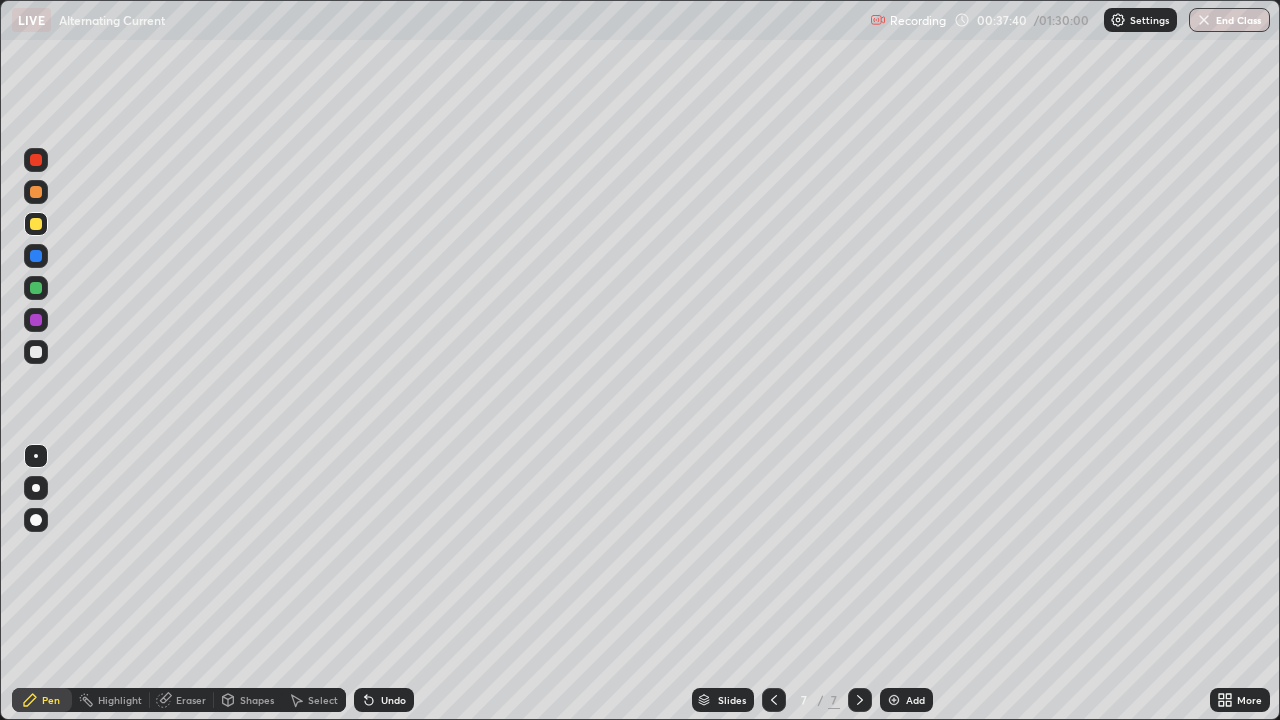 click at bounding box center (36, 352) 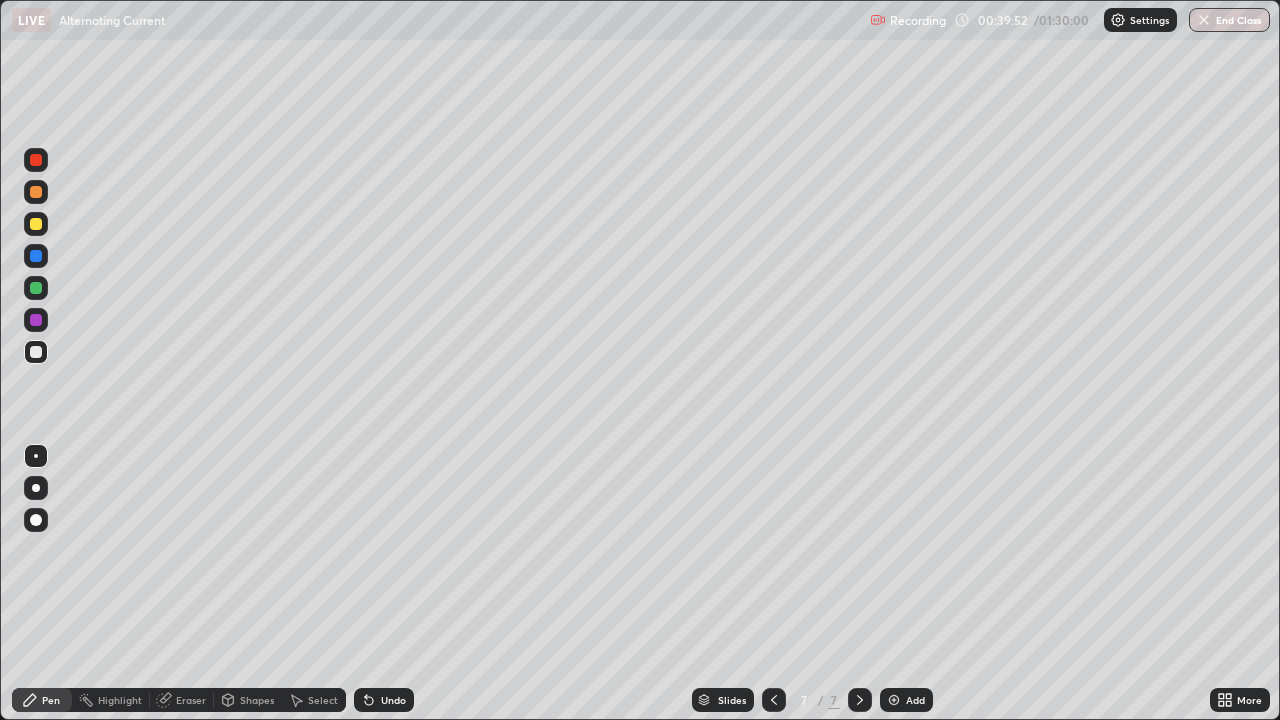 click on "Eraser" at bounding box center (191, 700) 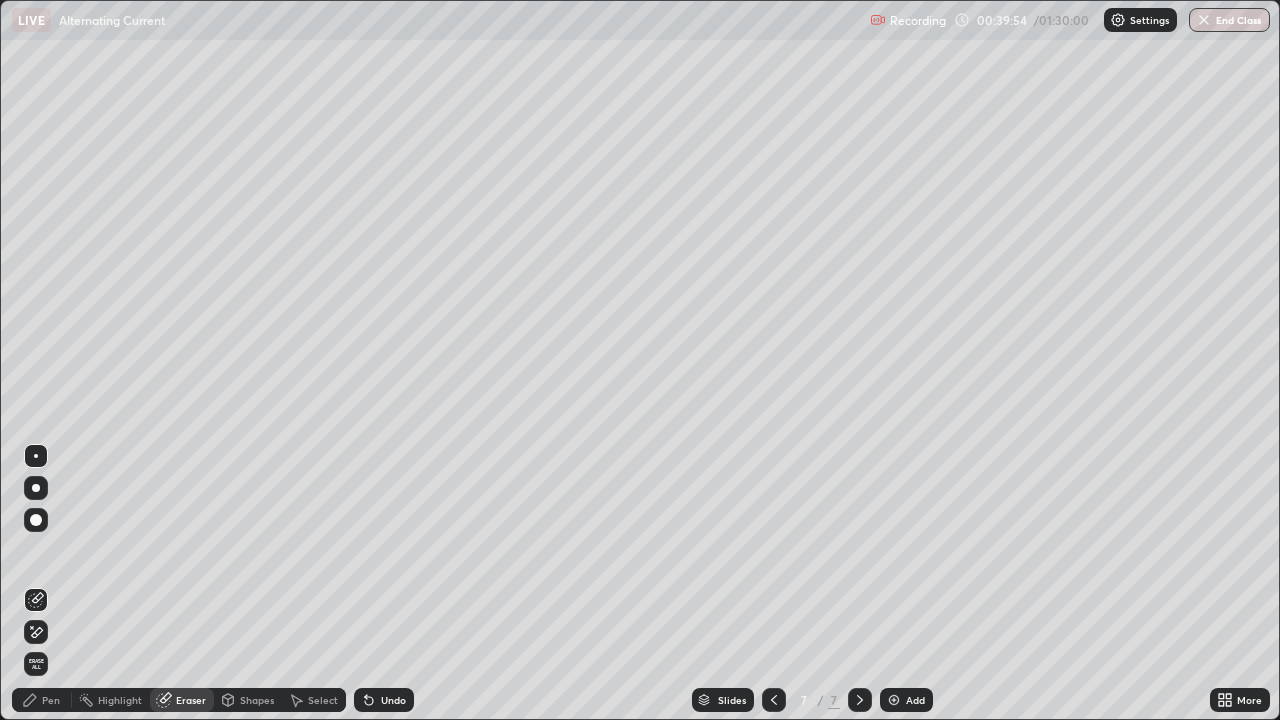 click on "Pen" at bounding box center [42, 700] 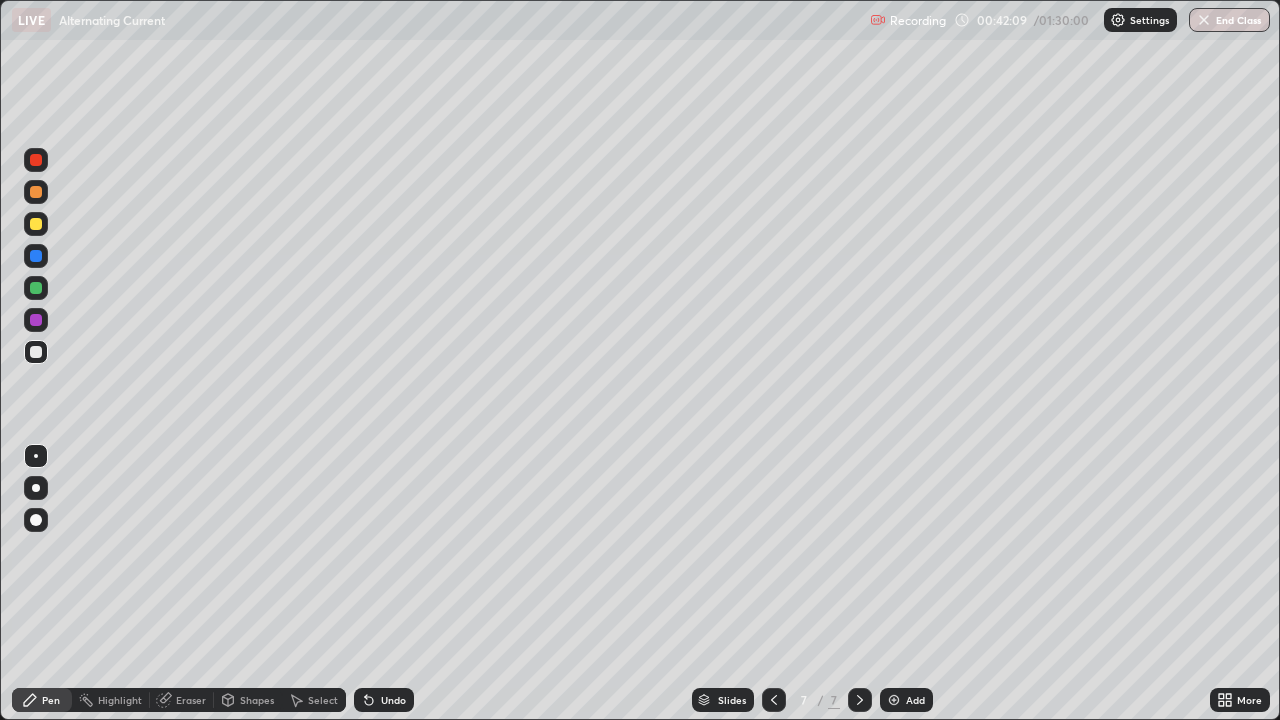 click on "Add" at bounding box center [906, 700] 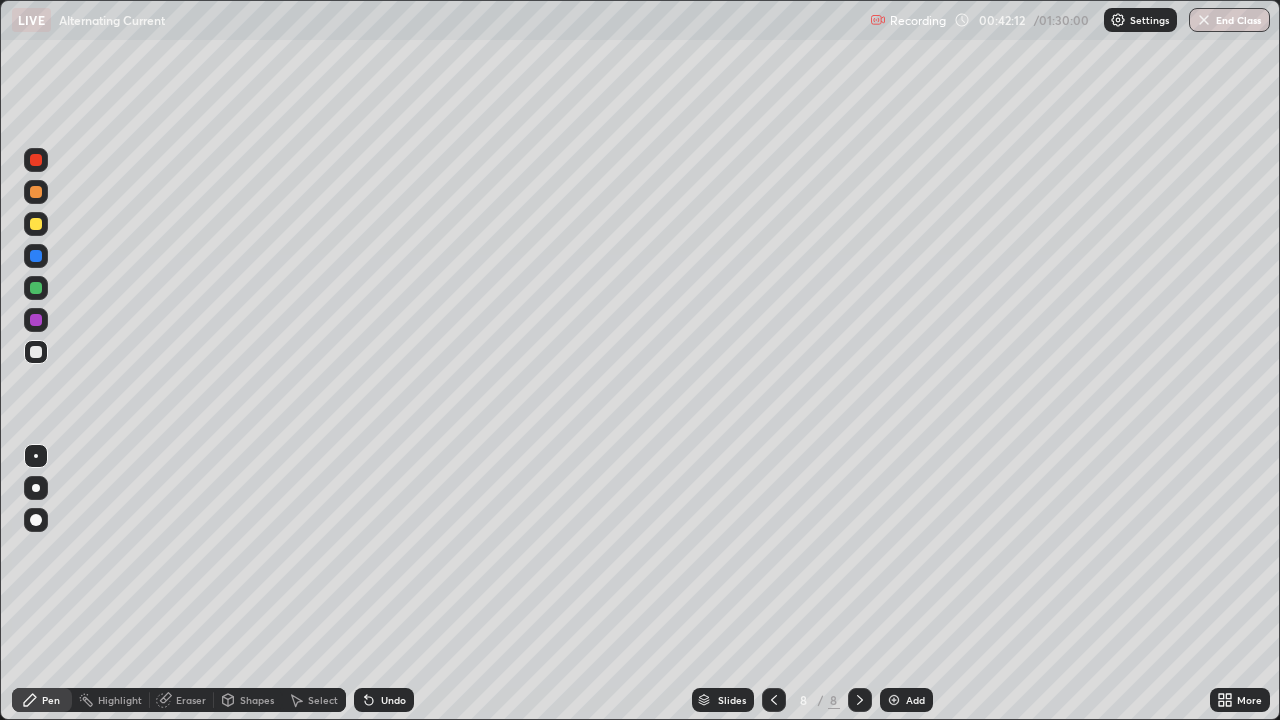 click 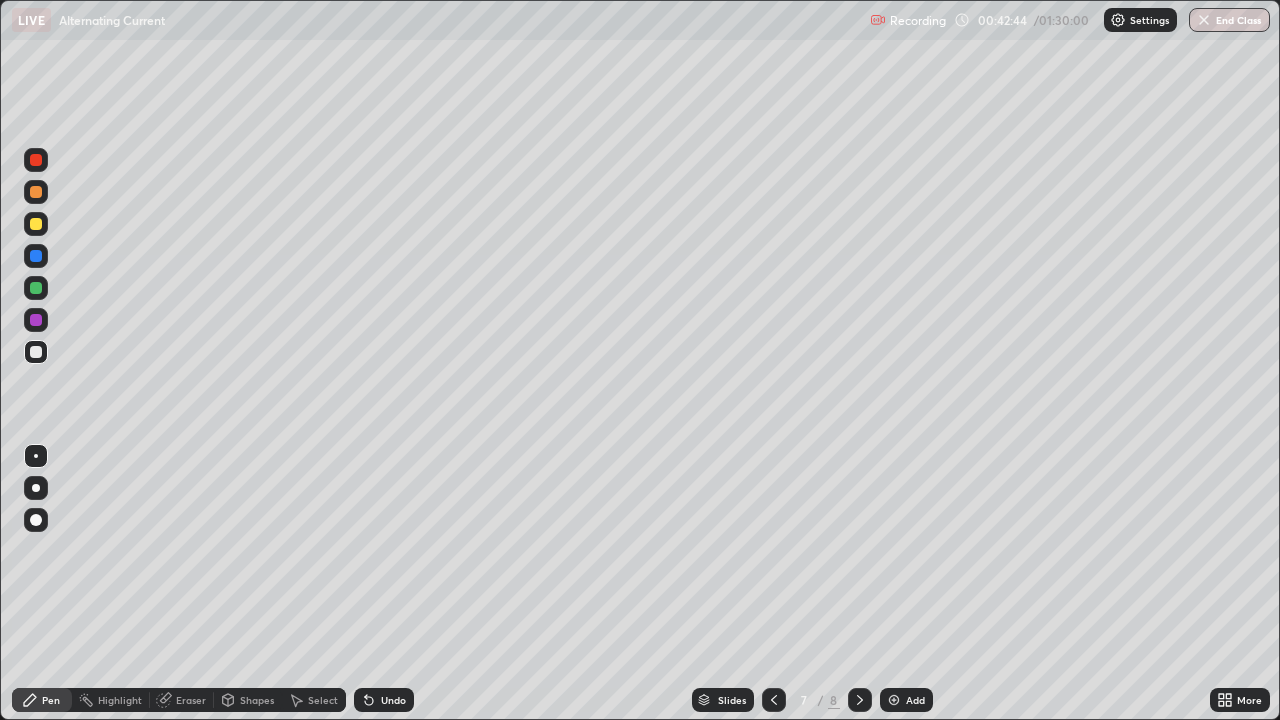 click 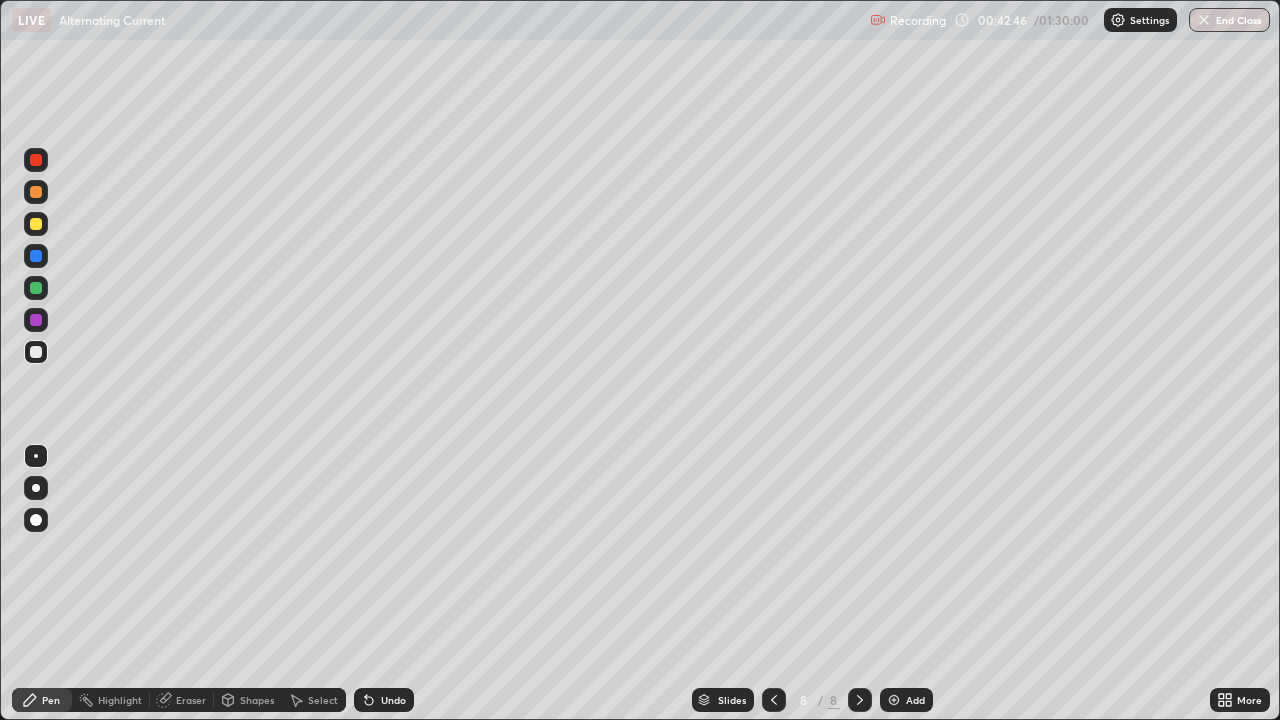 click at bounding box center [36, 224] 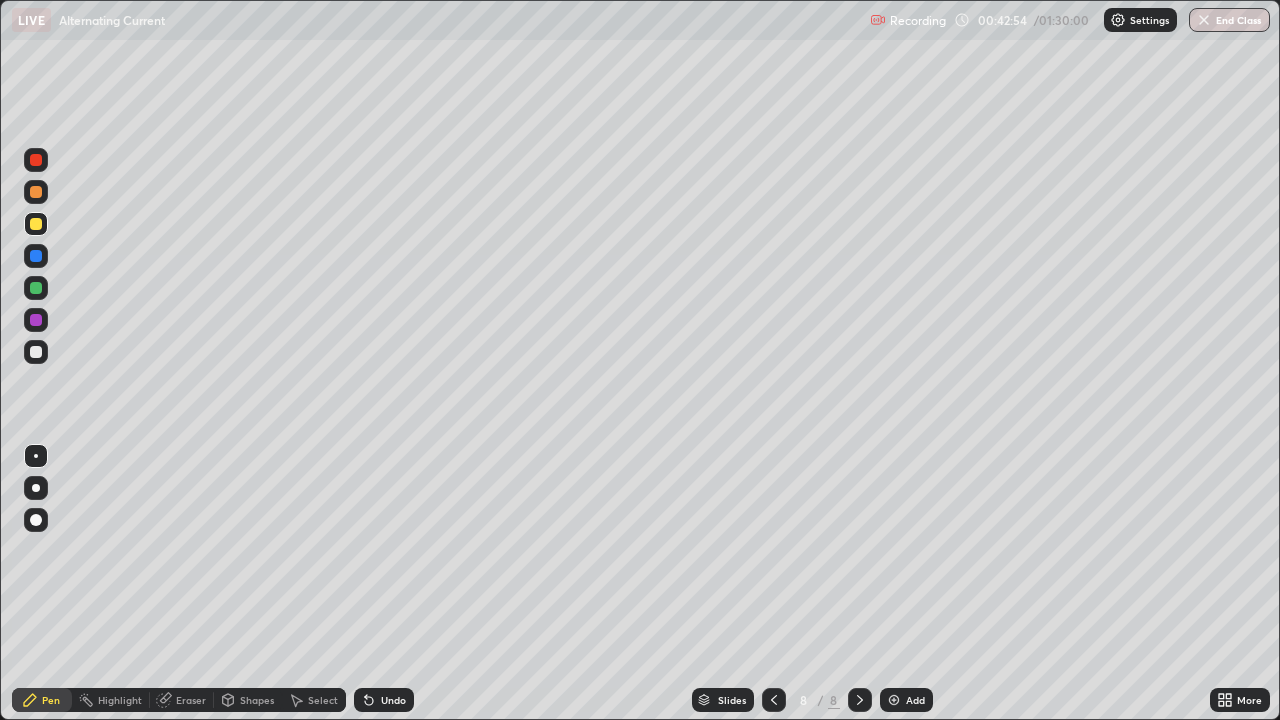 click at bounding box center [36, 352] 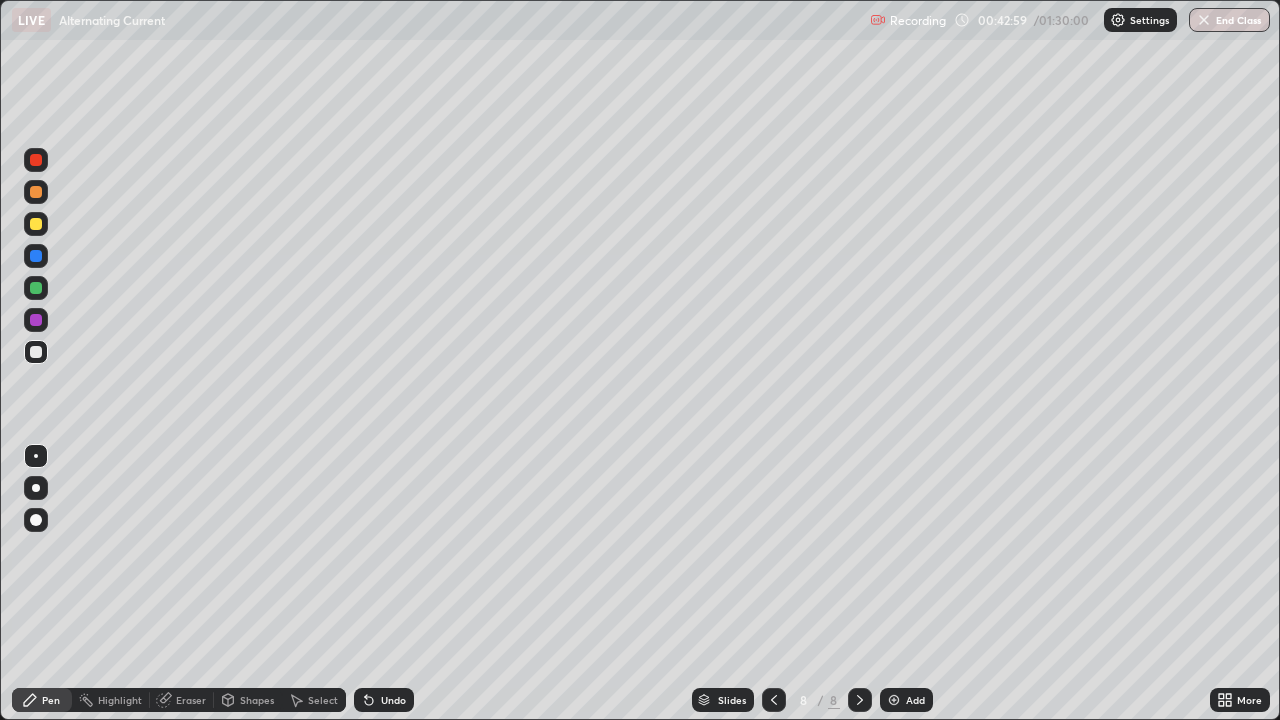click 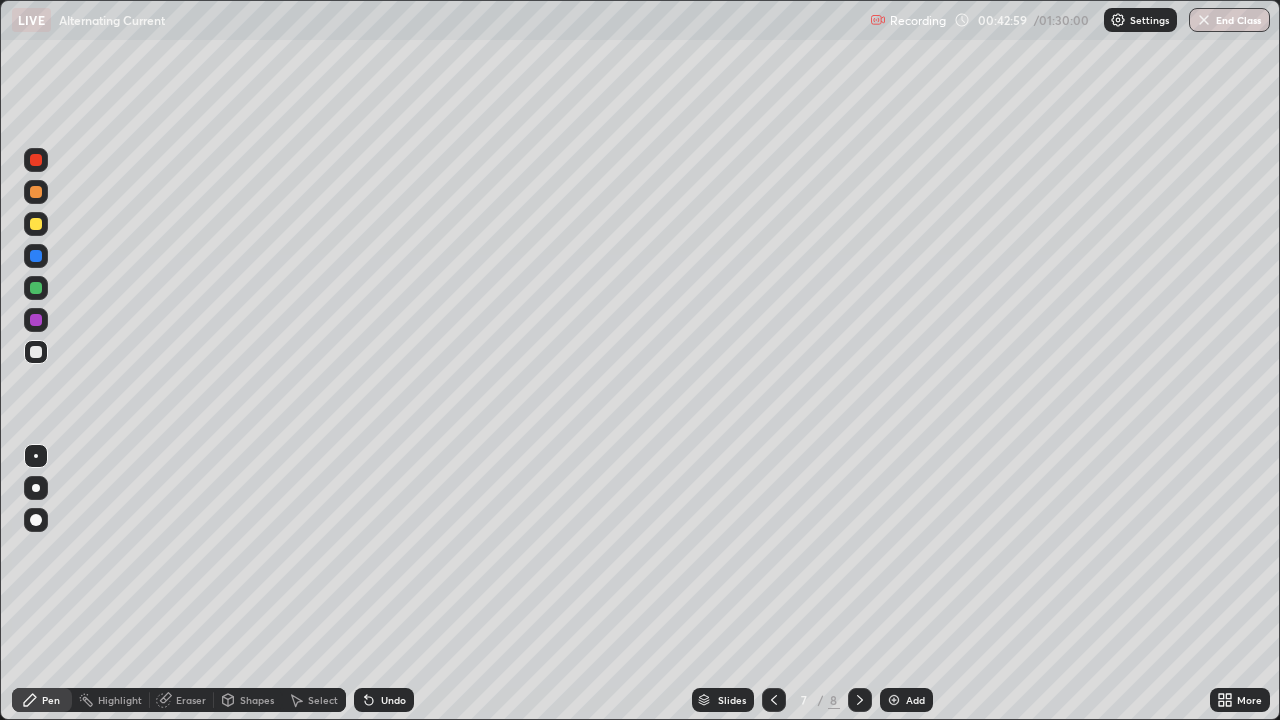 click 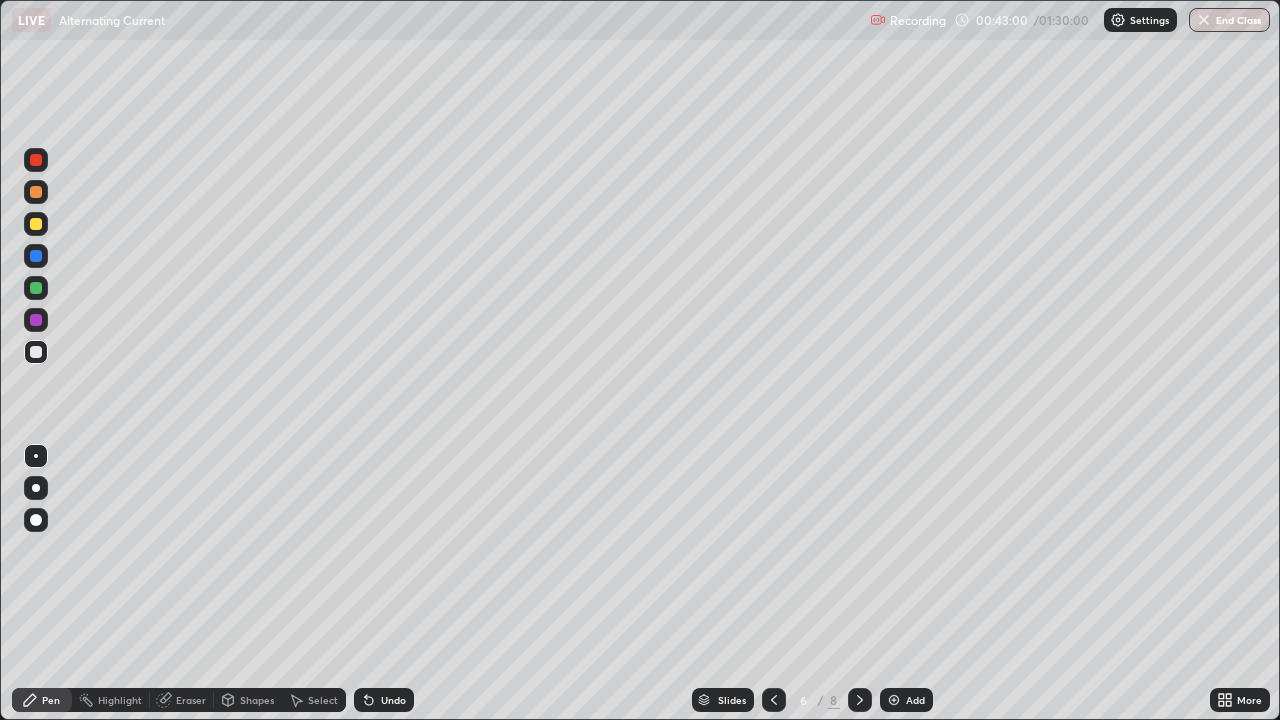 click 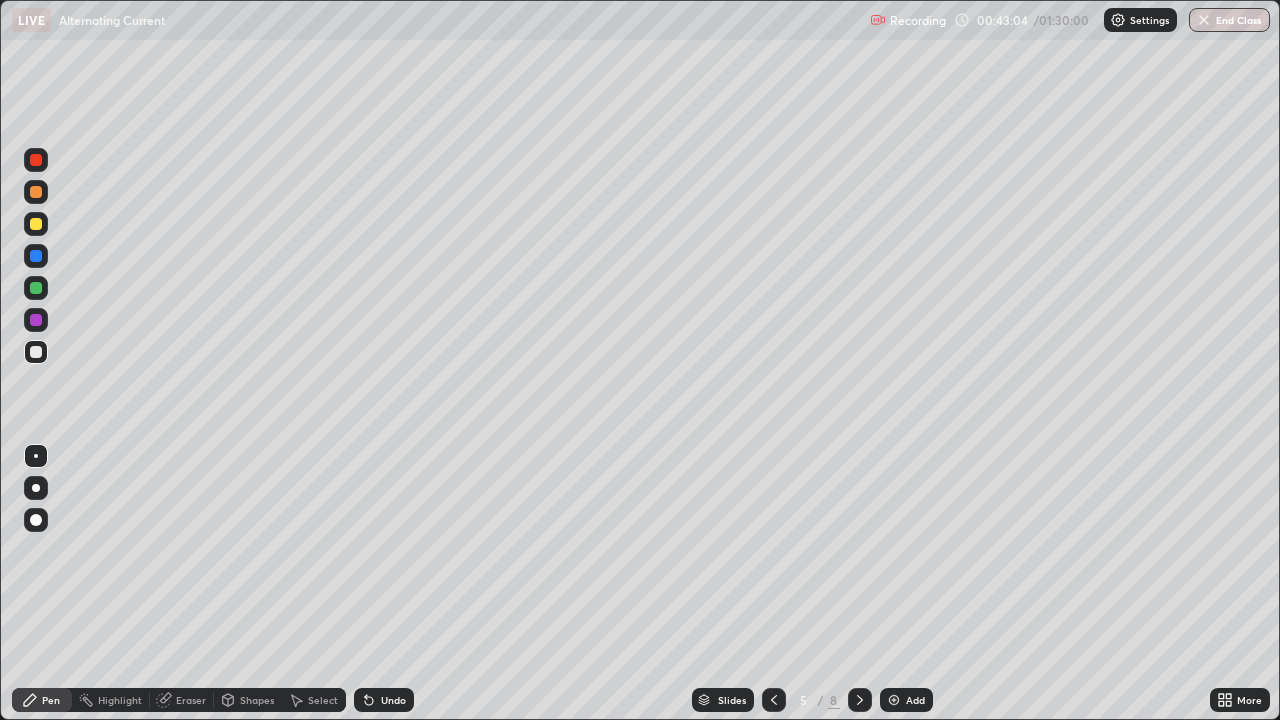 click 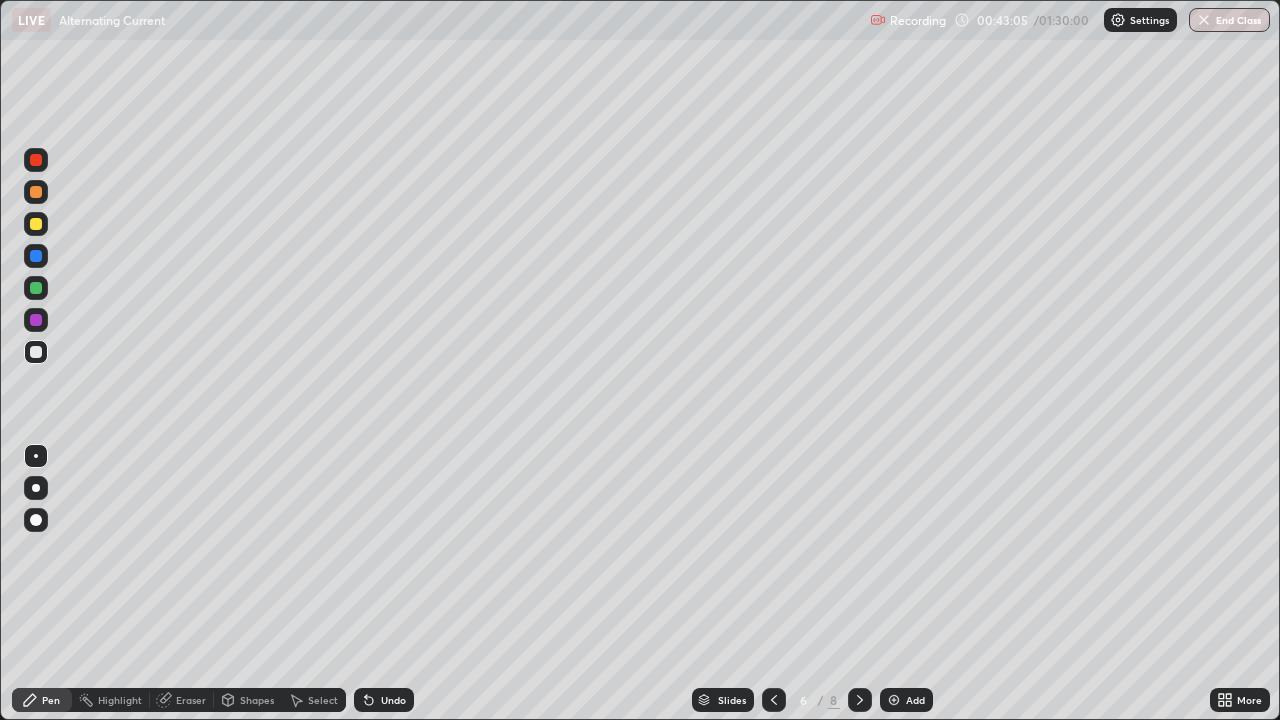 click 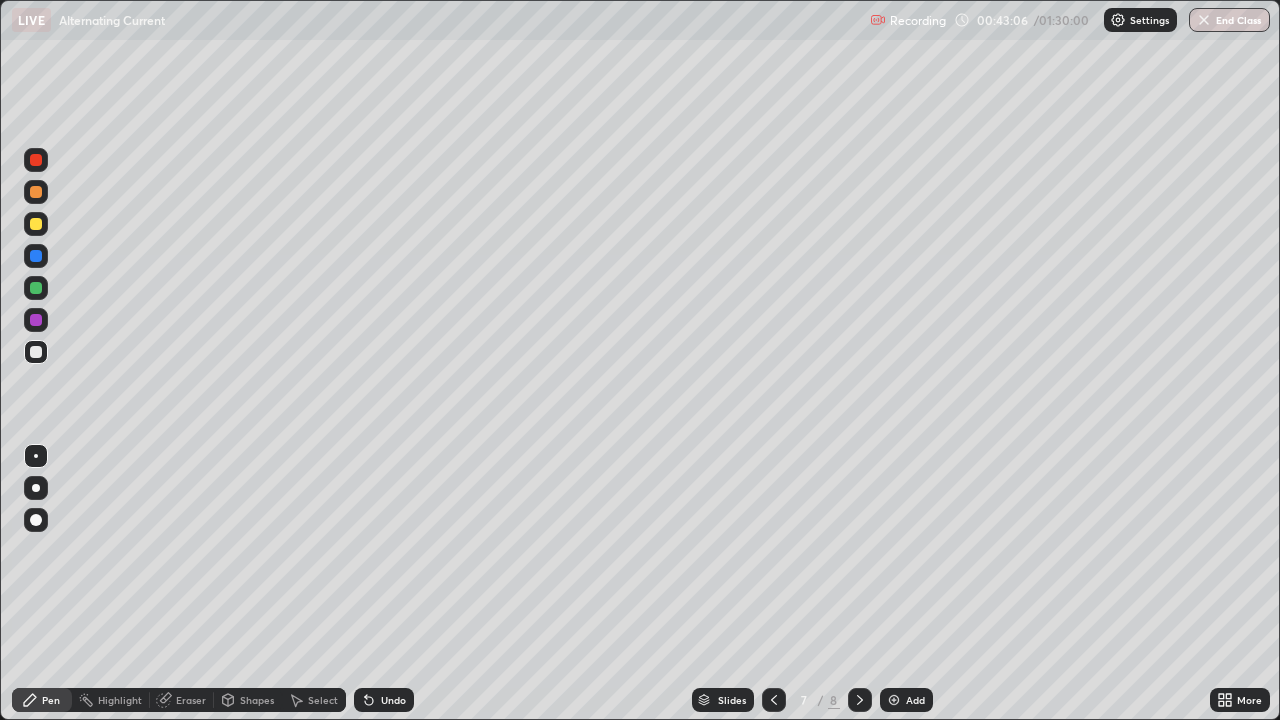 click 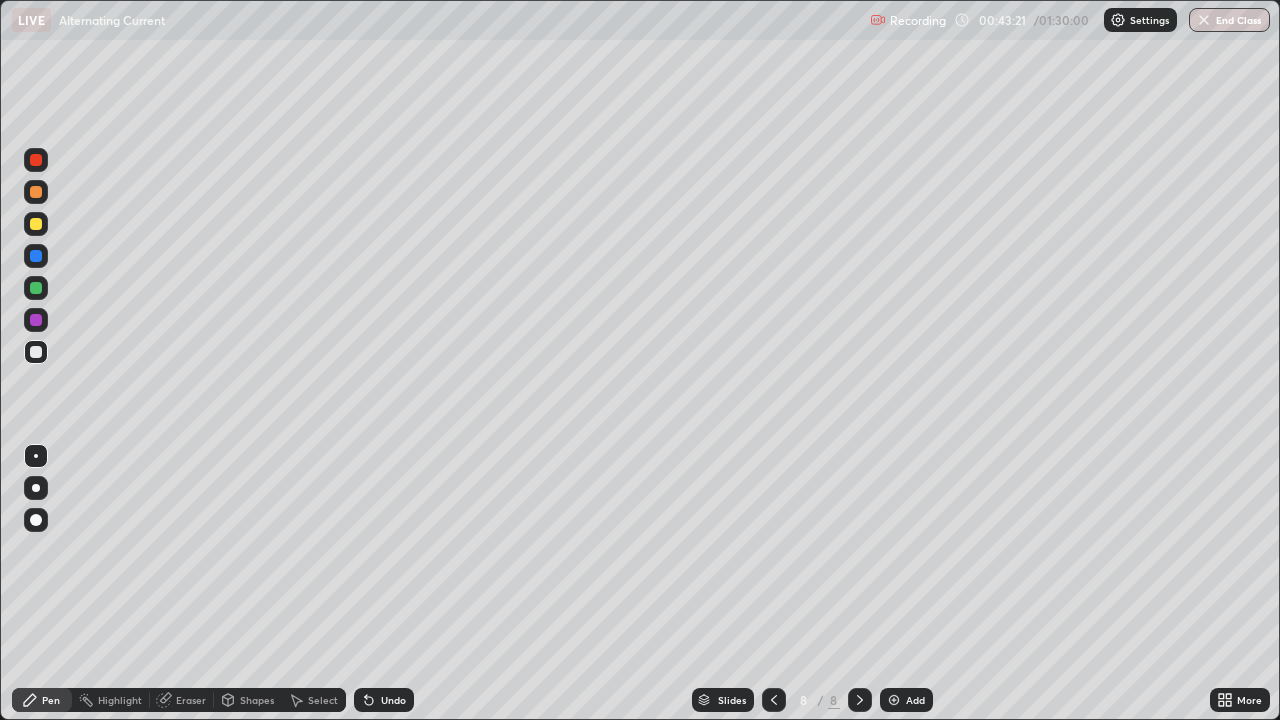 click on "Undo" at bounding box center (384, 700) 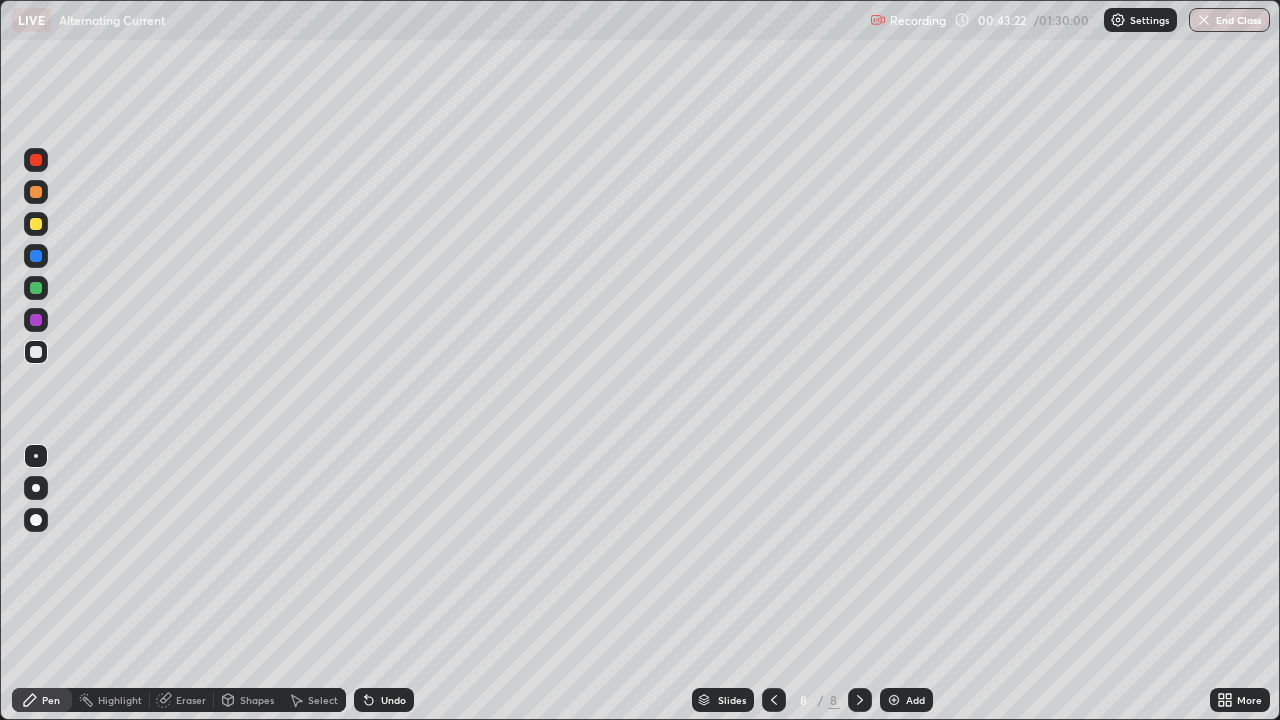 click on "Undo" at bounding box center (384, 700) 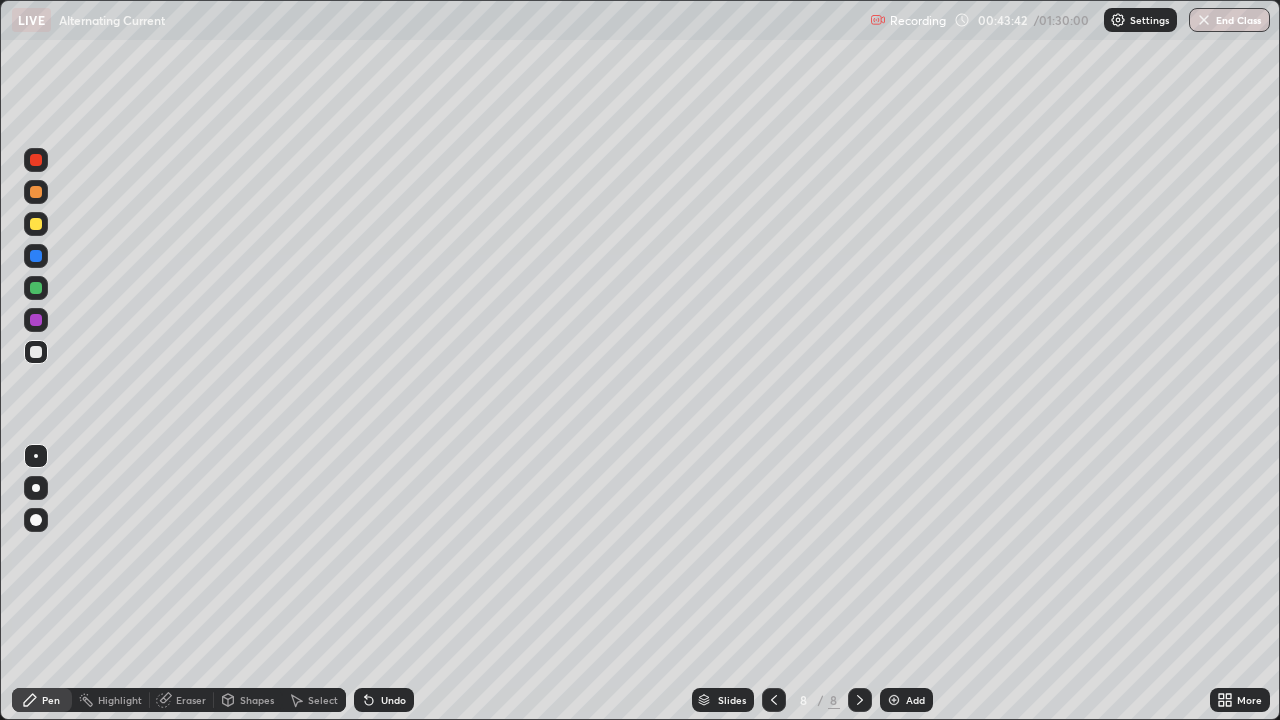click on "Undo" at bounding box center [393, 700] 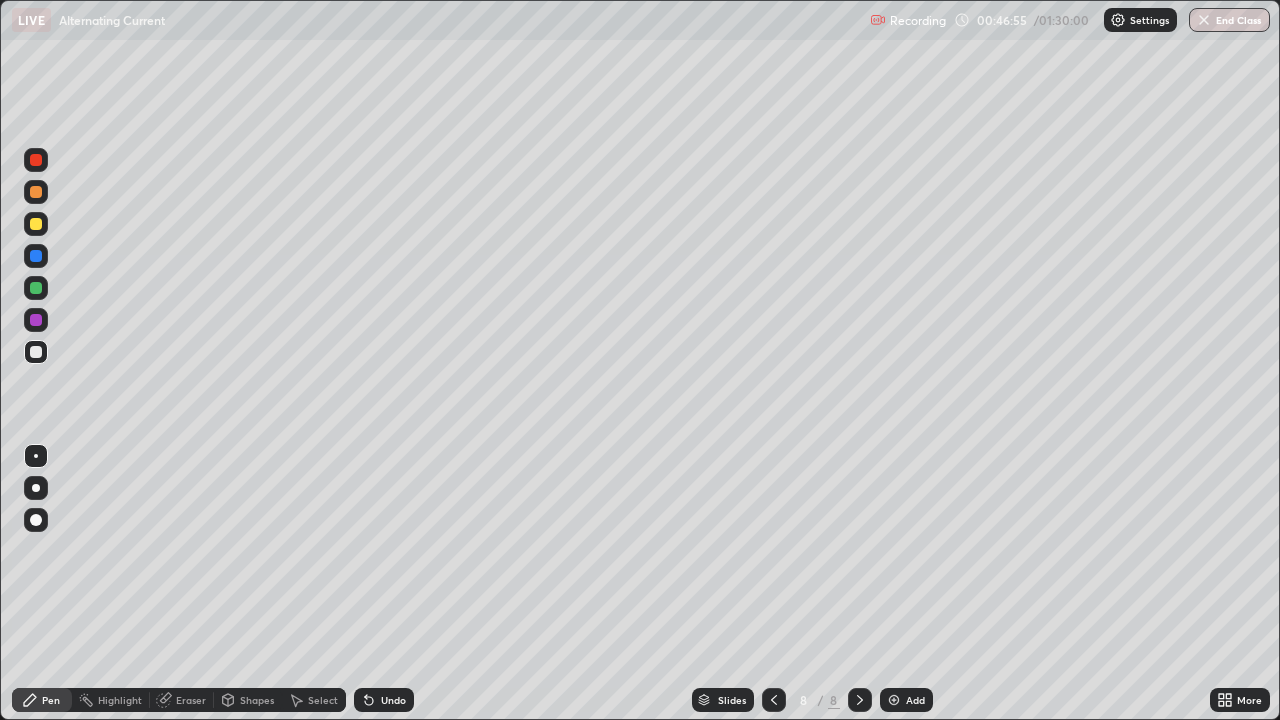 click at bounding box center (36, 352) 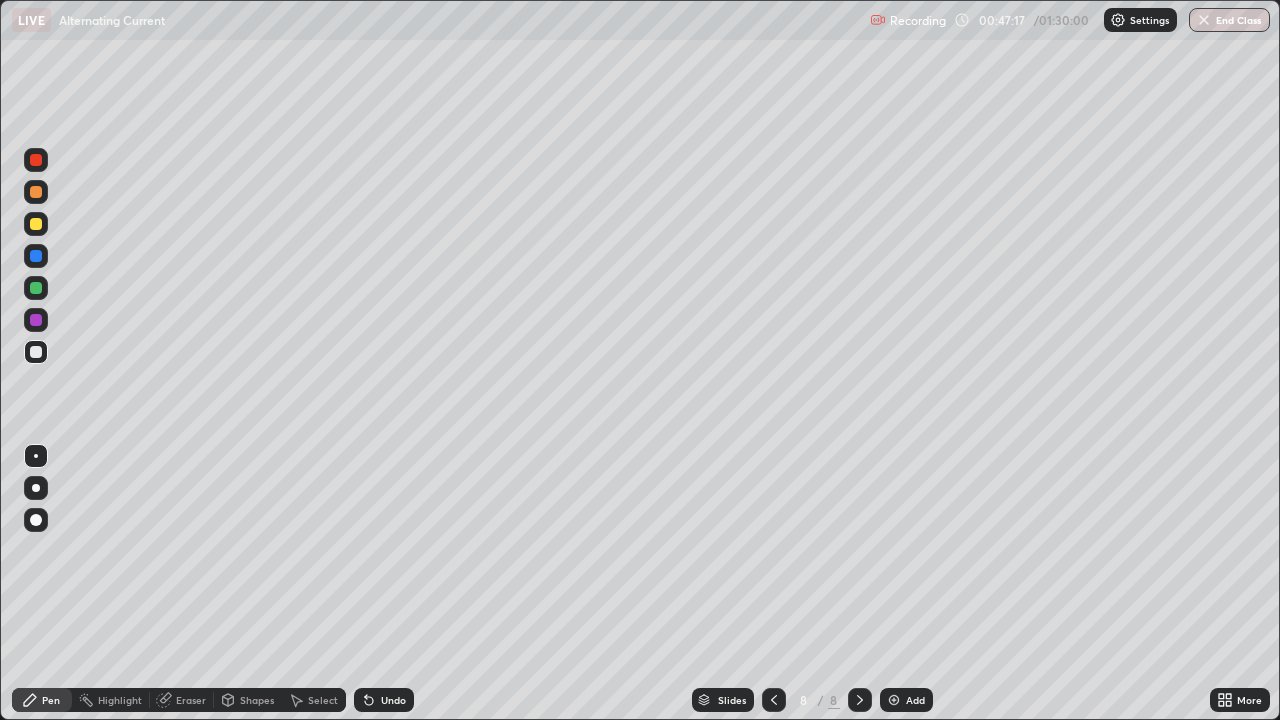 click at bounding box center [36, 352] 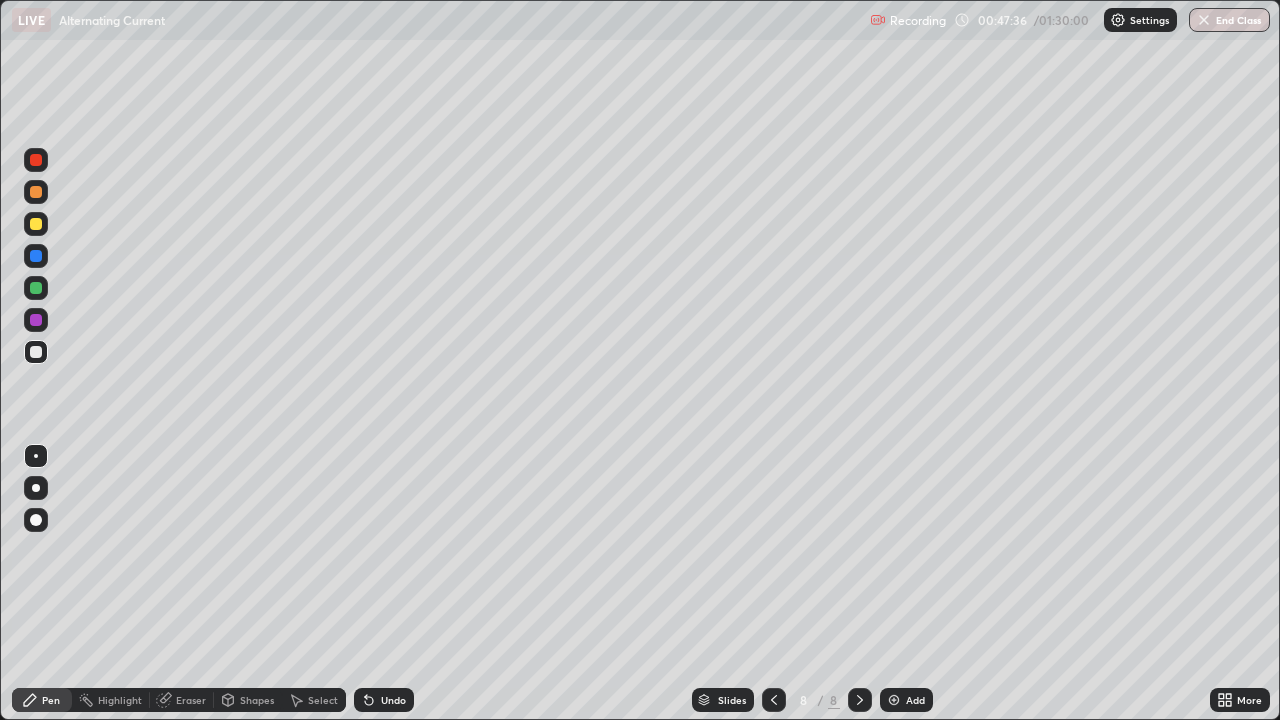 click at bounding box center [36, 224] 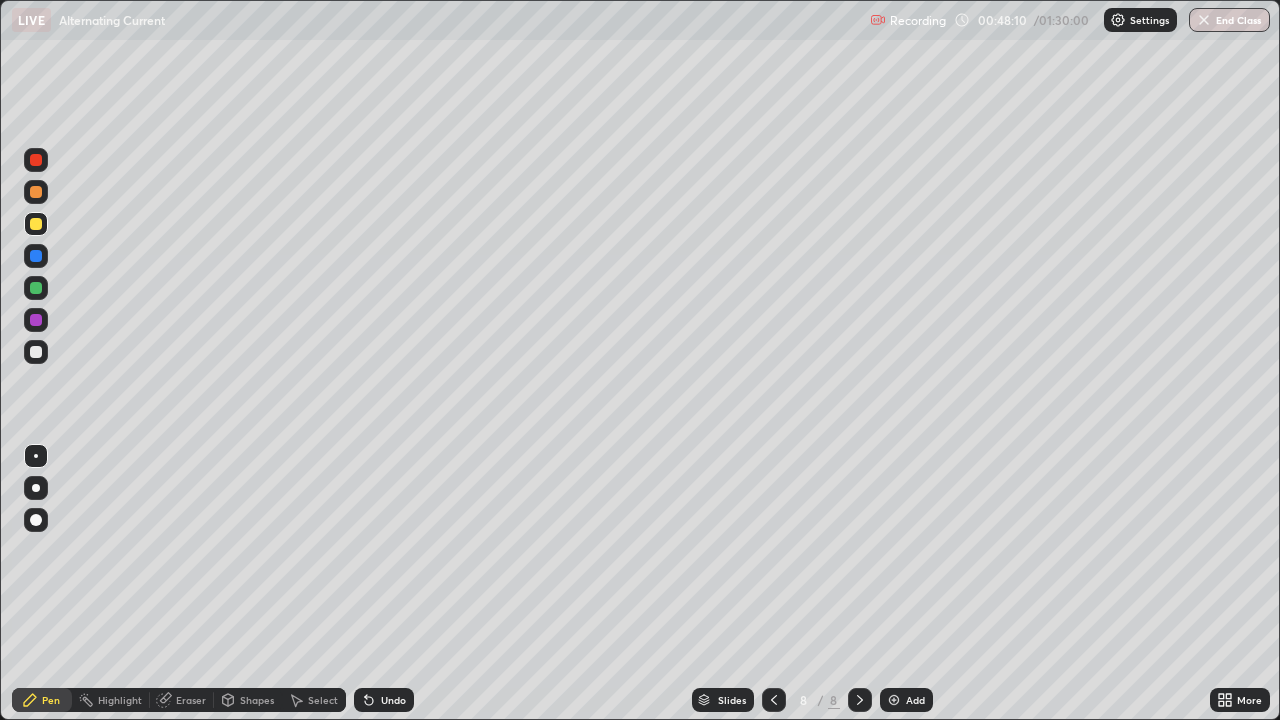 click on "Undo" at bounding box center [384, 700] 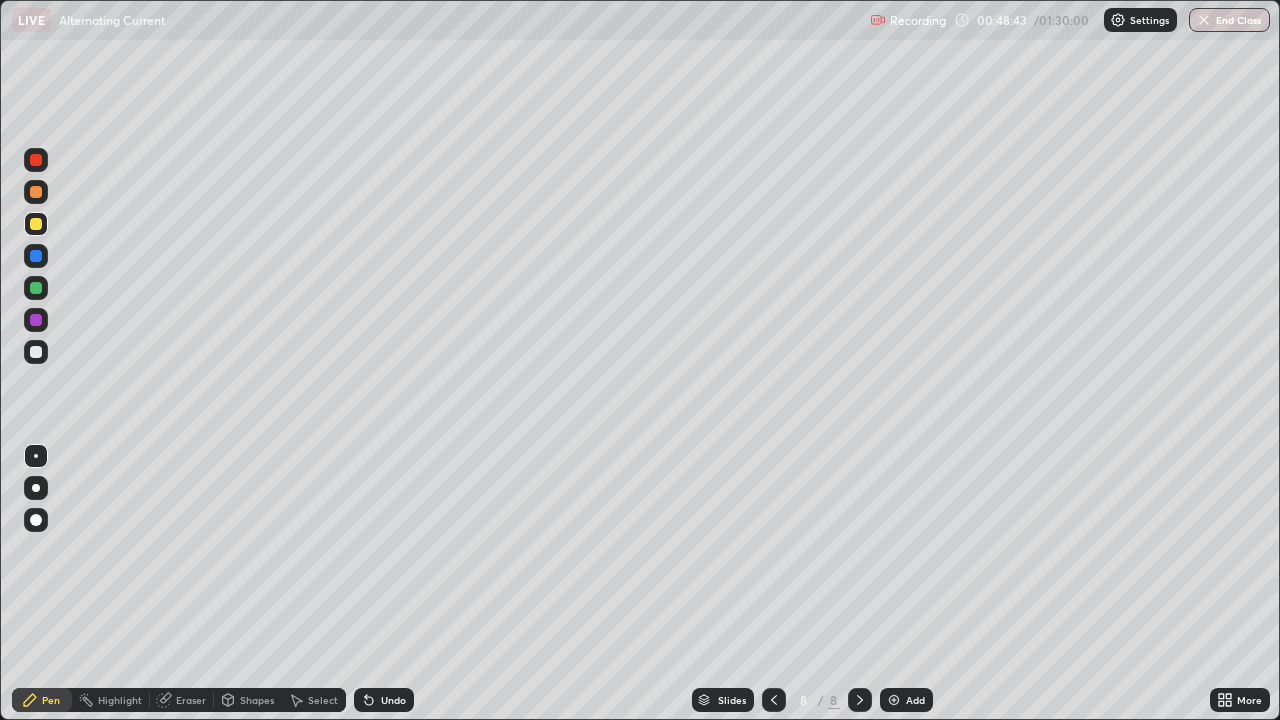 click at bounding box center [36, 352] 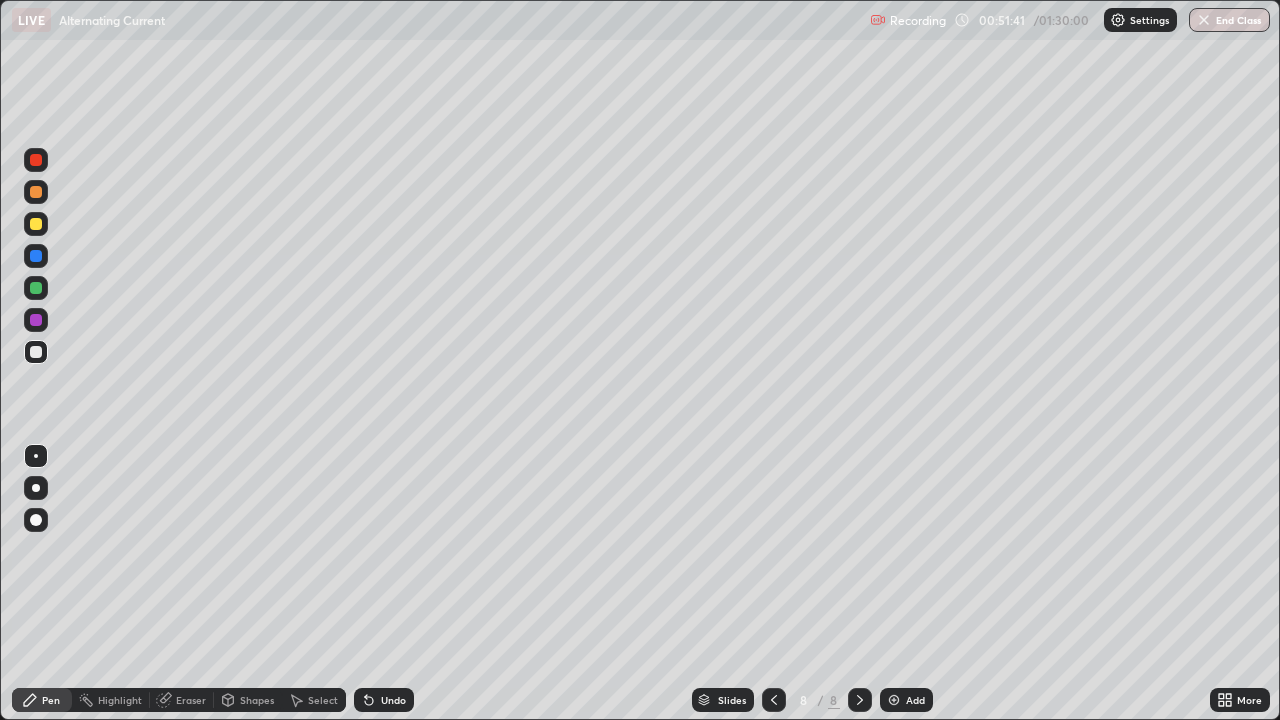 click on "Add" at bounding box center (906, 700) 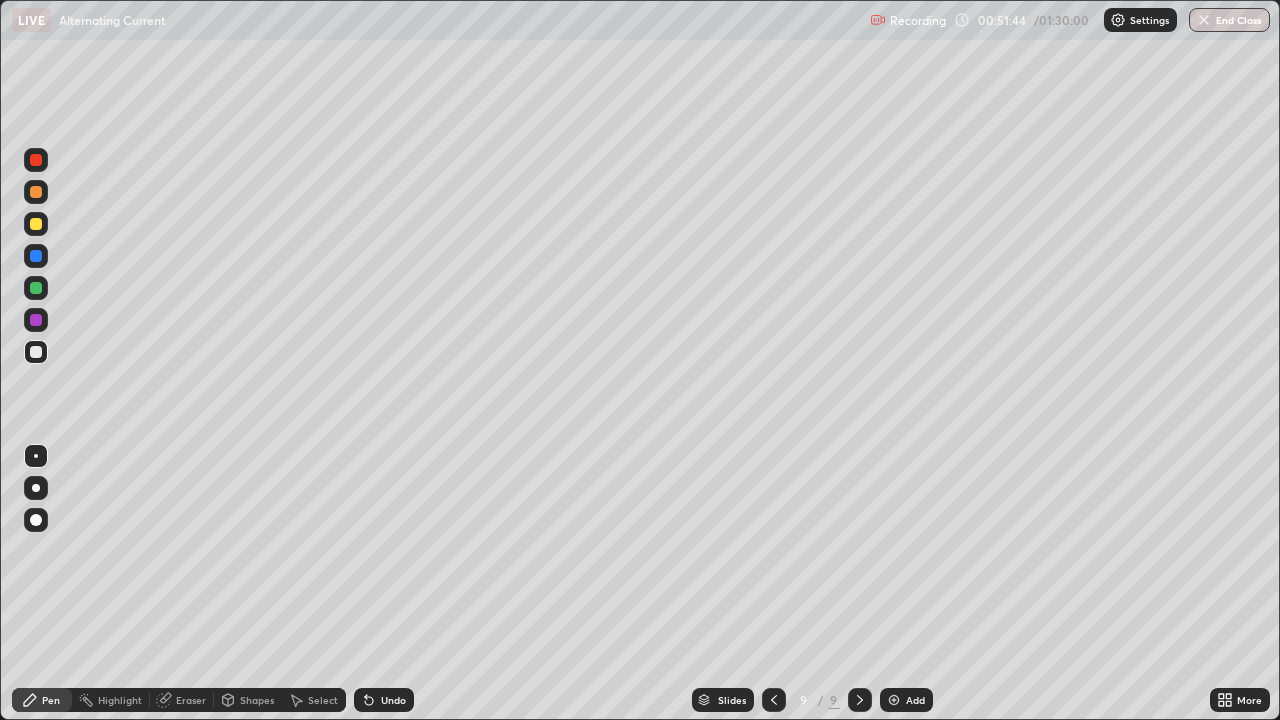 click at bounding box center (36, 192) 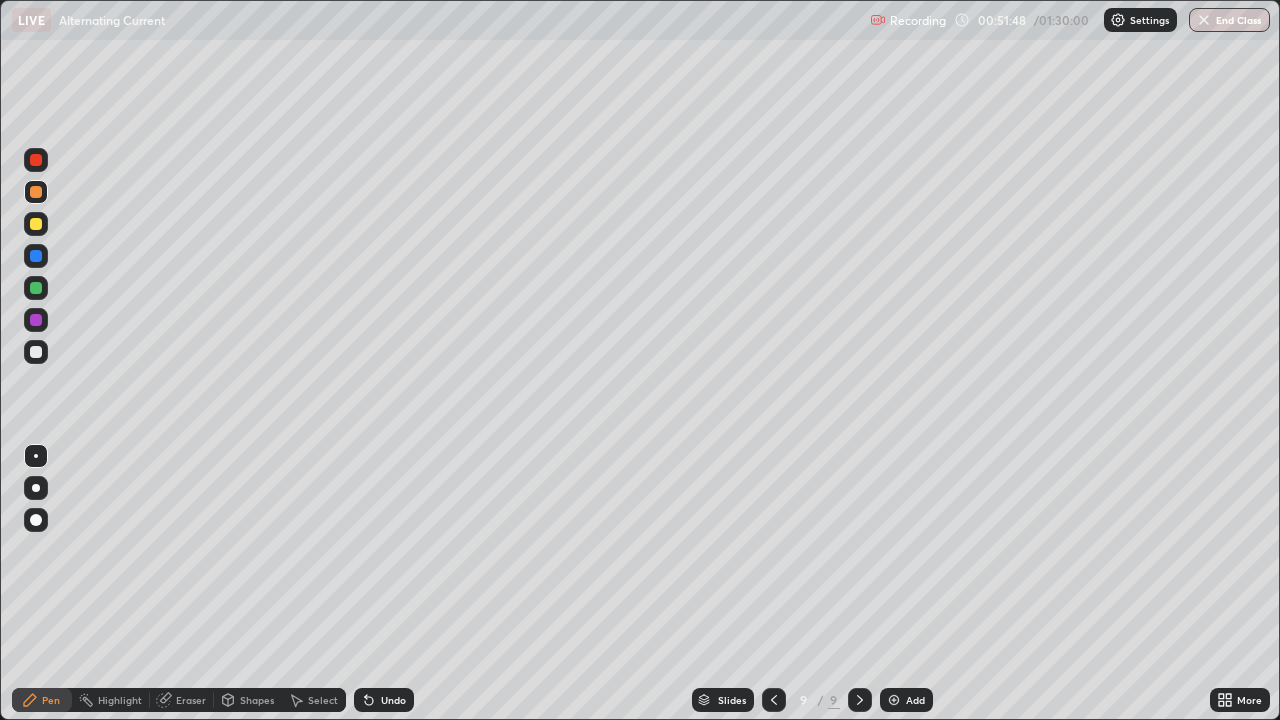 click on "Undo" at bounding box center (393, 700) 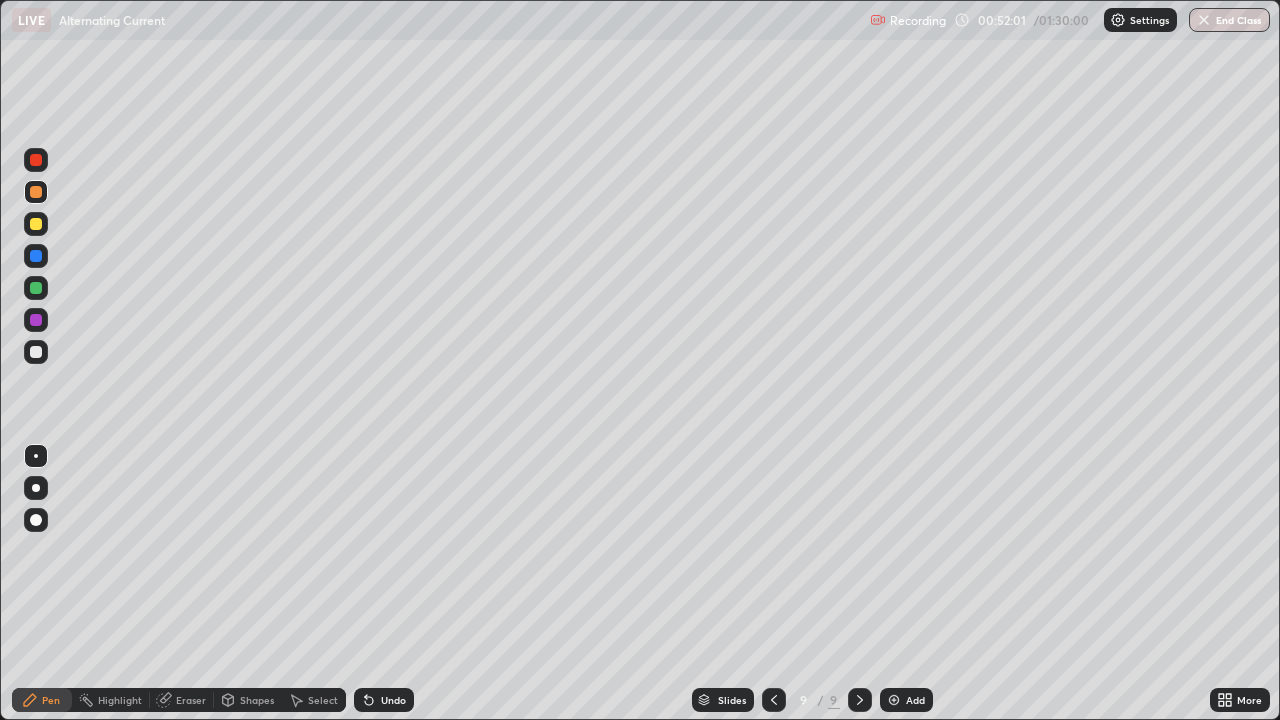 click on "Undo" at bounding box center [384, 700] 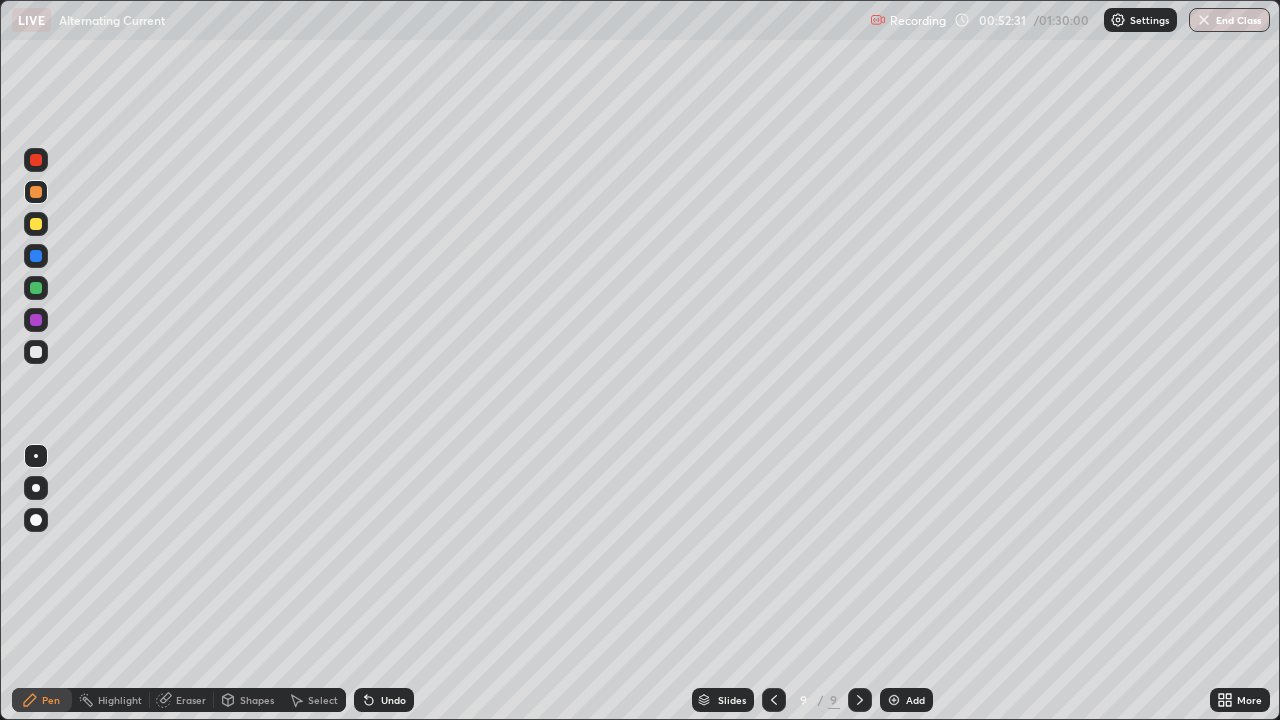 click at bounding box center [36, 352] 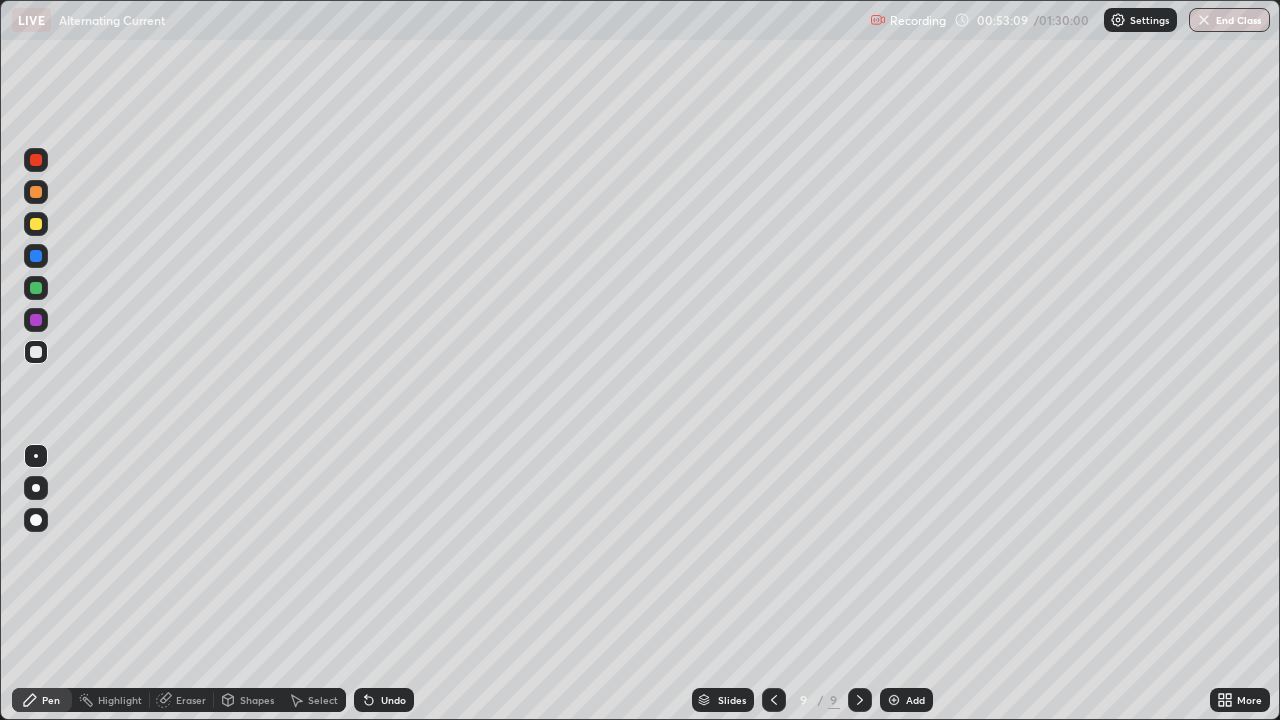 click at bounding box center (36, 192) 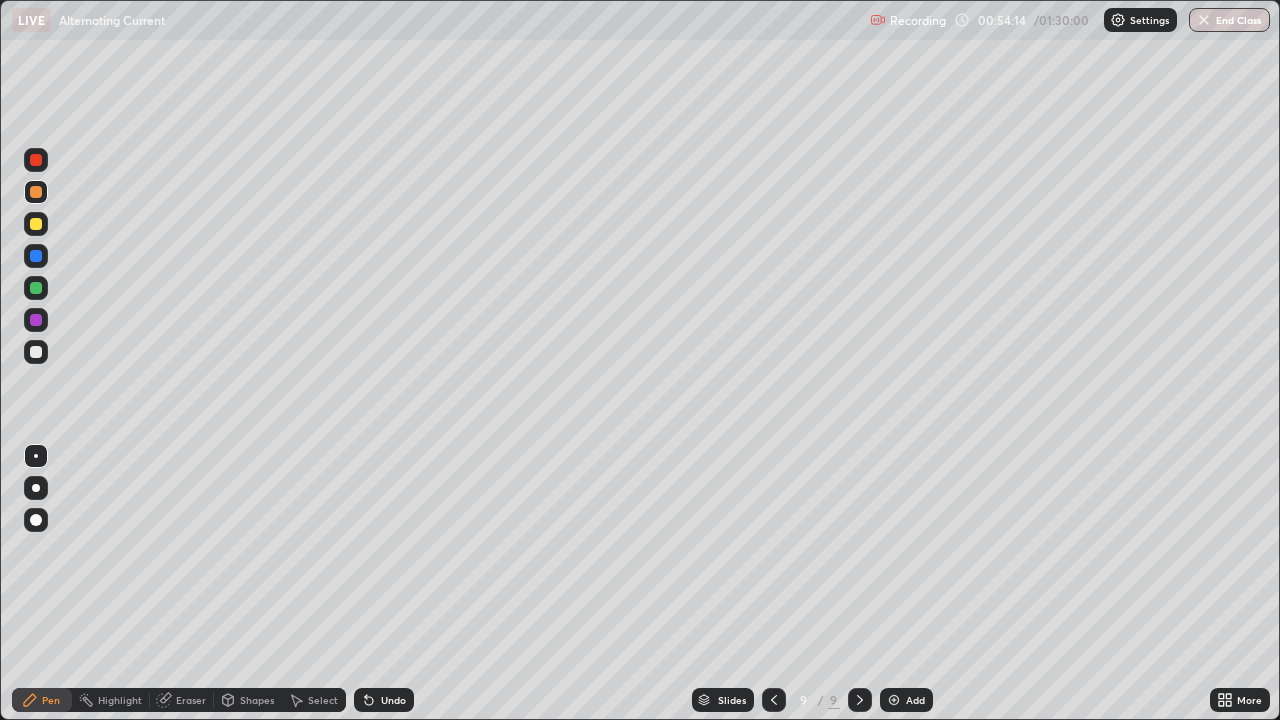 click at bounding box center [36, 352] 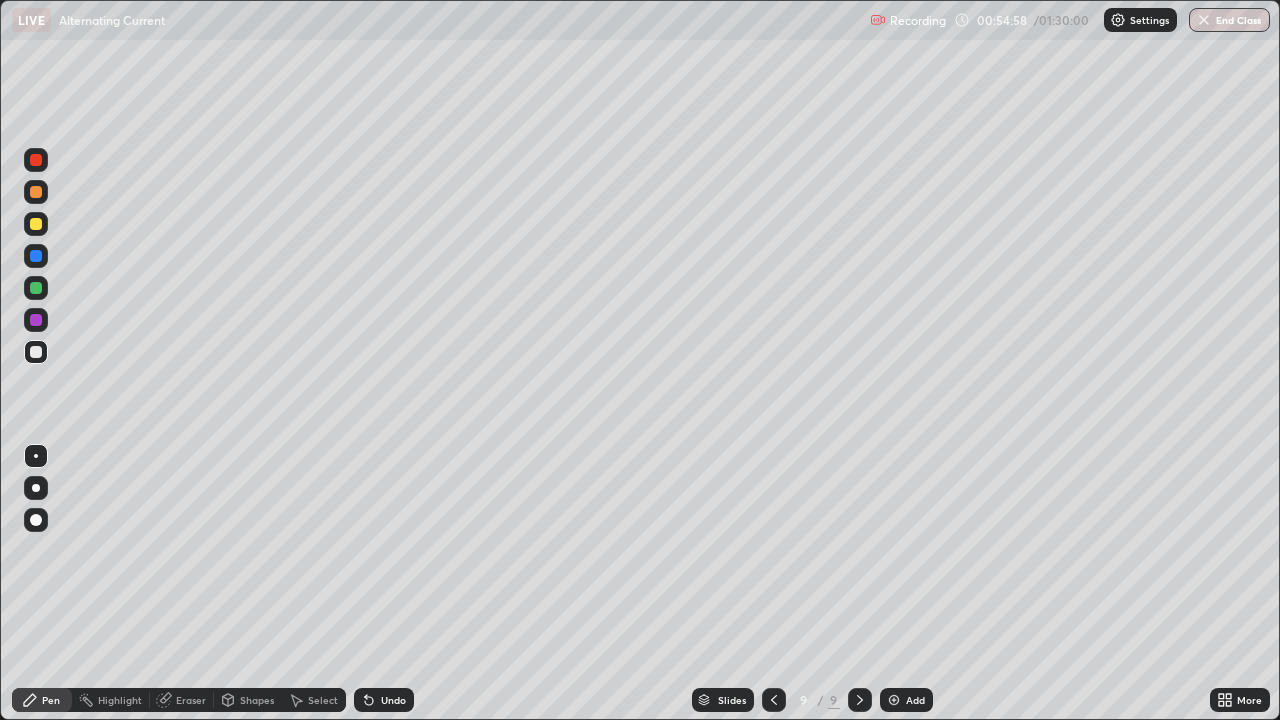 click on "Eraser" at bounding box center [191, 700] 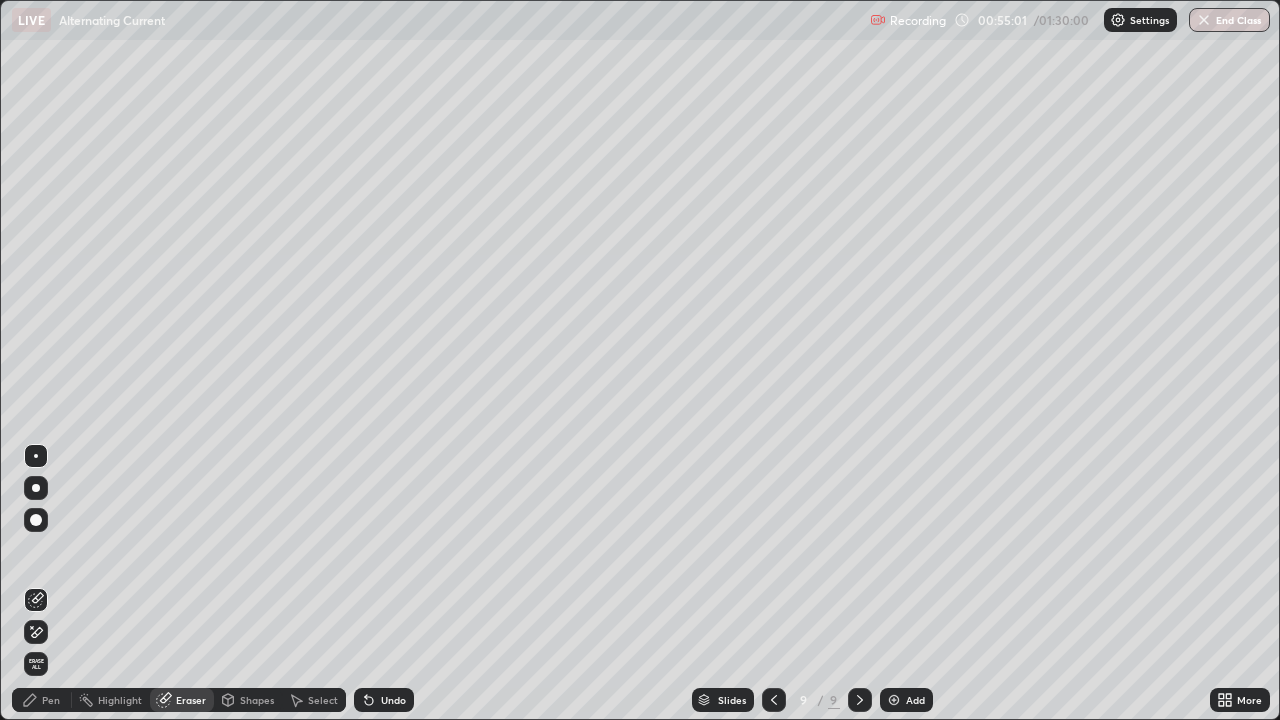 click on "Pen" at bounding box center [42, 700] 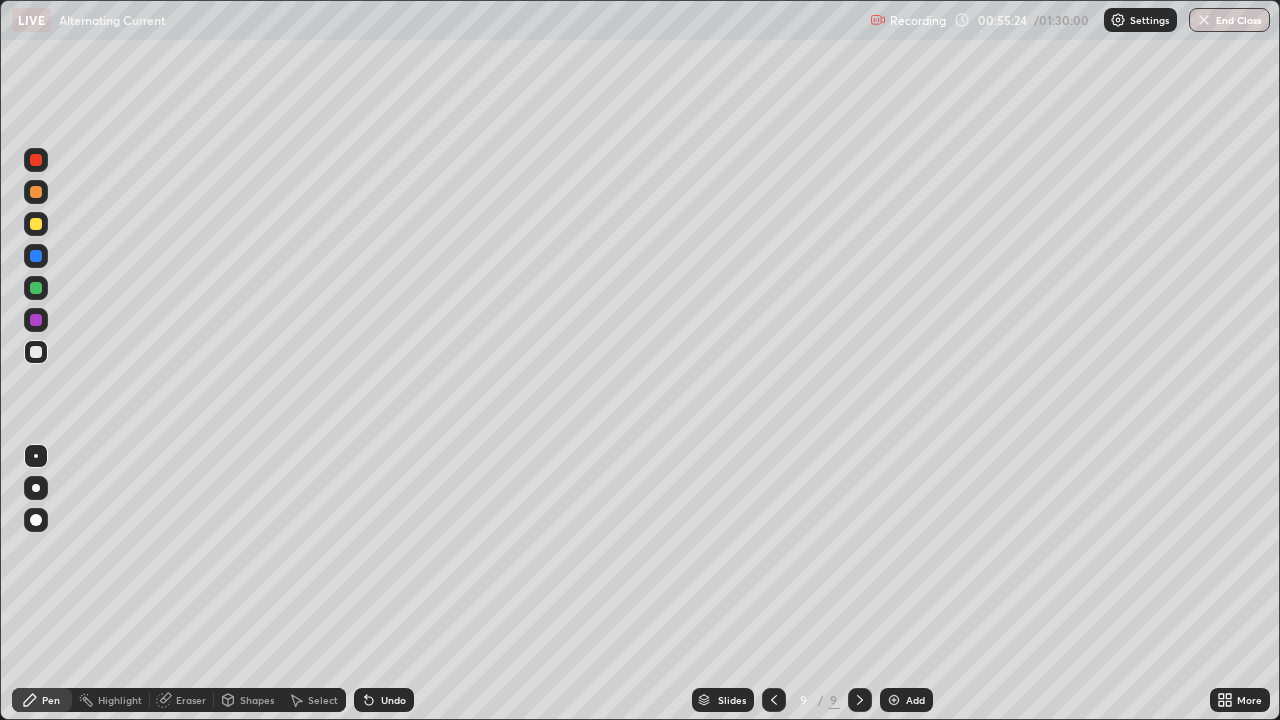 click at bounding box center (36, 160) 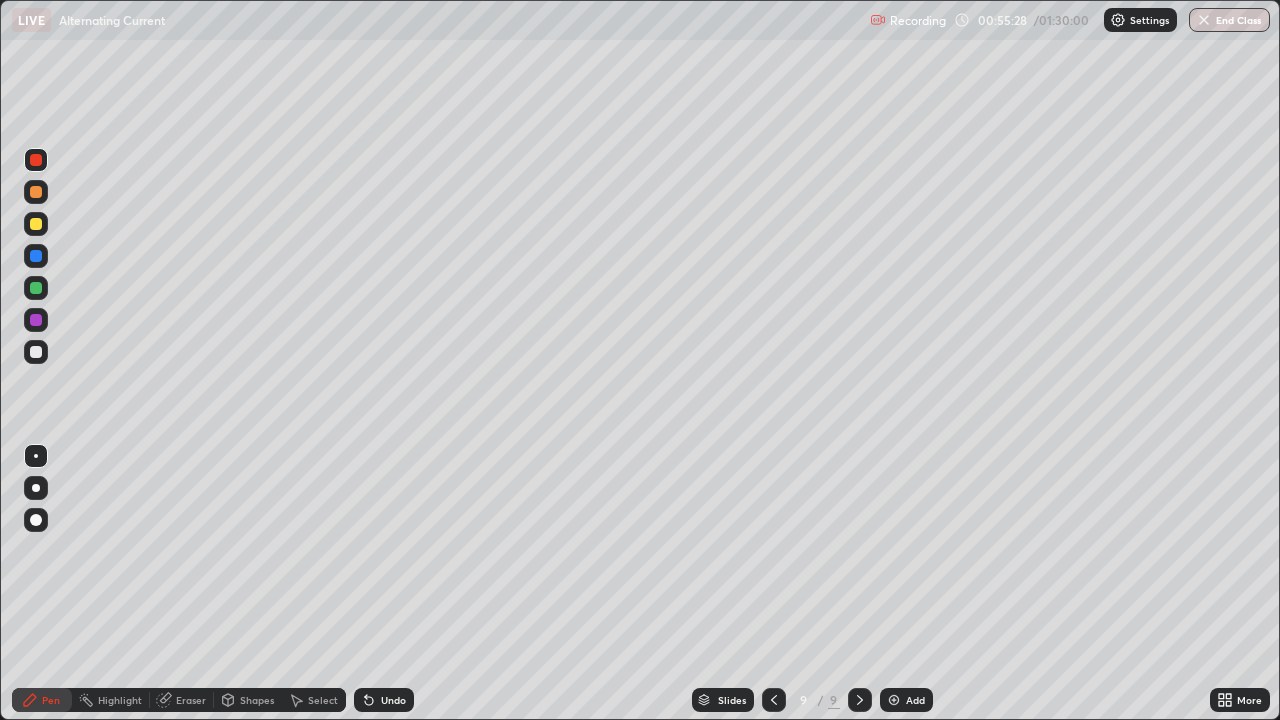 click 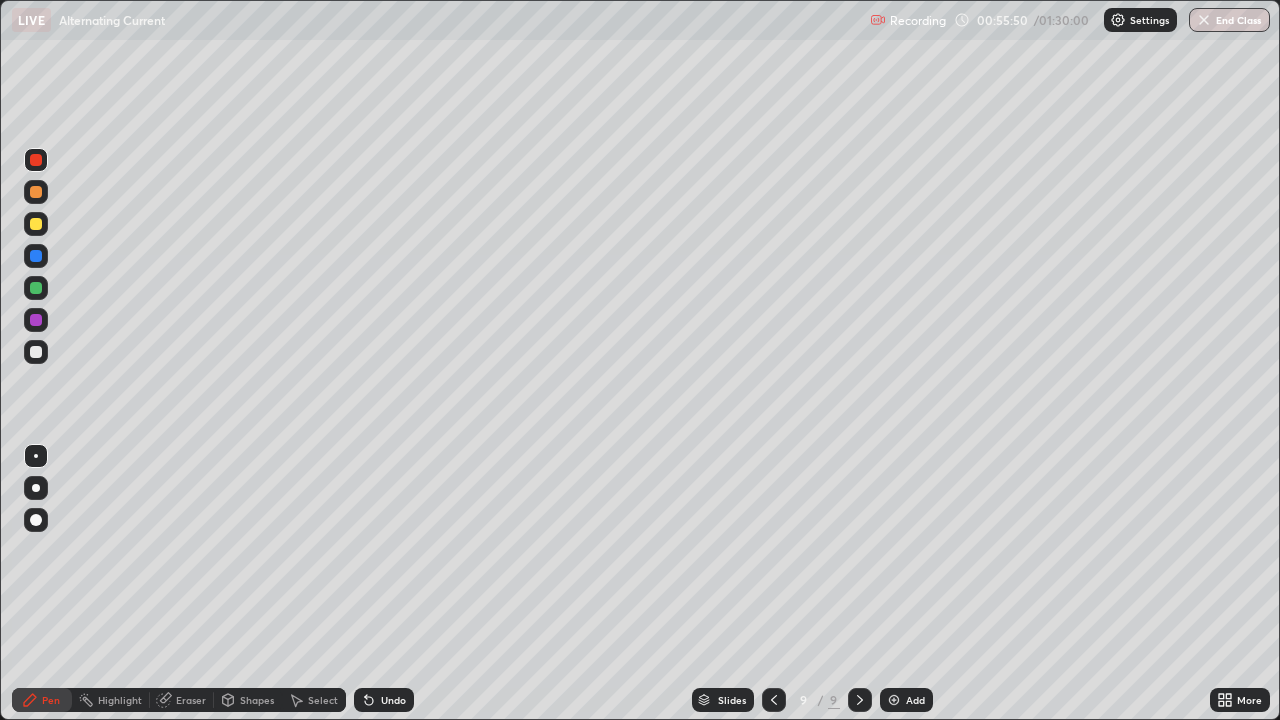 click at bounding box center (36, 320) 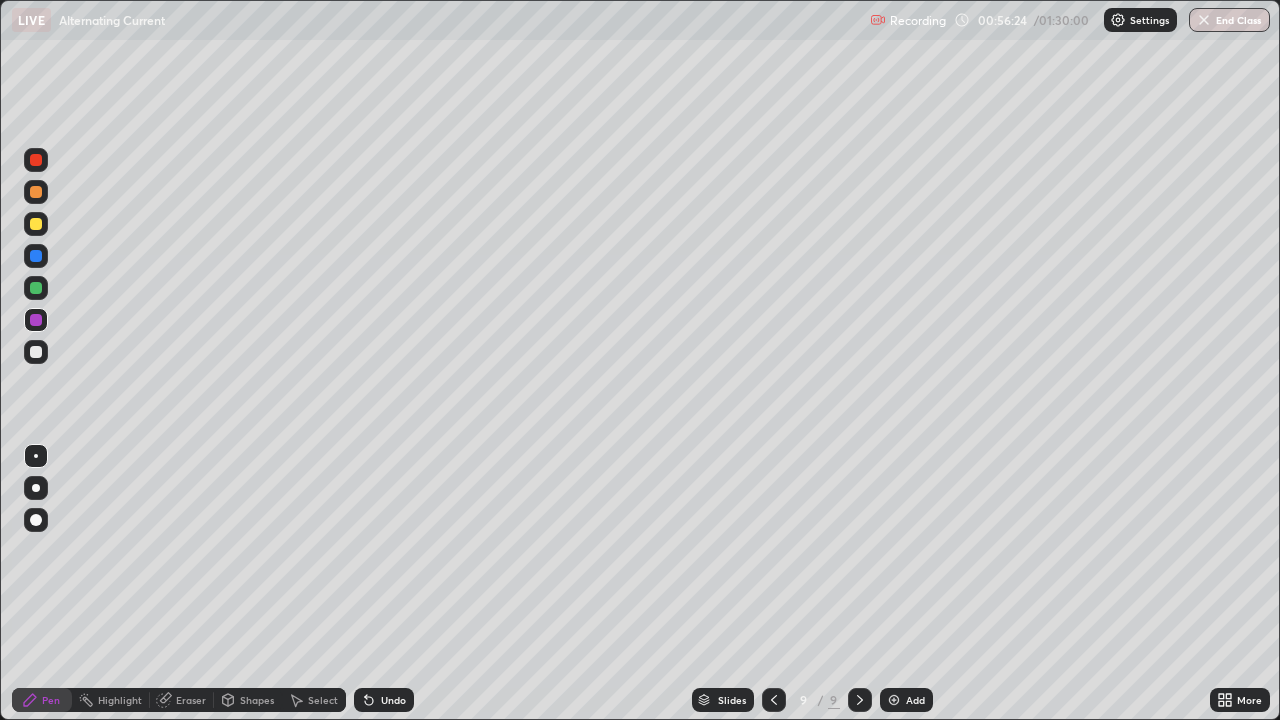 click on "Undo" at bounding box center [393, 700] 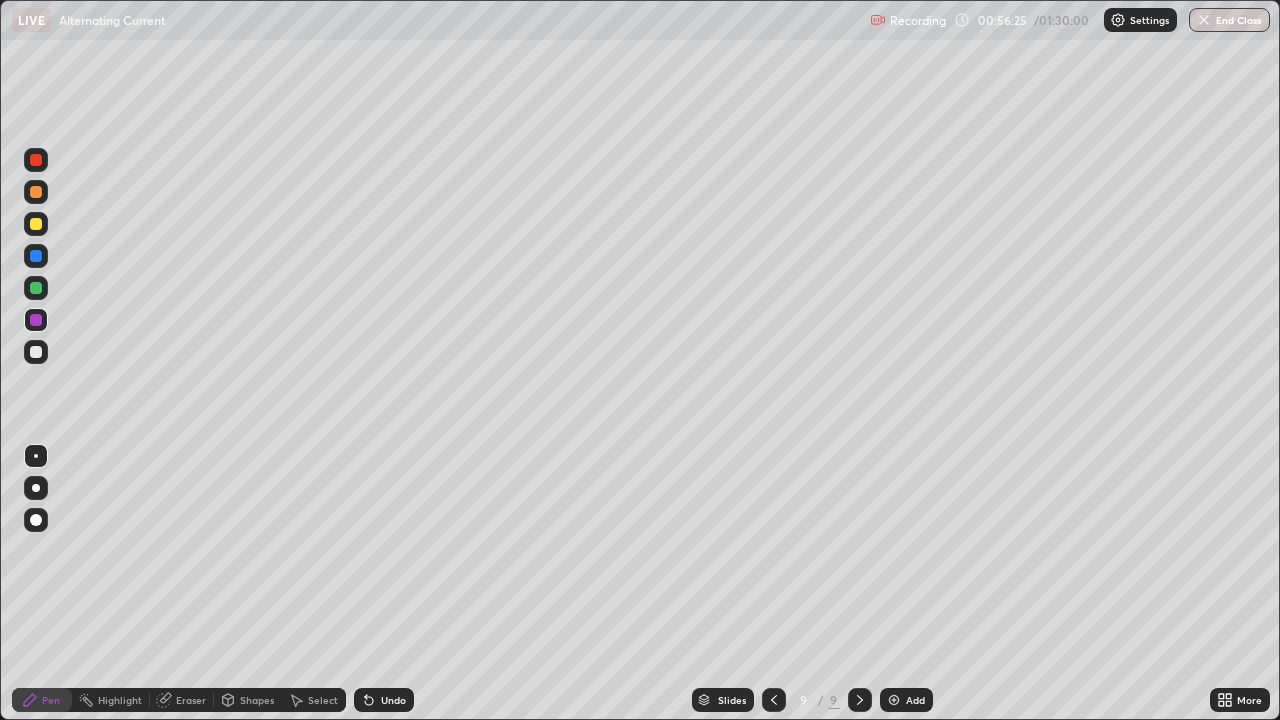 click on "Undo" at bounding box center [384, 700] 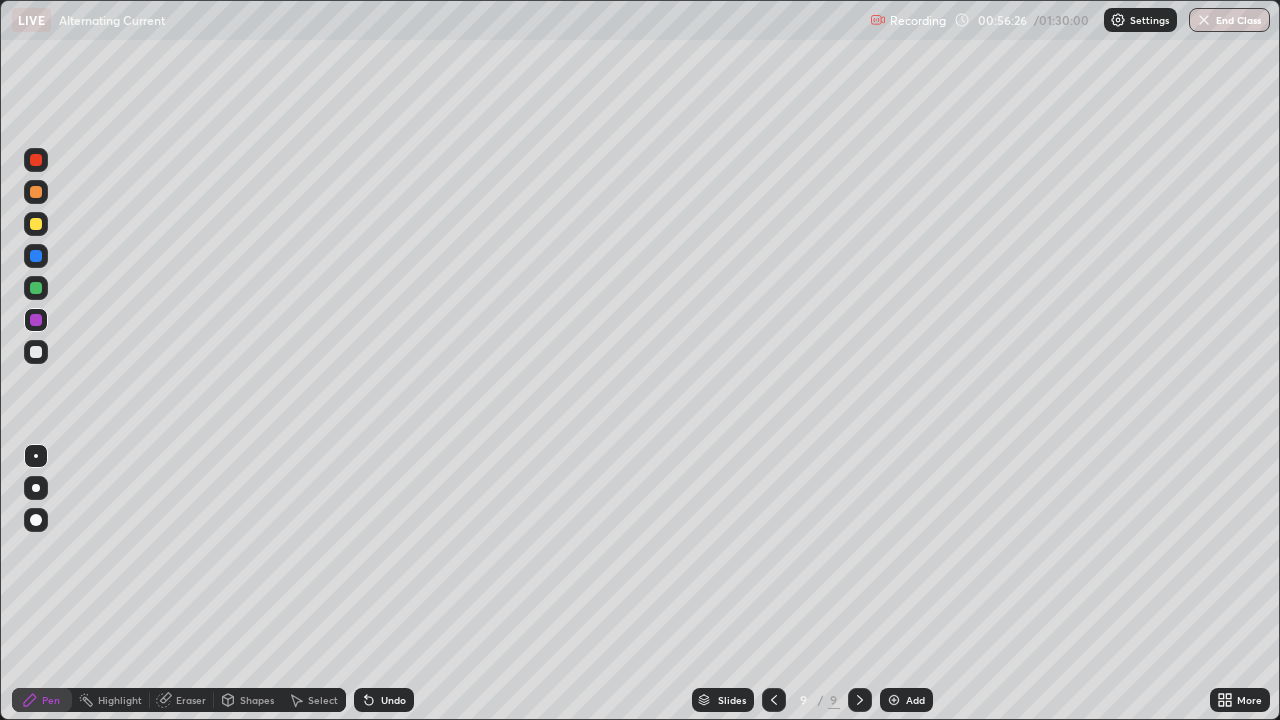 click at bounding box center [36, 160] 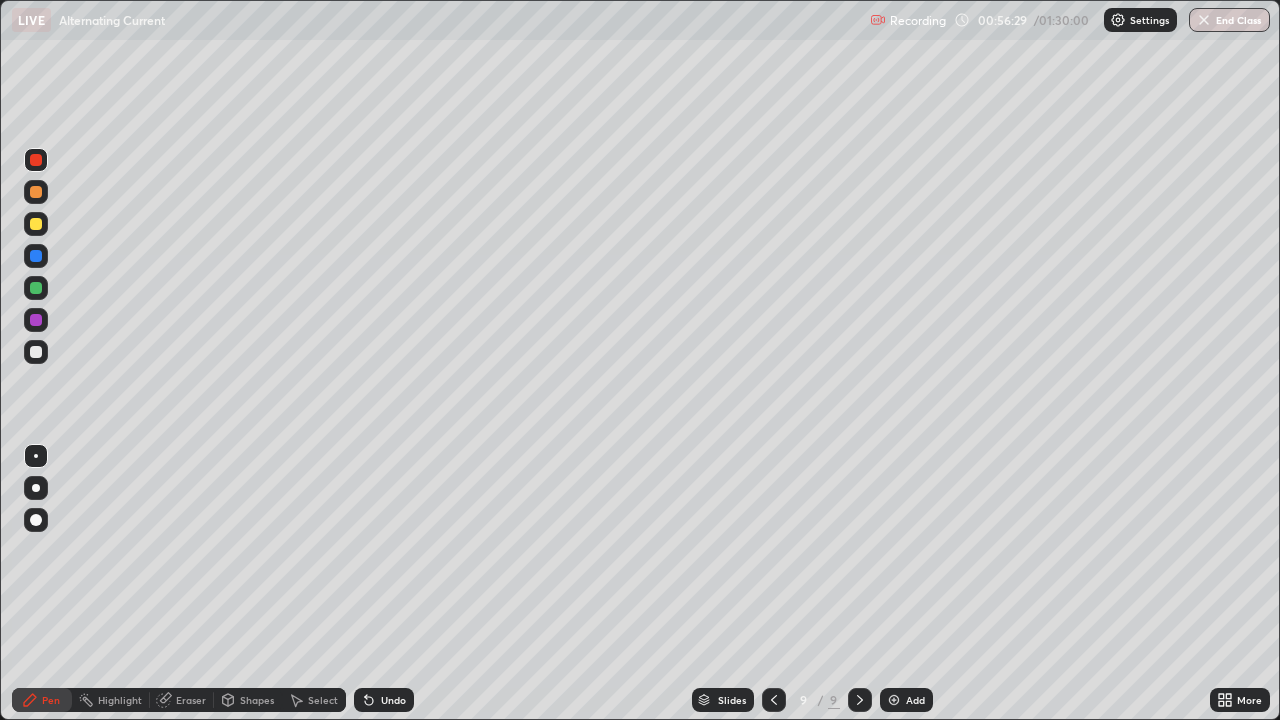 click at bounding box center (36, 224) 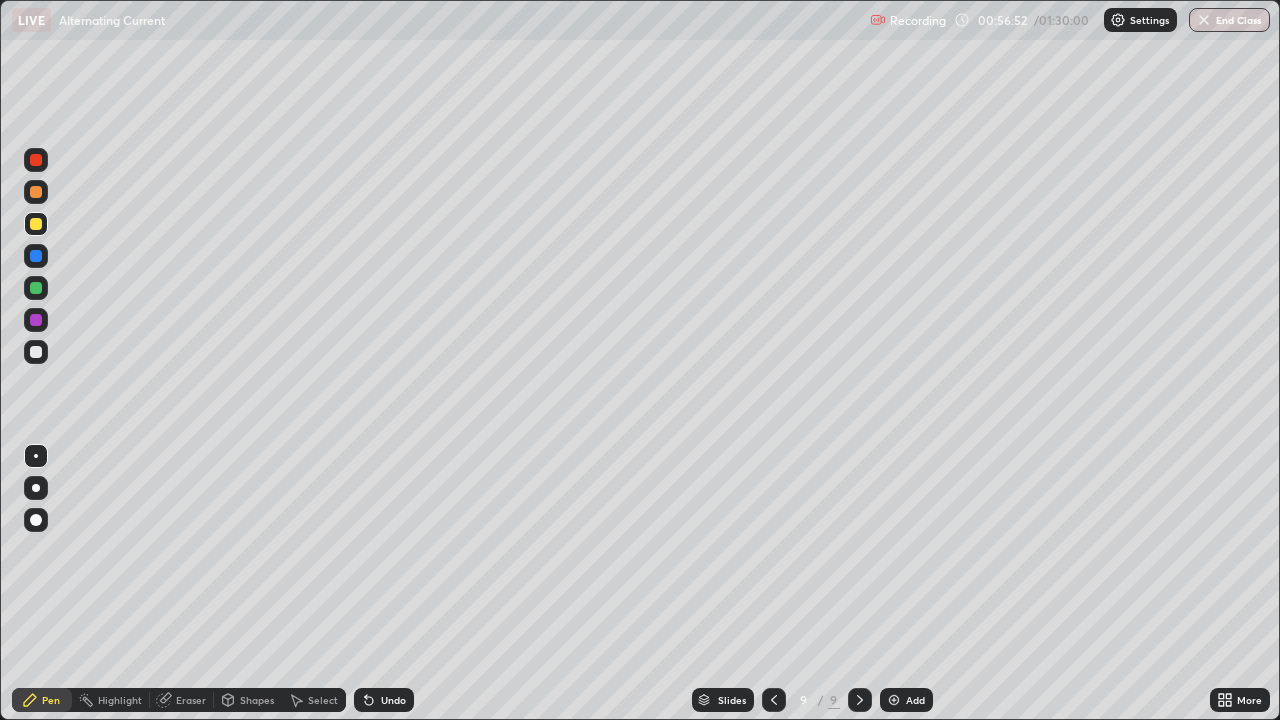 click at bounding box center (36, 256) 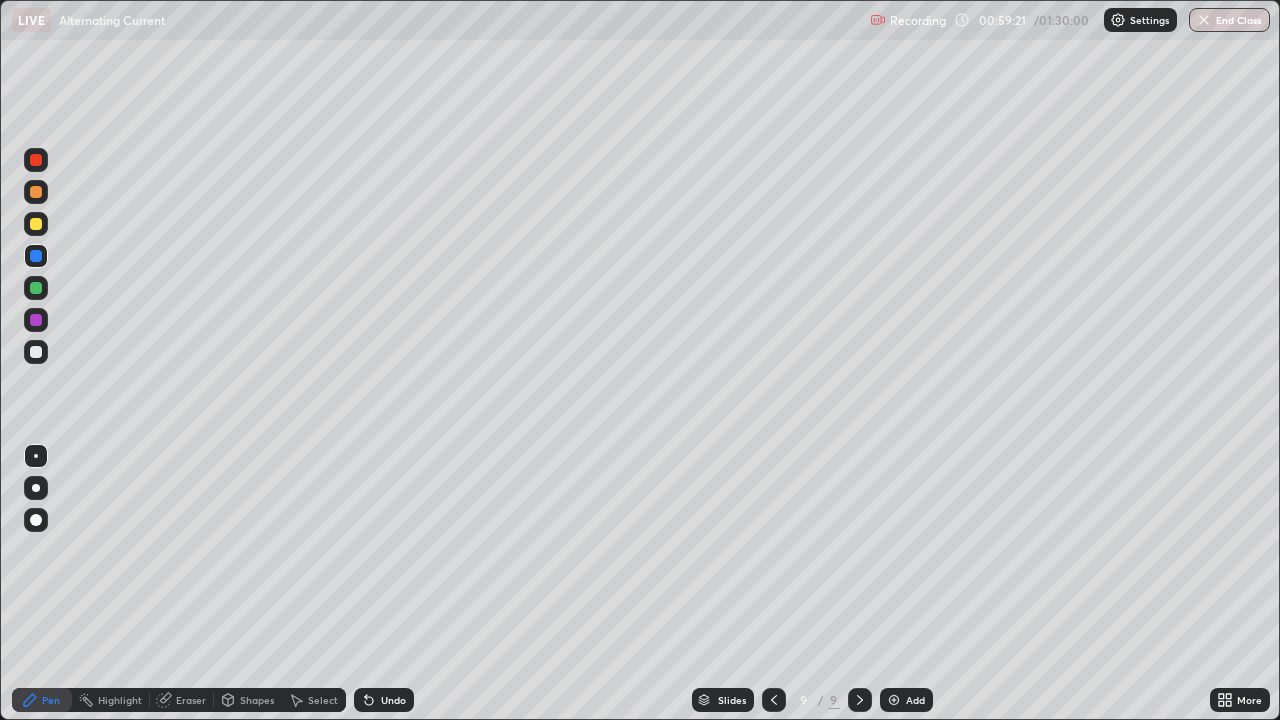 click on "Add" at bounding box center [906, 700] 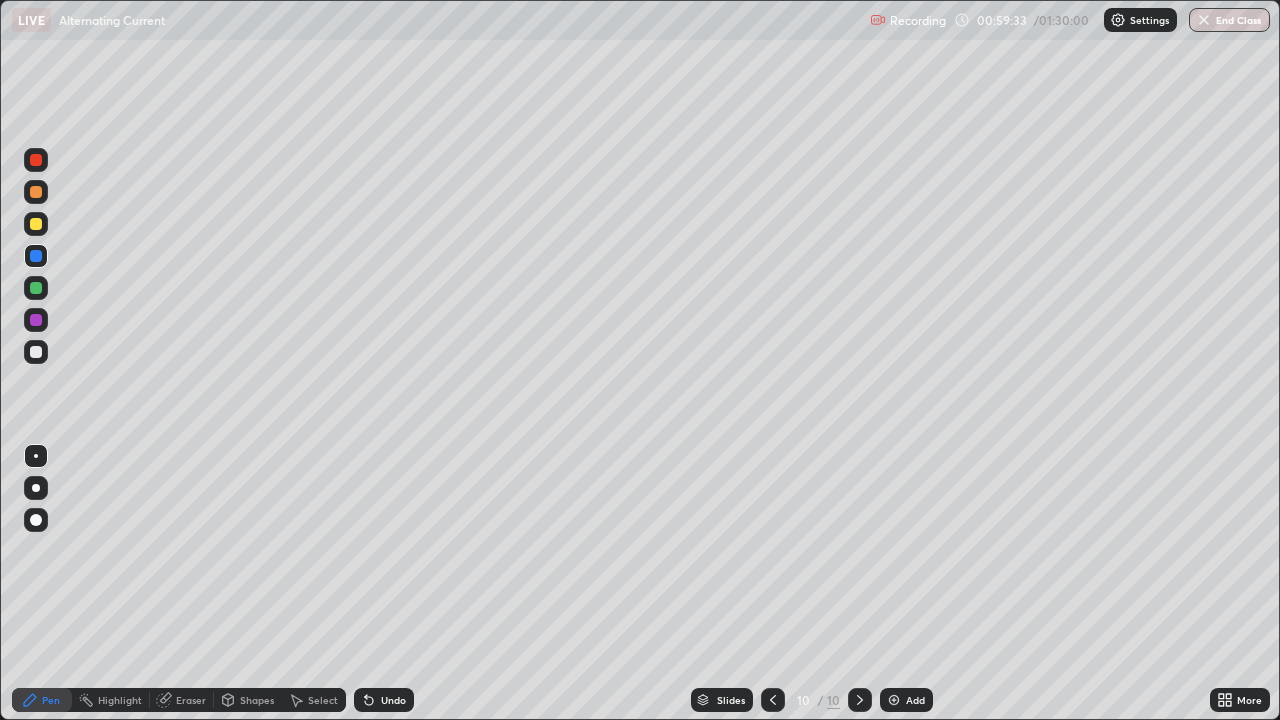click at bounding box center (36, 224) 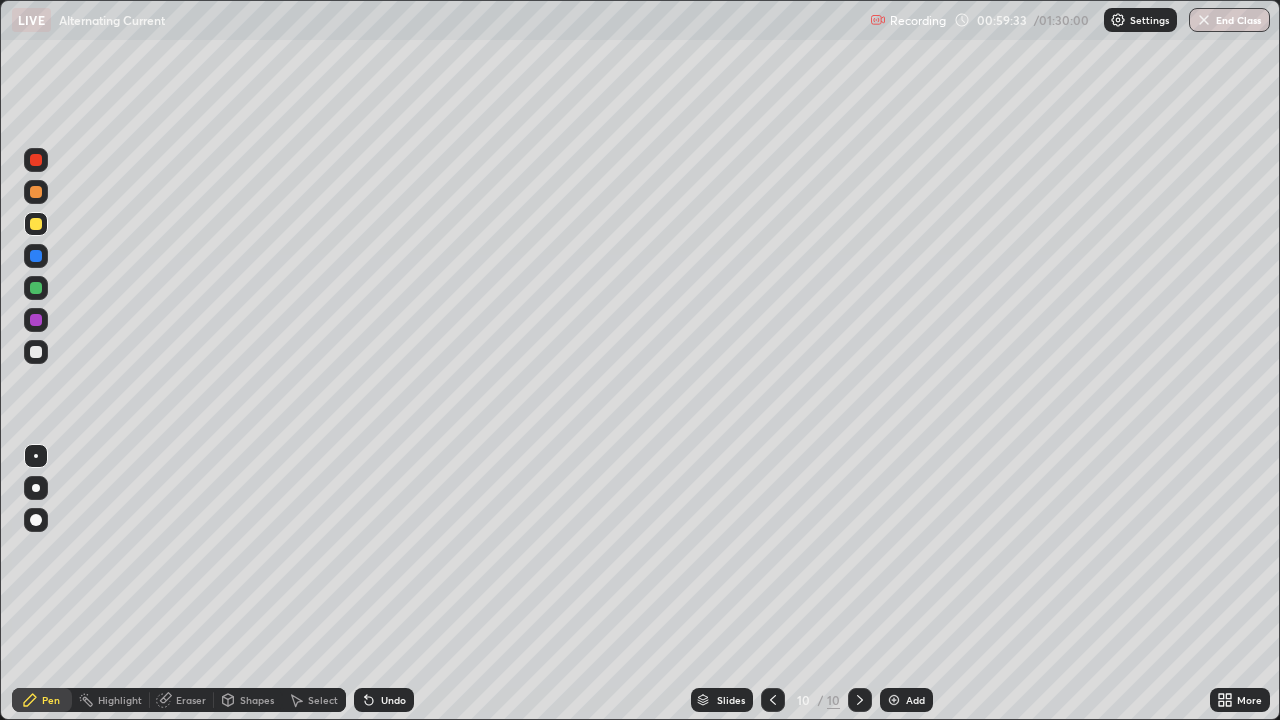 click at bounding box center [36, 192] 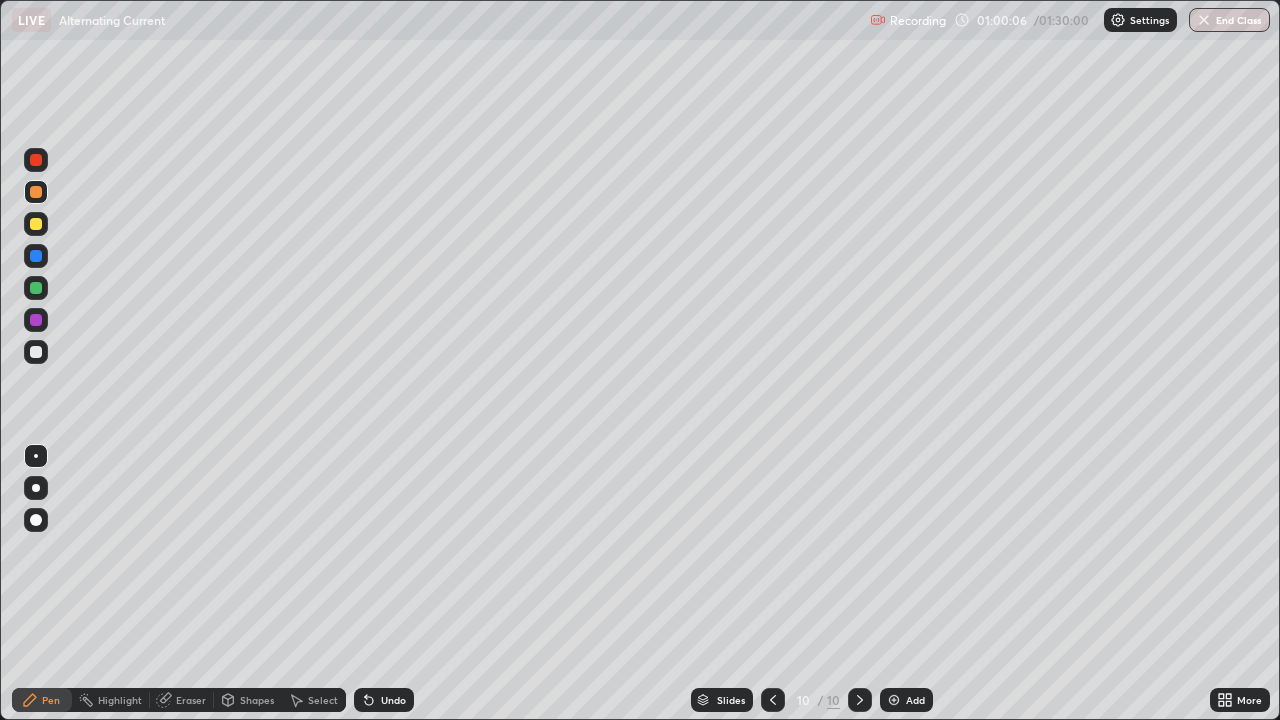 click on "Undo" at bounding box center (384, 700) 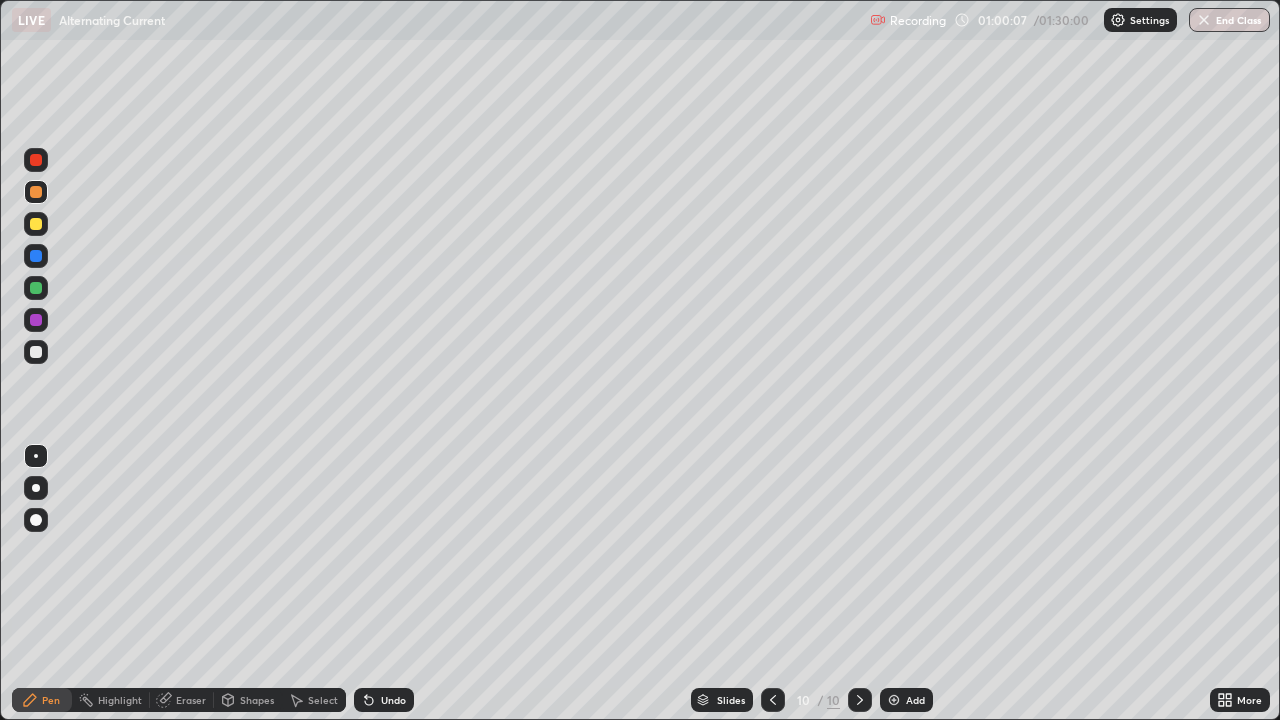 click on "Undo" at bounding box center [384, 700] 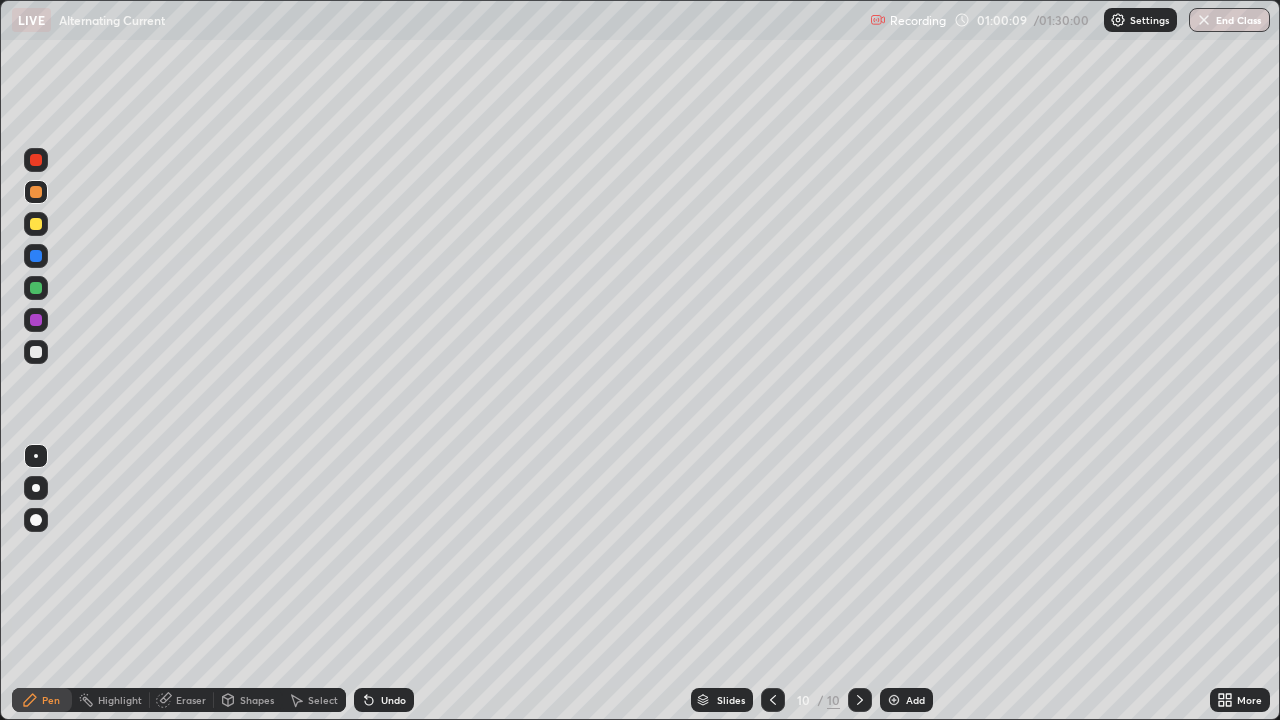 click on "Undo" at bounding box center [384, 700] 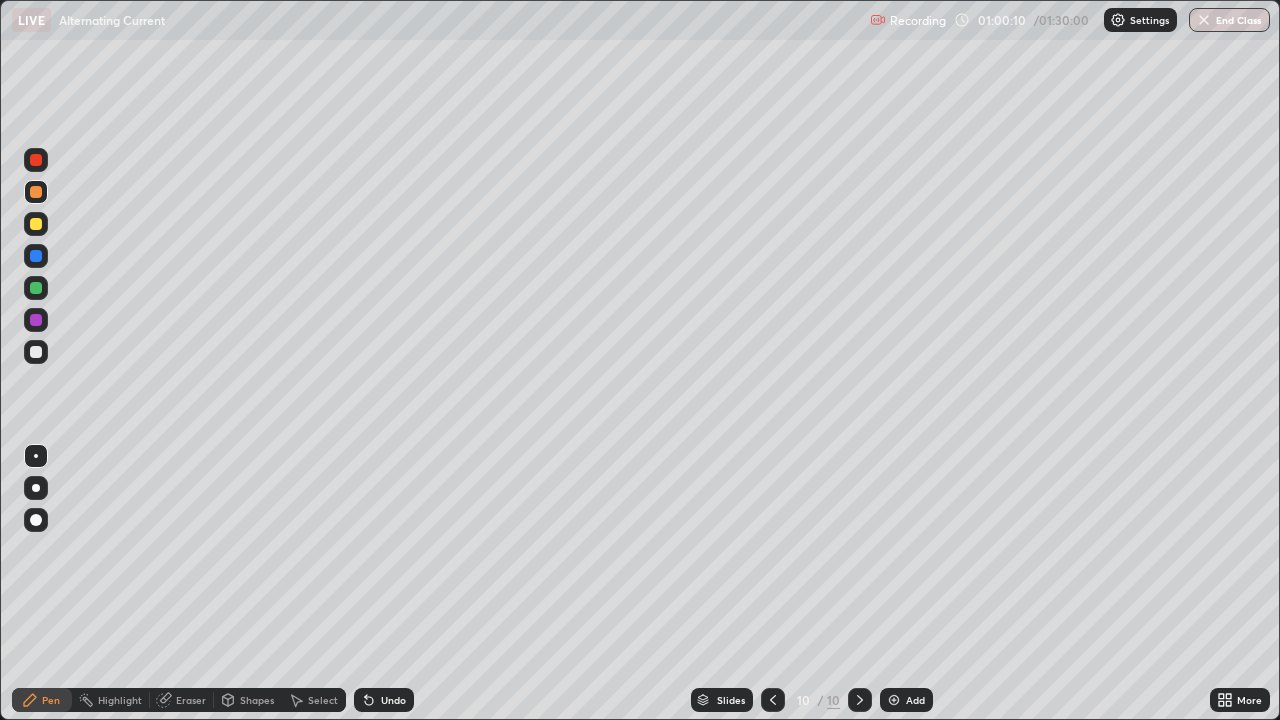 click on "Undo" at bounding box center (384, 700) 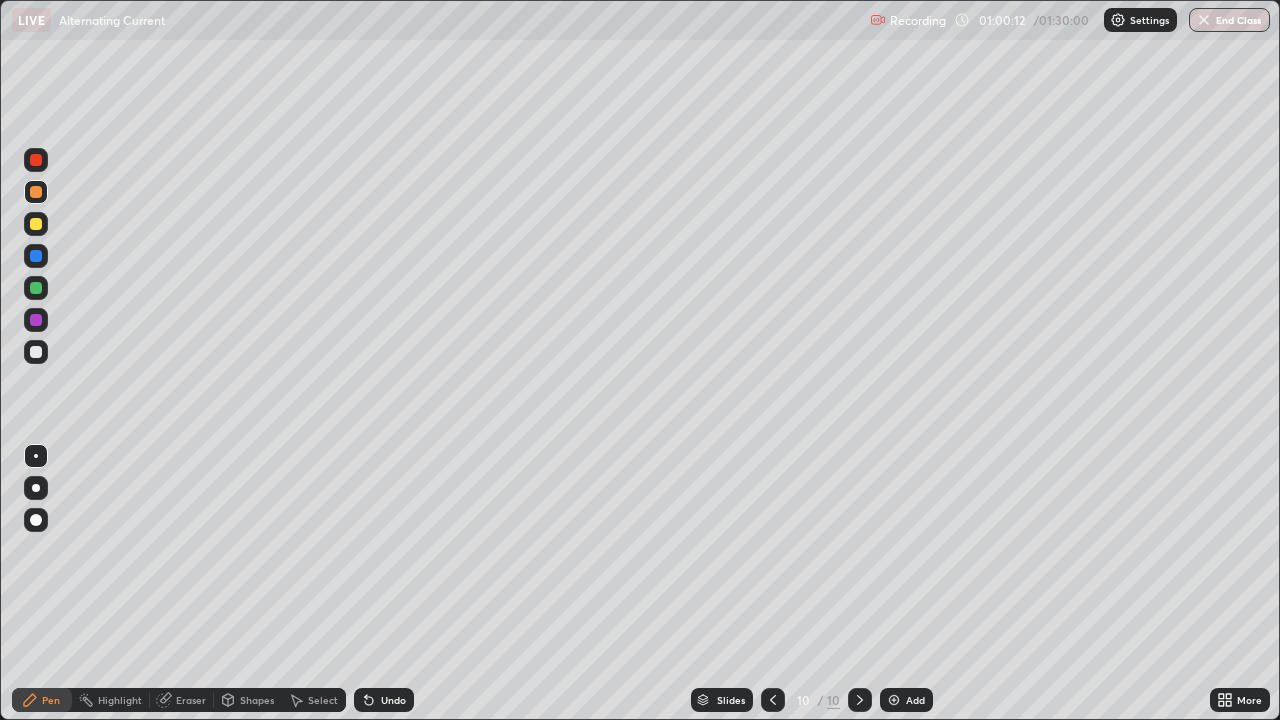 click on "Eraser" at bounding box center [191, 700] 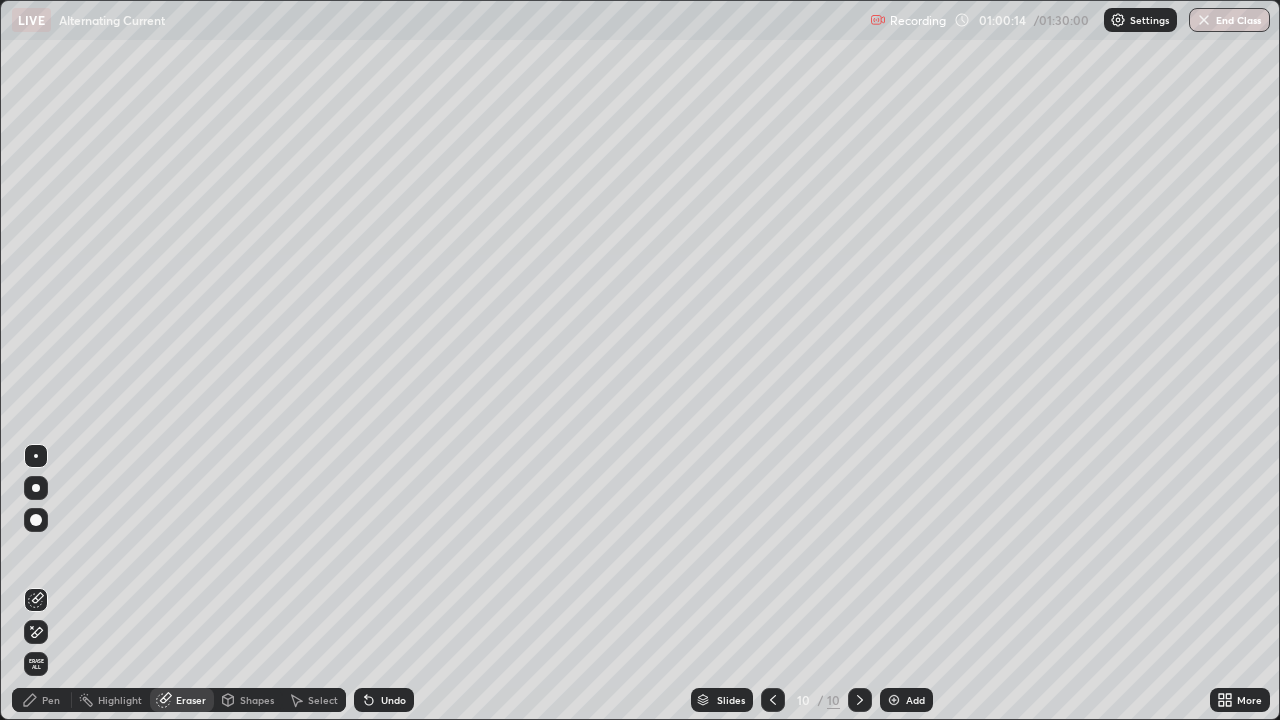 click on "Pen" at bounding box center [51, 700] 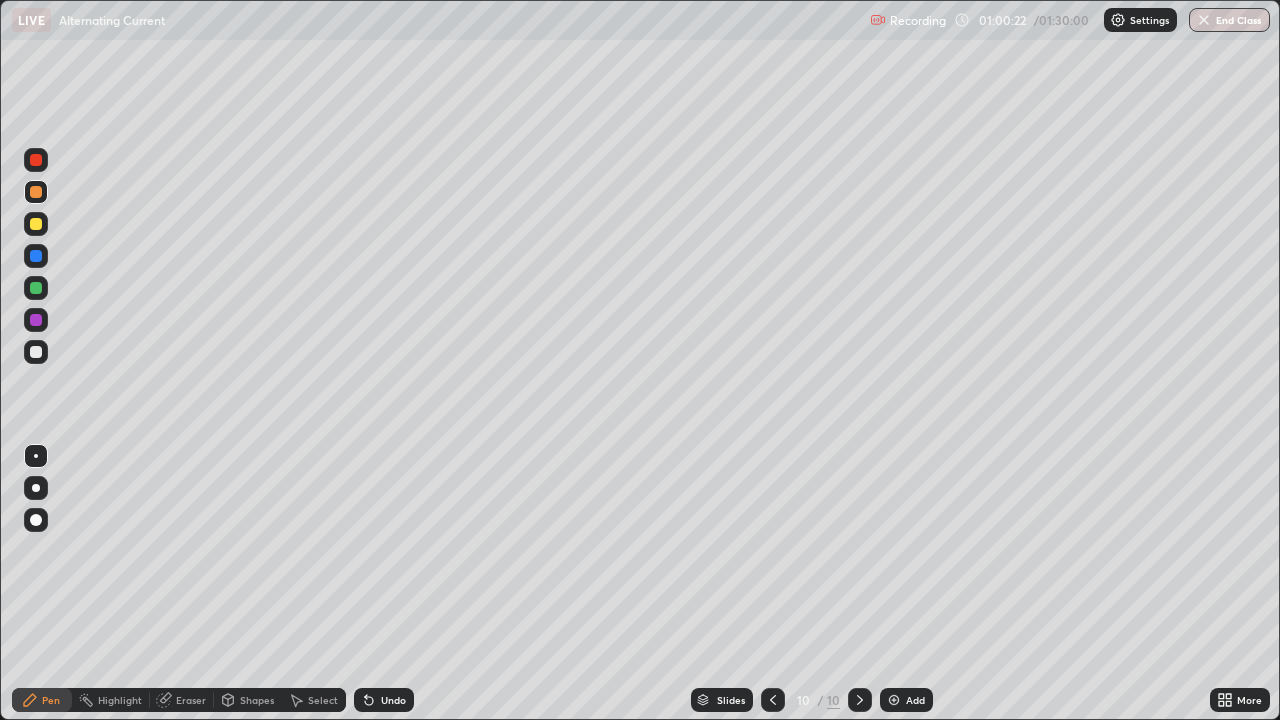 click on "Eraser" at bounding box center [191, 700] 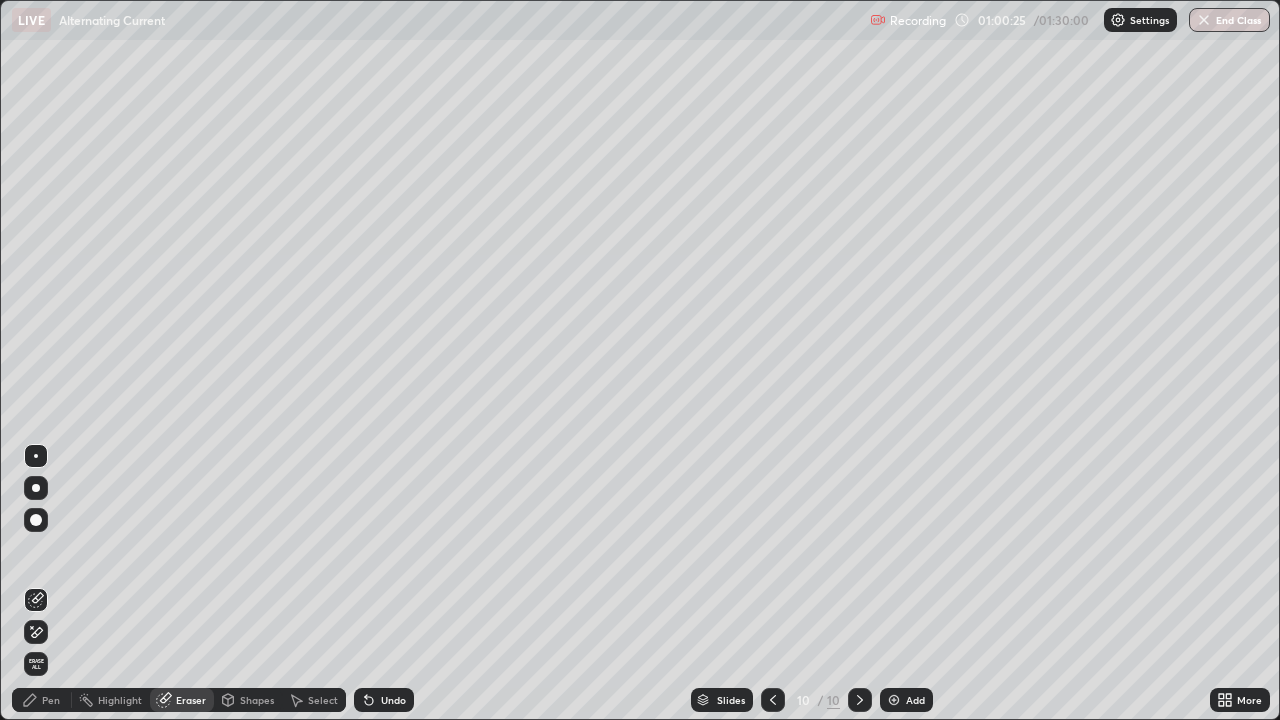 click on "Pen" at bounding box center (42, 700) 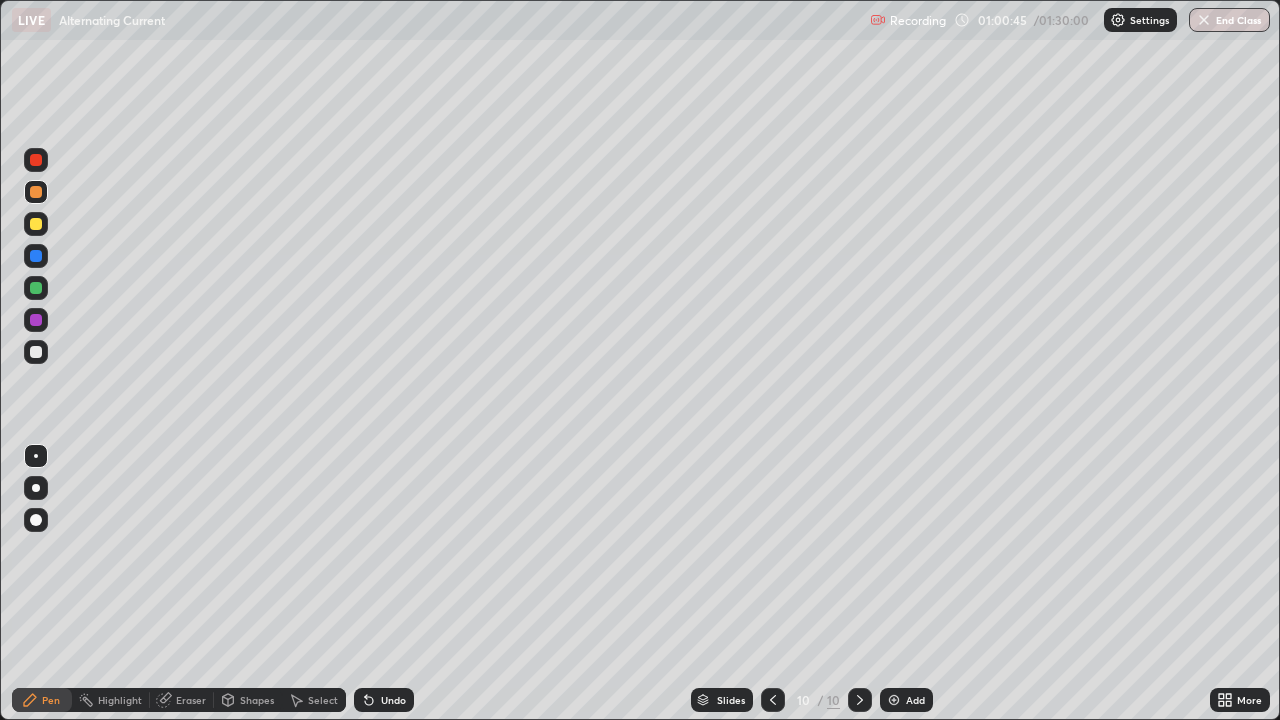 click on "Undo" at bounding box center (384, 700) 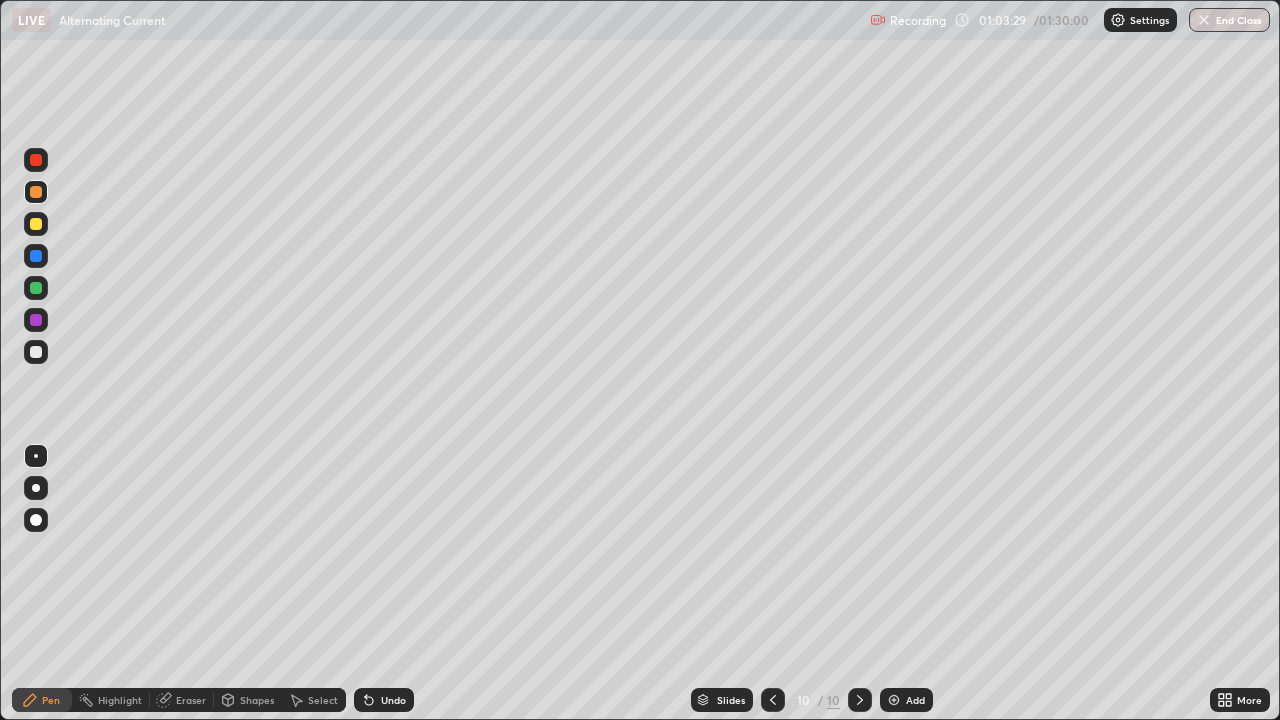 click at bounding box center (36, 352) 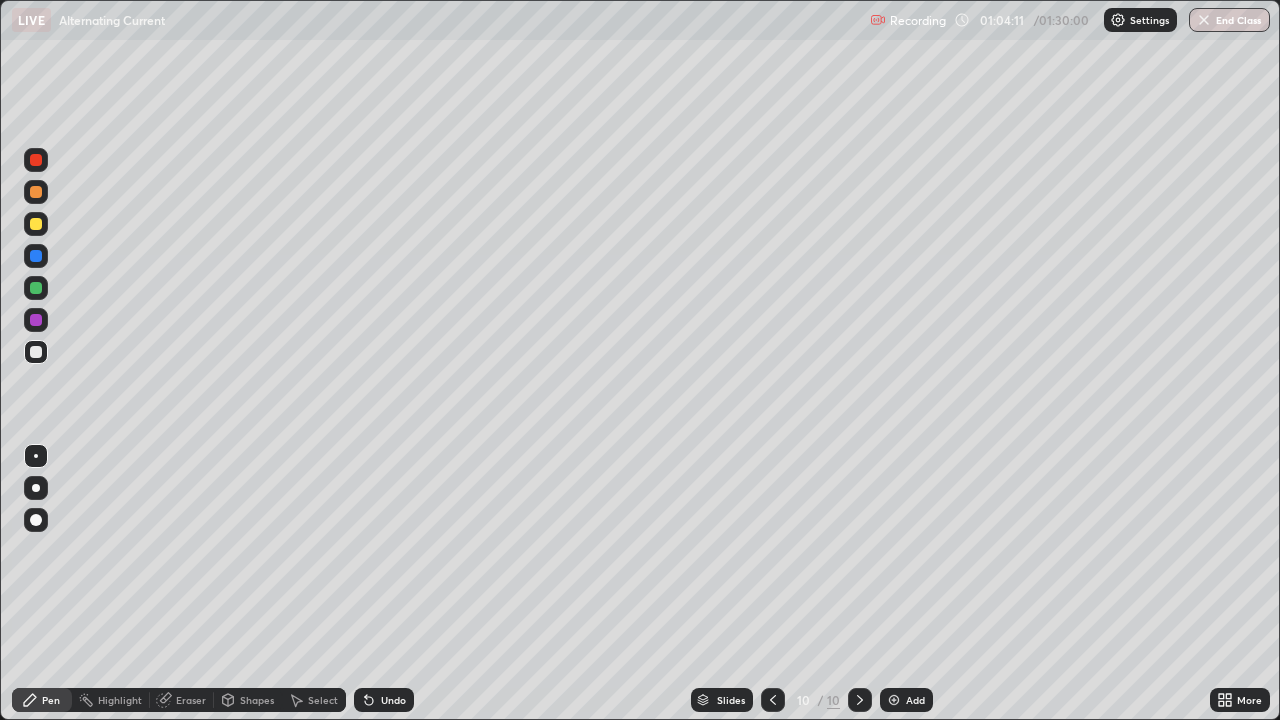 click on "Undo" at bounding box center (393, 700) 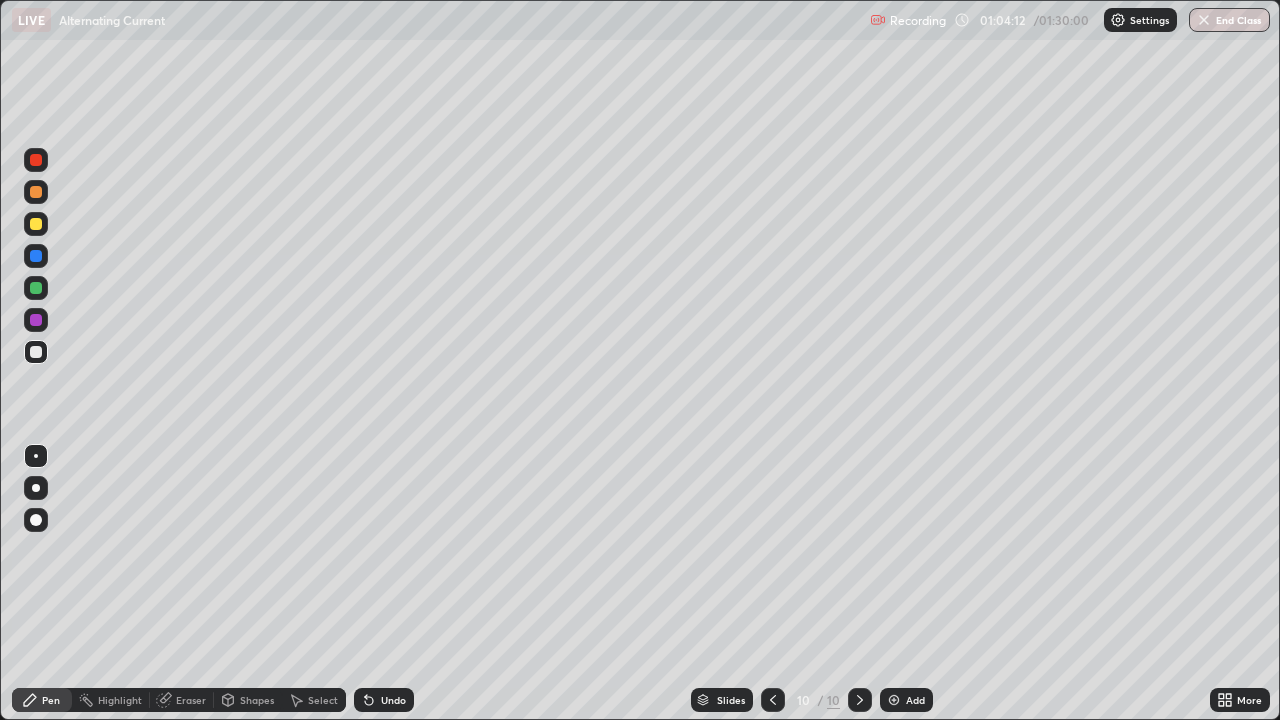 click 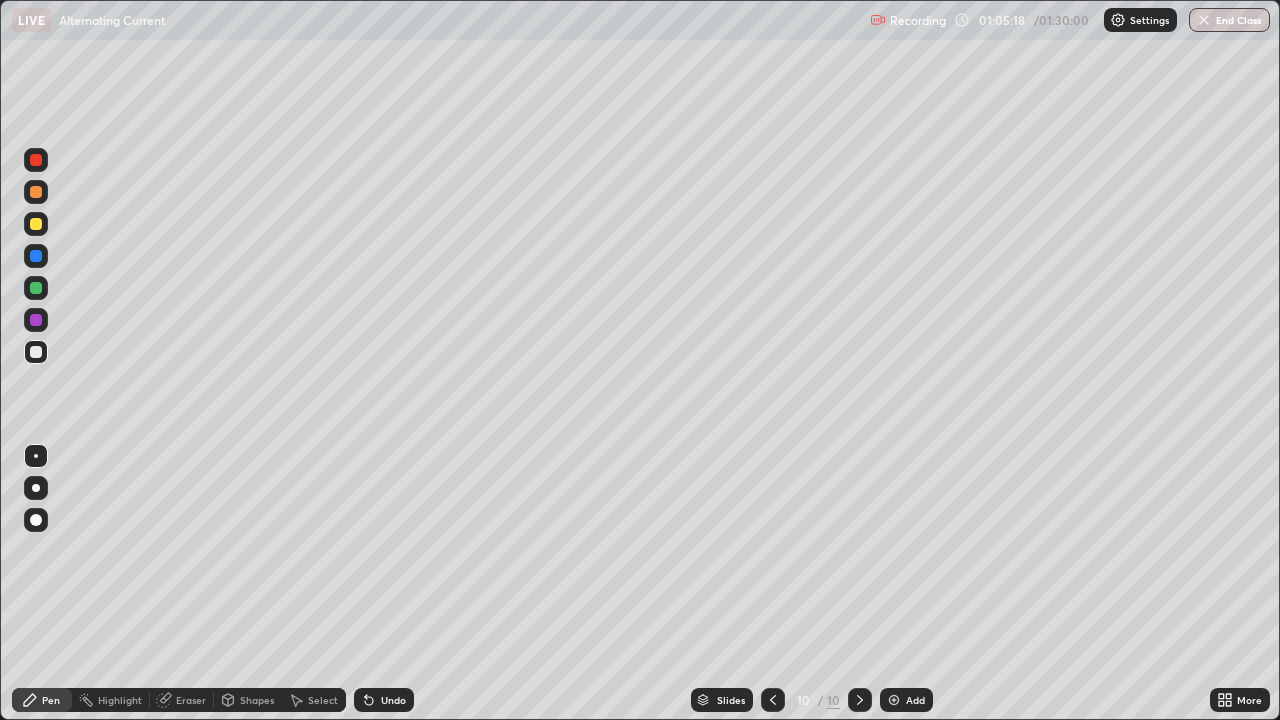 click on "Eraser" at bounding box center [191, 700] 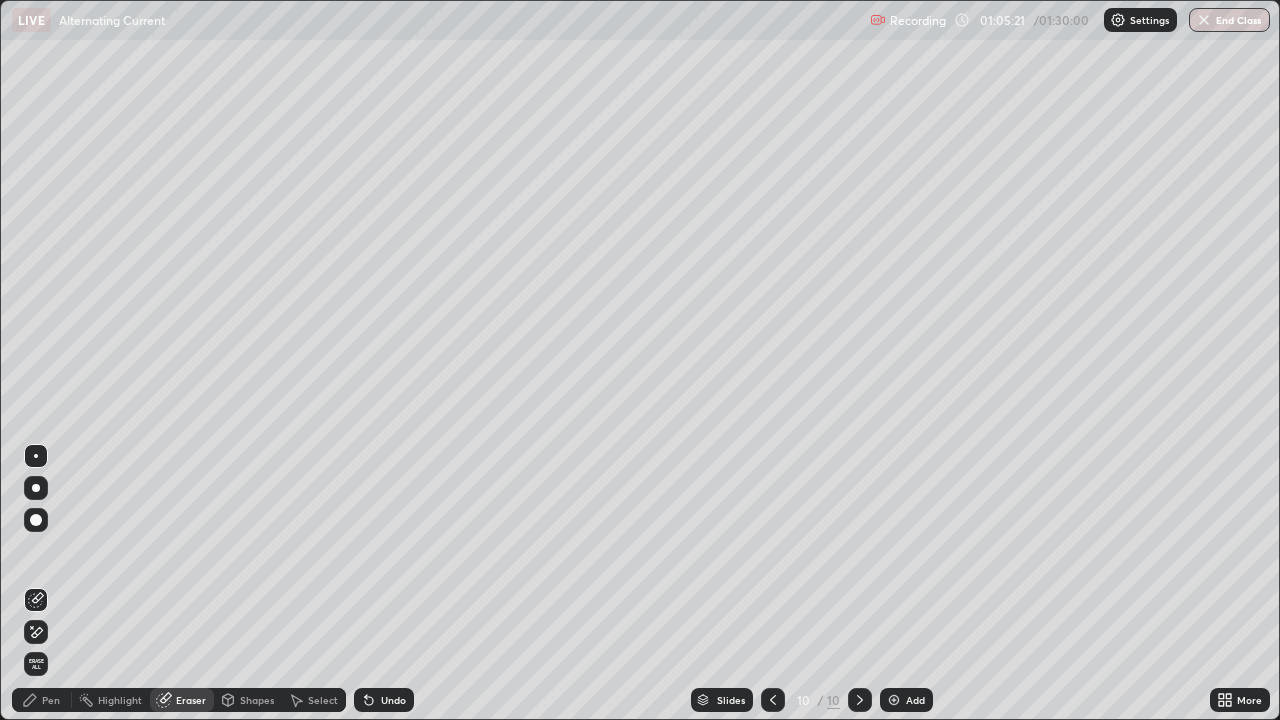 click on "Pen" at bounding box center (42, 700) 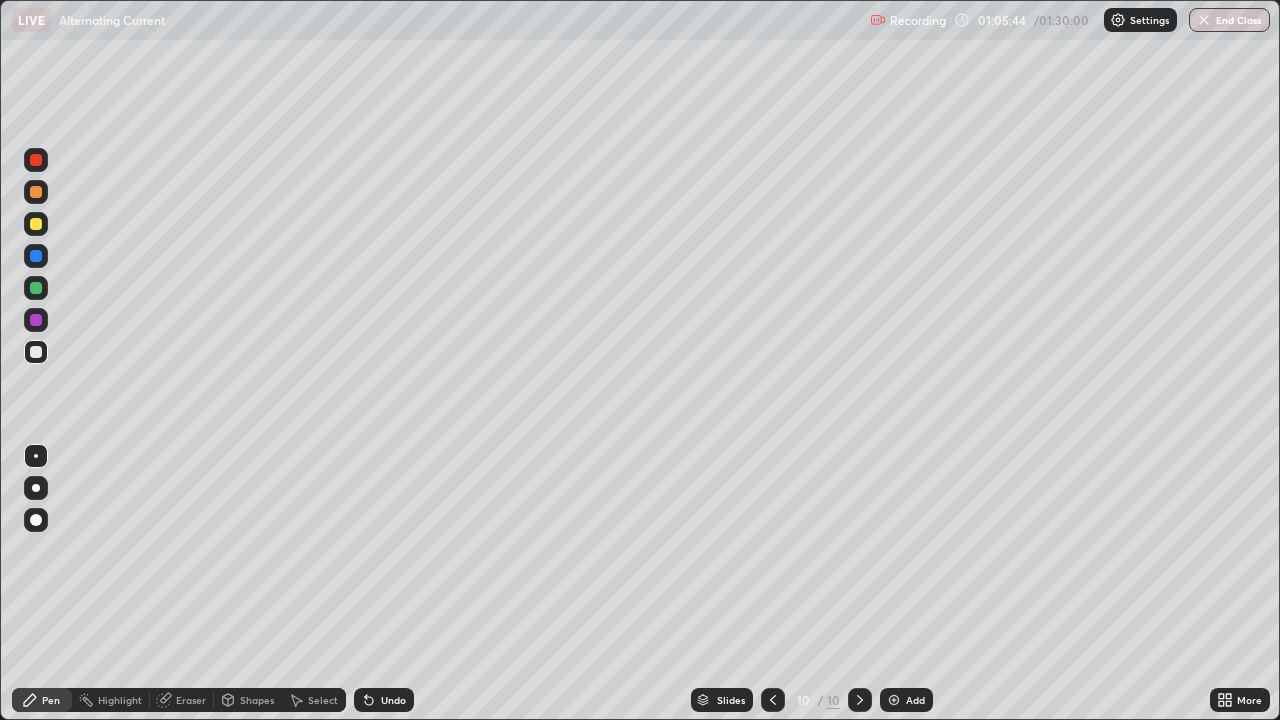click on "Eraser" at bounding box center [182, 700] 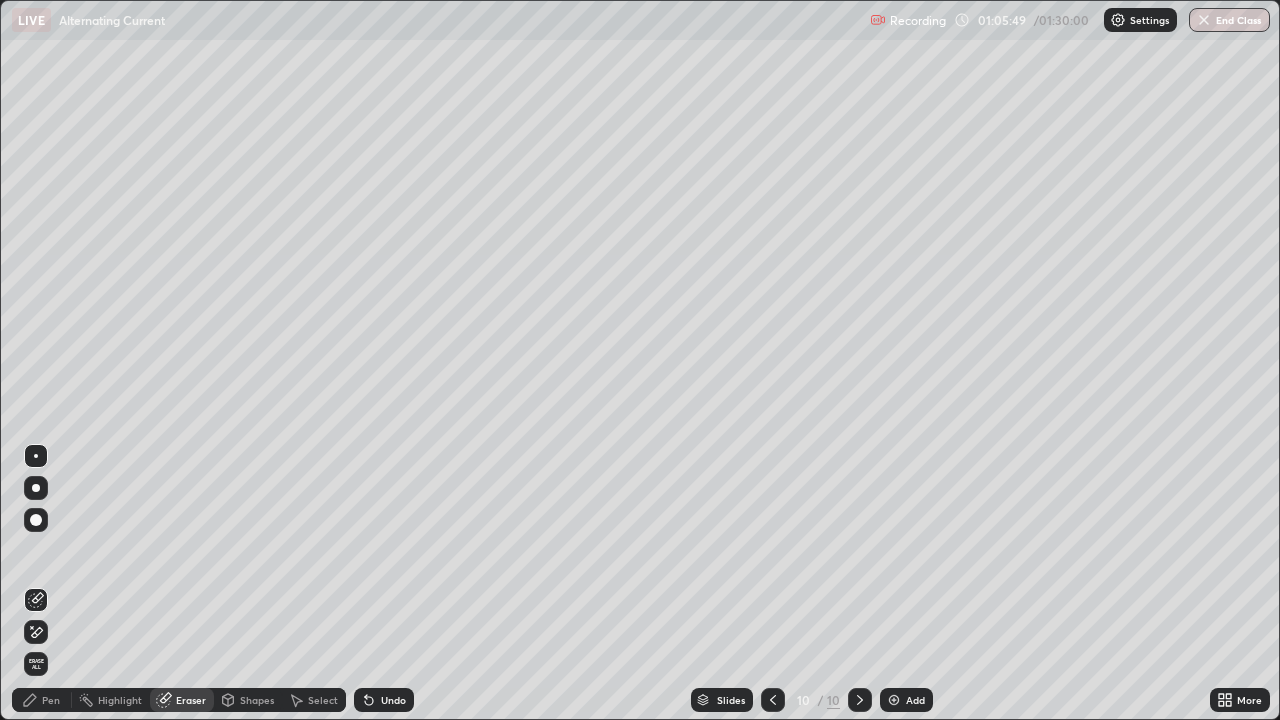 click on "Pen" at bounding box center [42, 700] 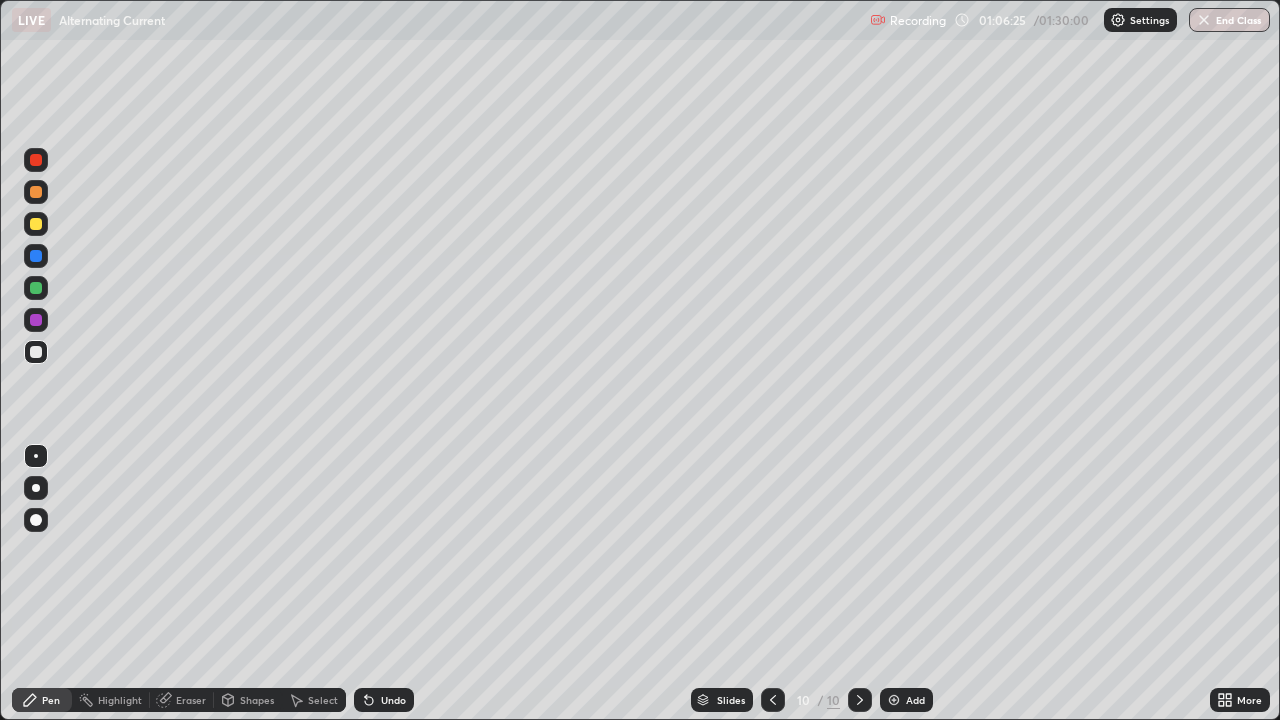 click on "Undo" at bounding box center (384, 700) 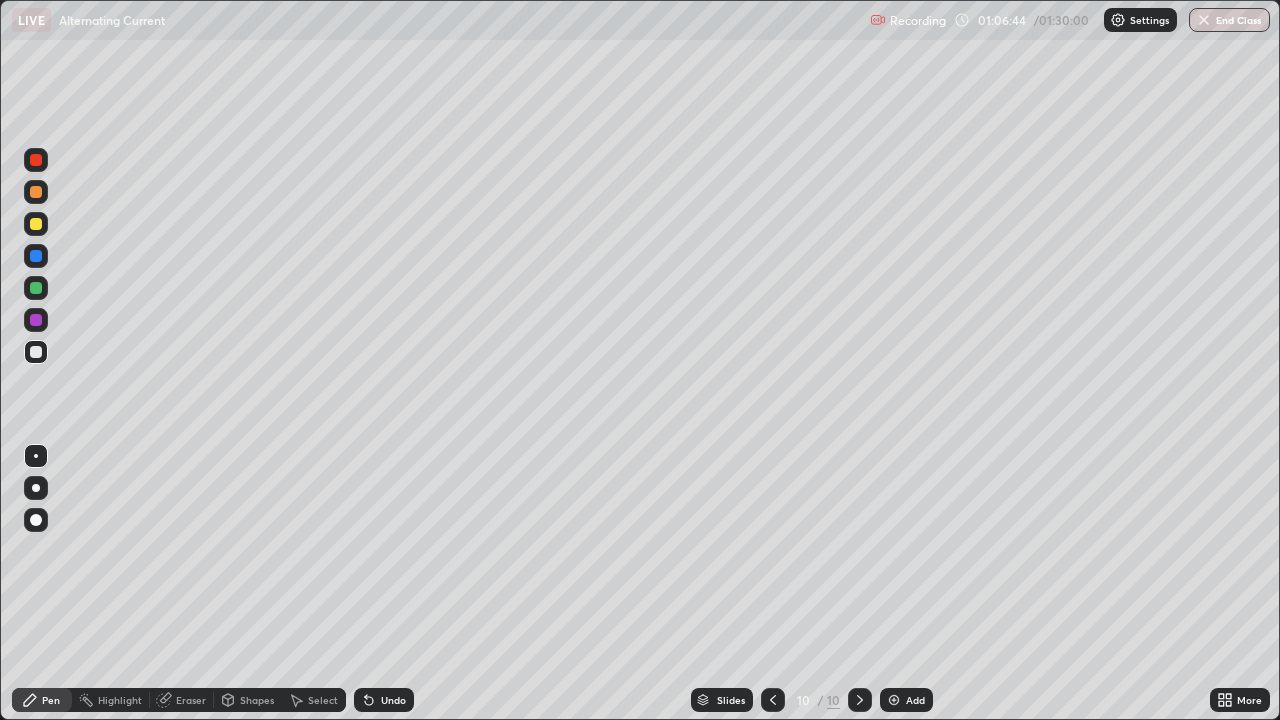 click 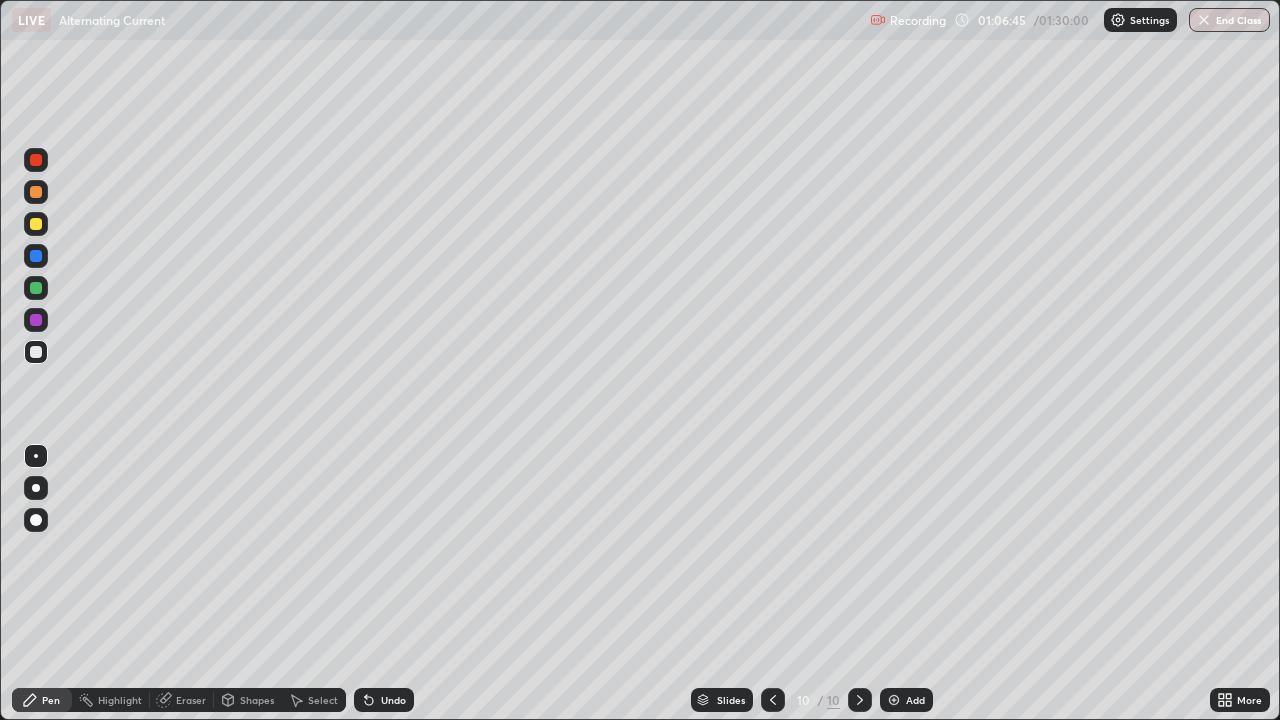 click 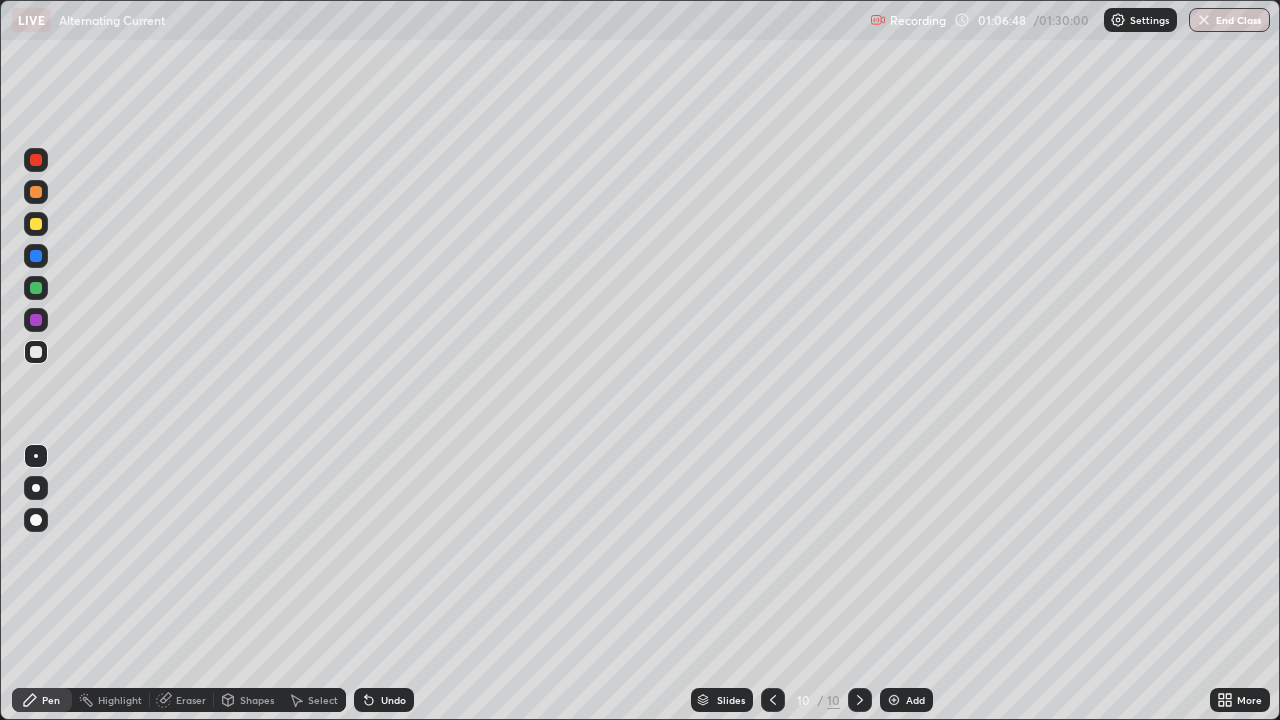 click on "Undo" at bounding box center [380, 700] 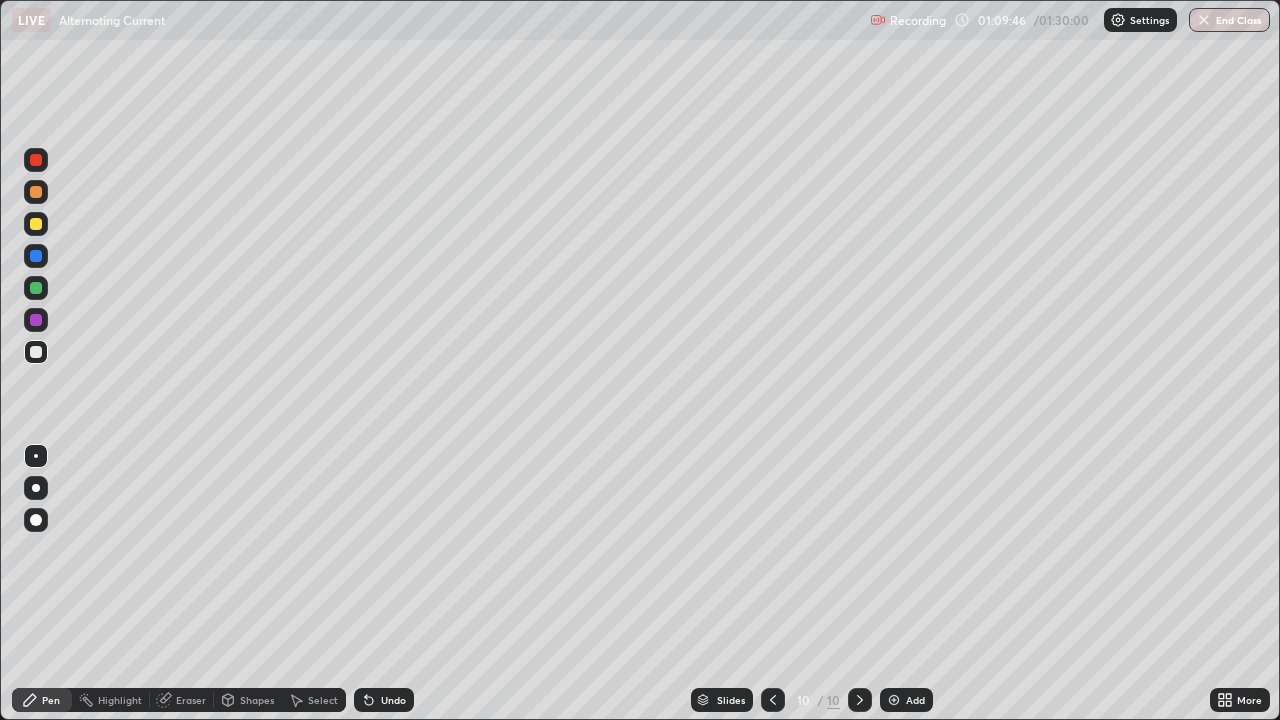 click on "Add" at bounding box center [915, 700] 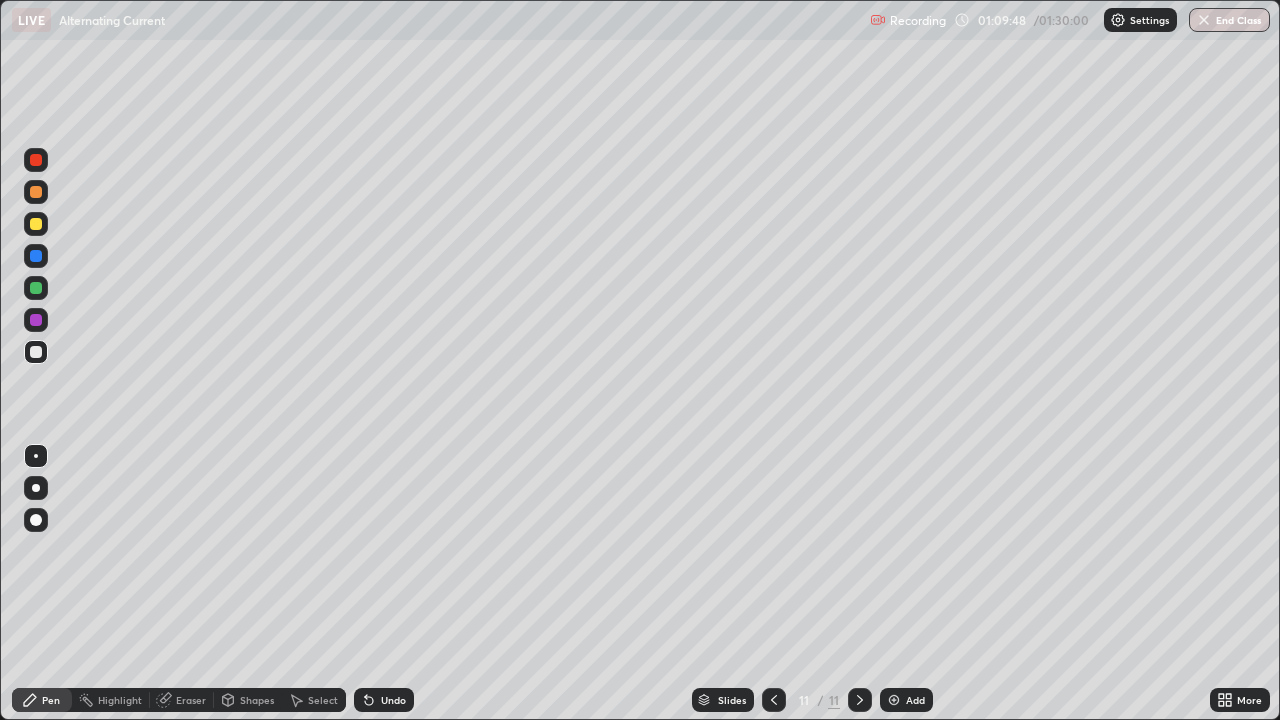 click at bounding box center [36, 224] 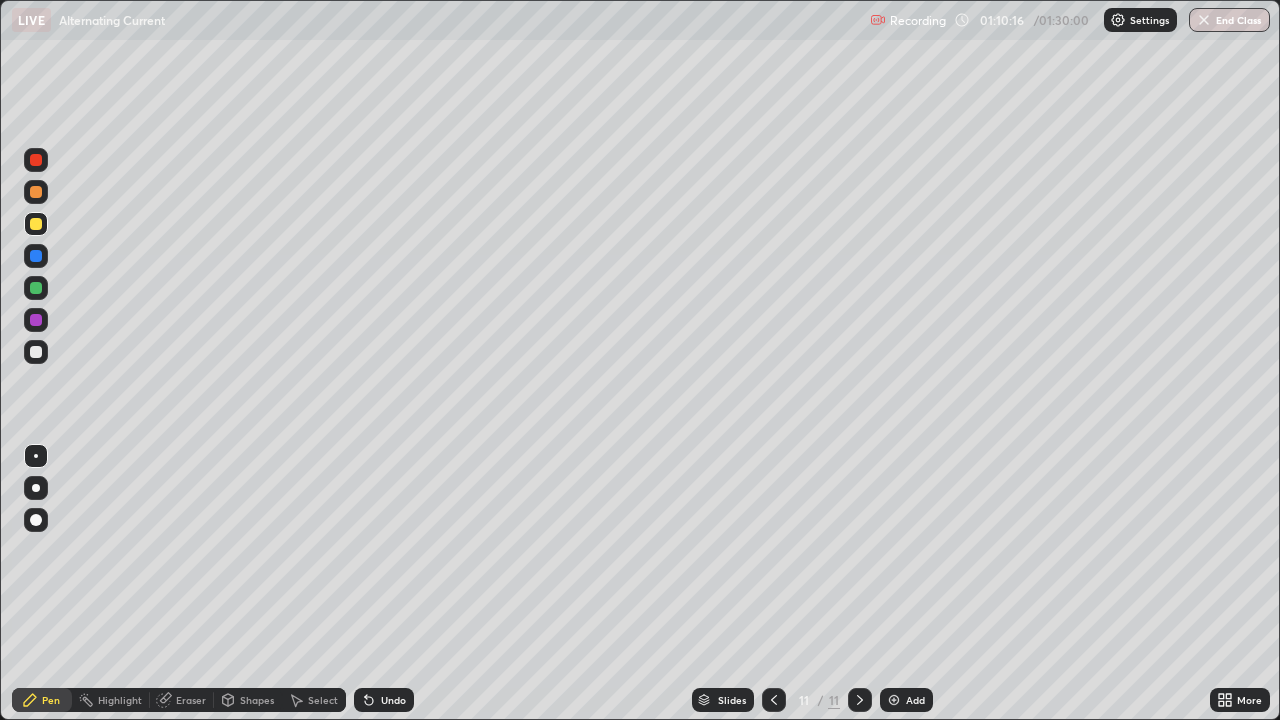 click on "Undo" at bounding box center (384, 700) 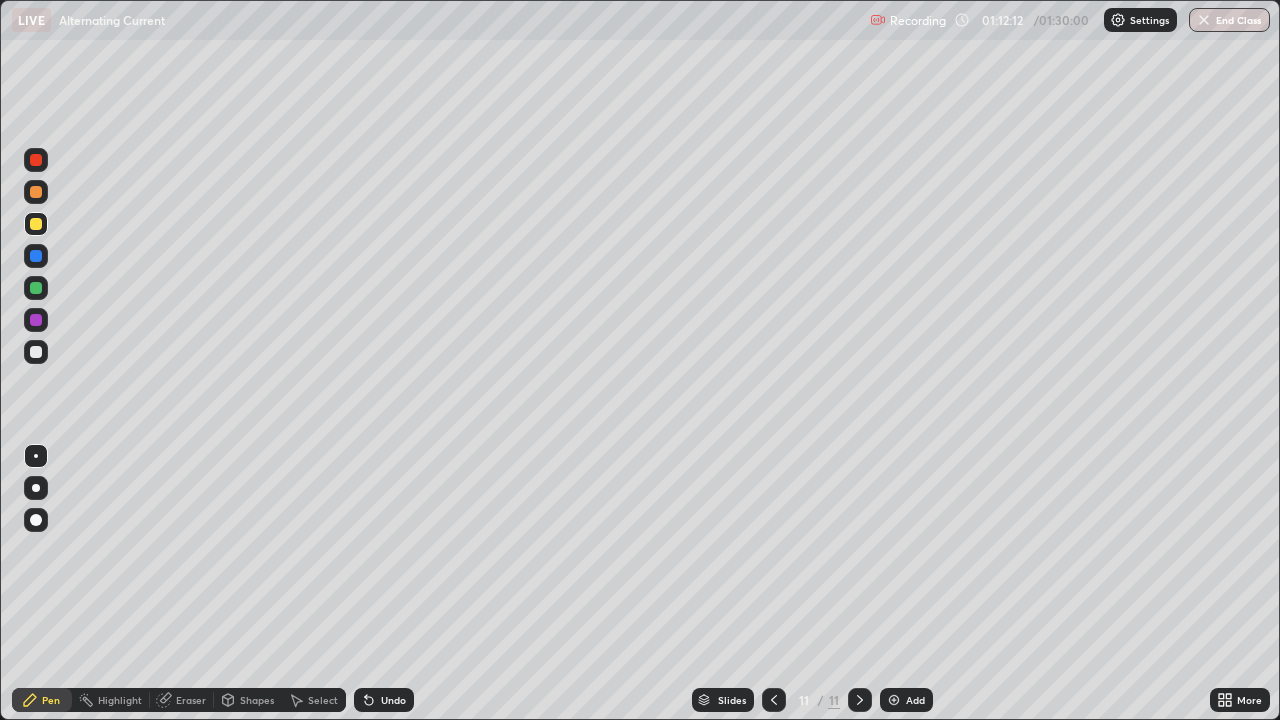 click at bounding box center [36, 352] 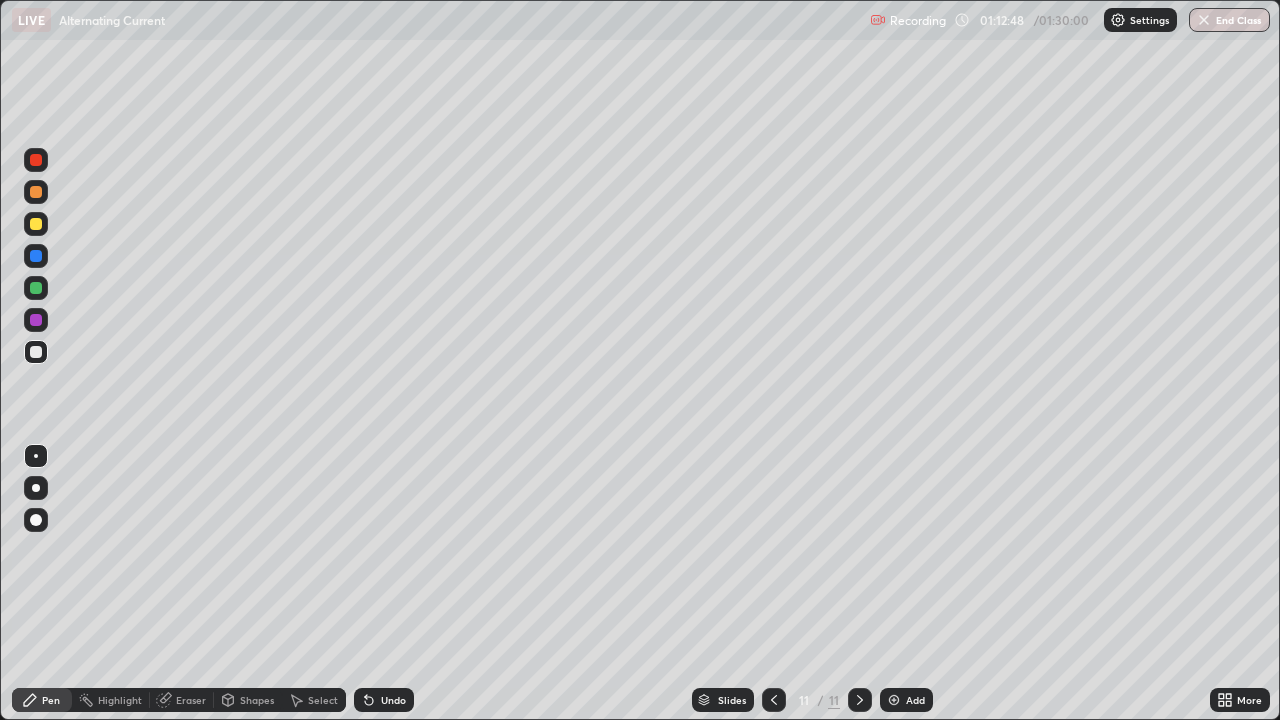 click 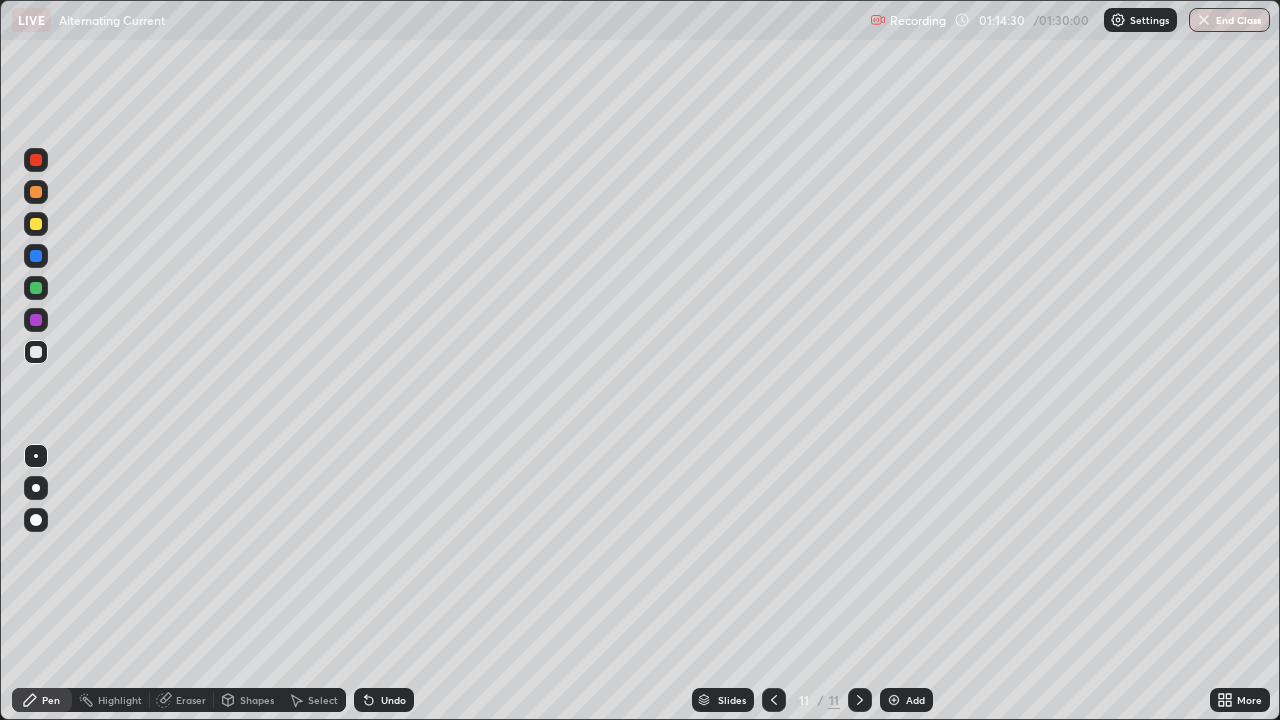 click on "Add" at bounding box center [915, 700] 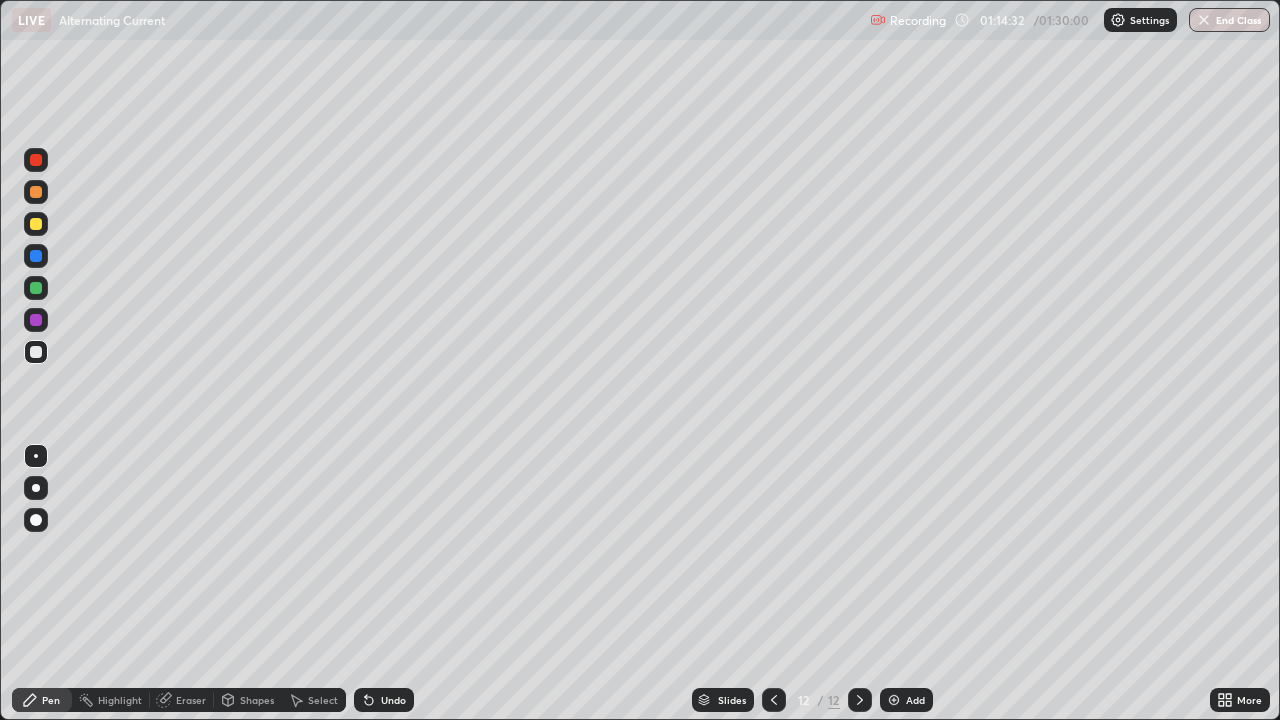 click at bounding box center (36, 192) 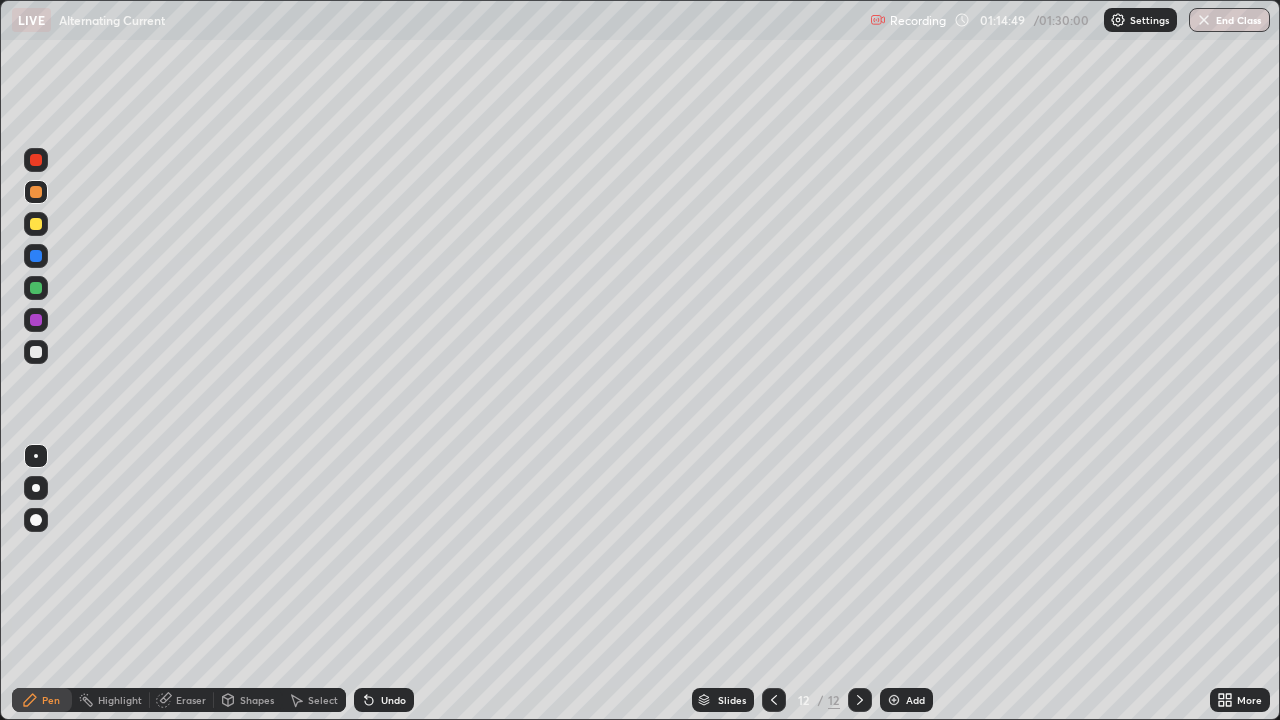 click at bounding box center [36, 352] 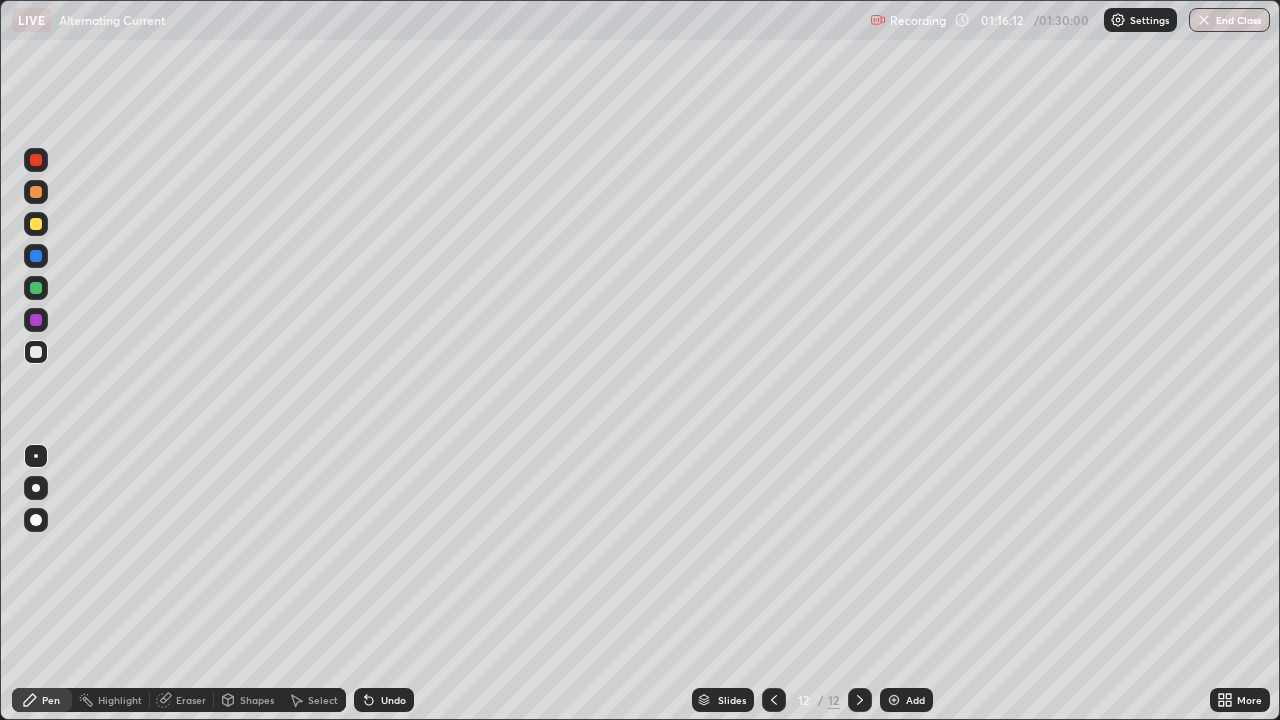 click on "Undo" at bounding box center [384, 700] 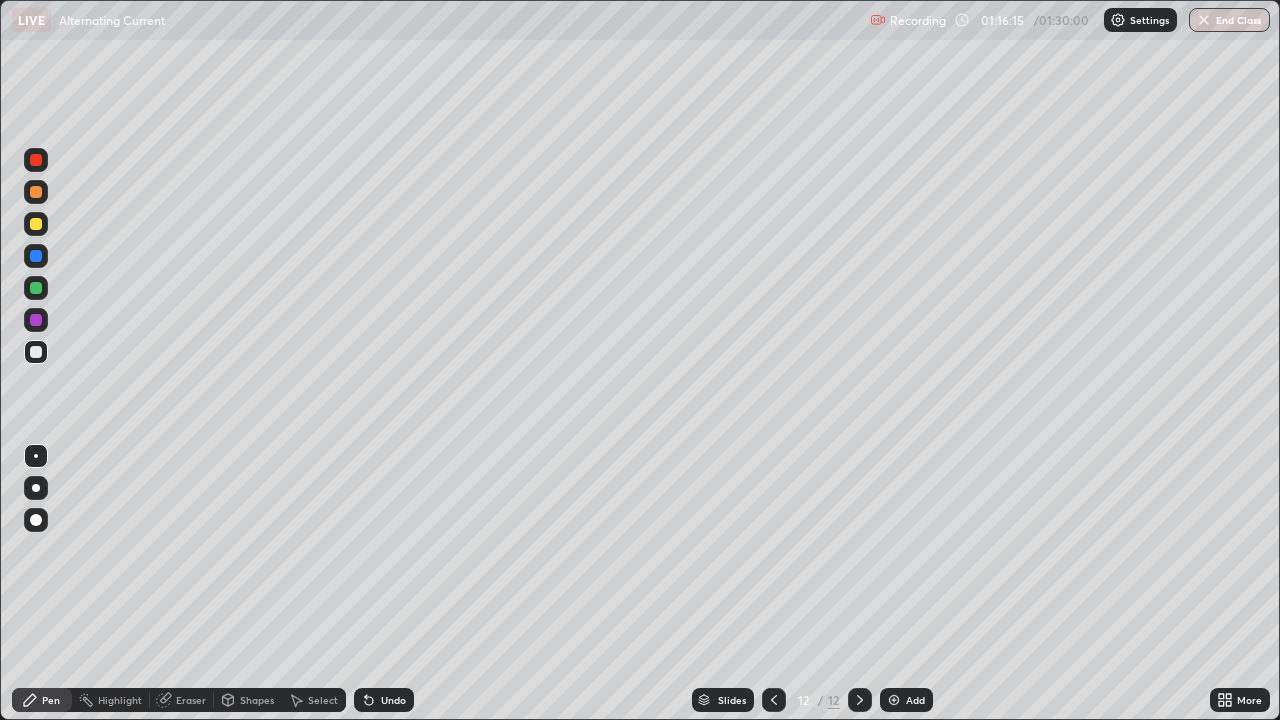 click at bounding box center [36, 320] 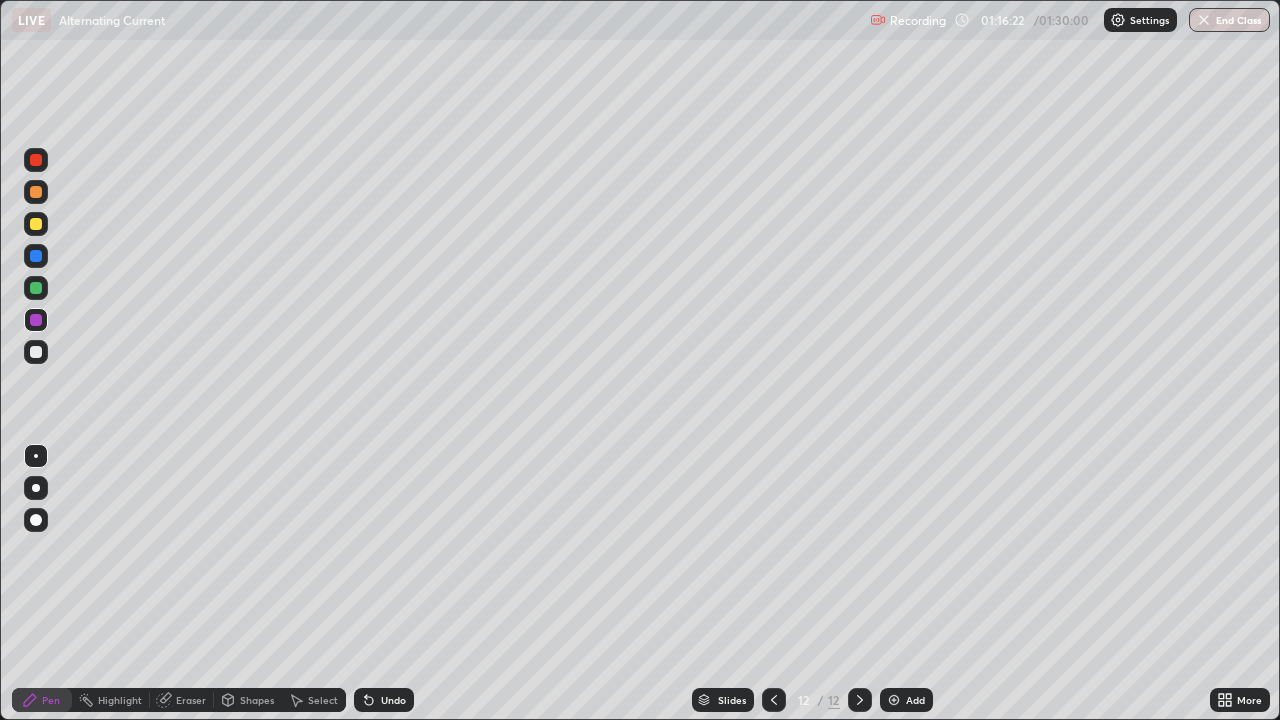 click at bounding box center (36, 352) 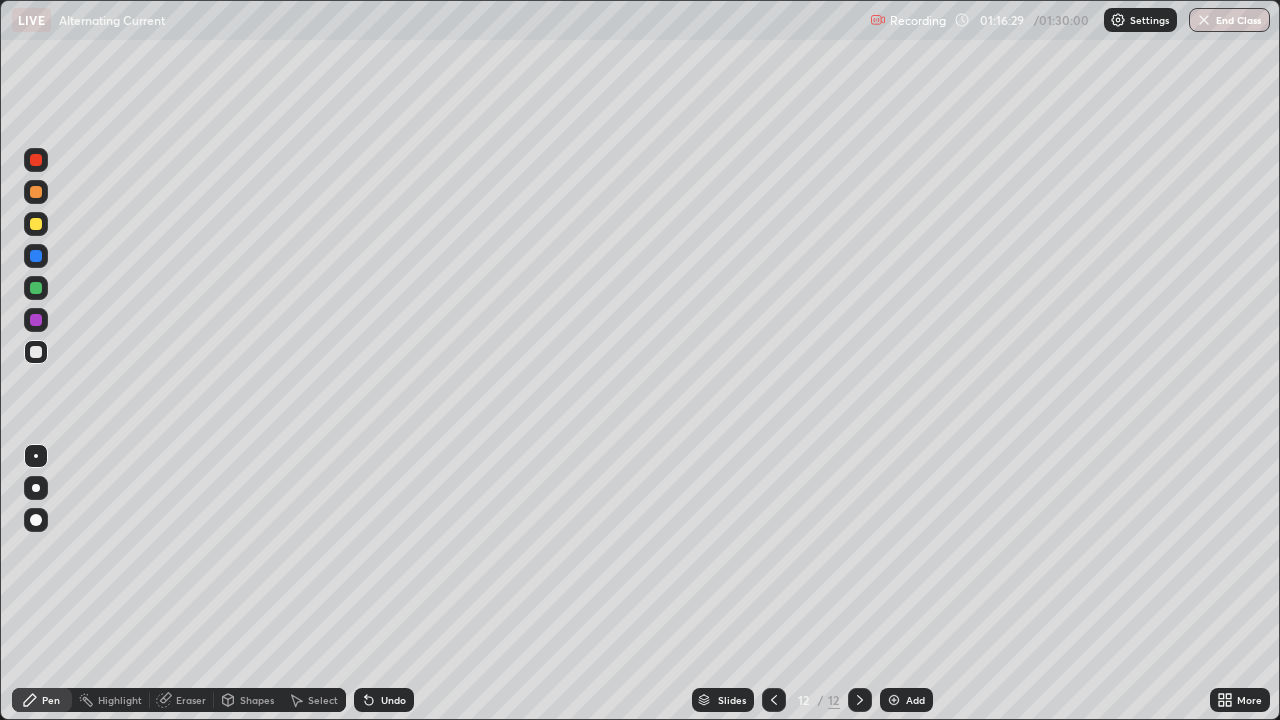 click at bounding box center [36, 288] 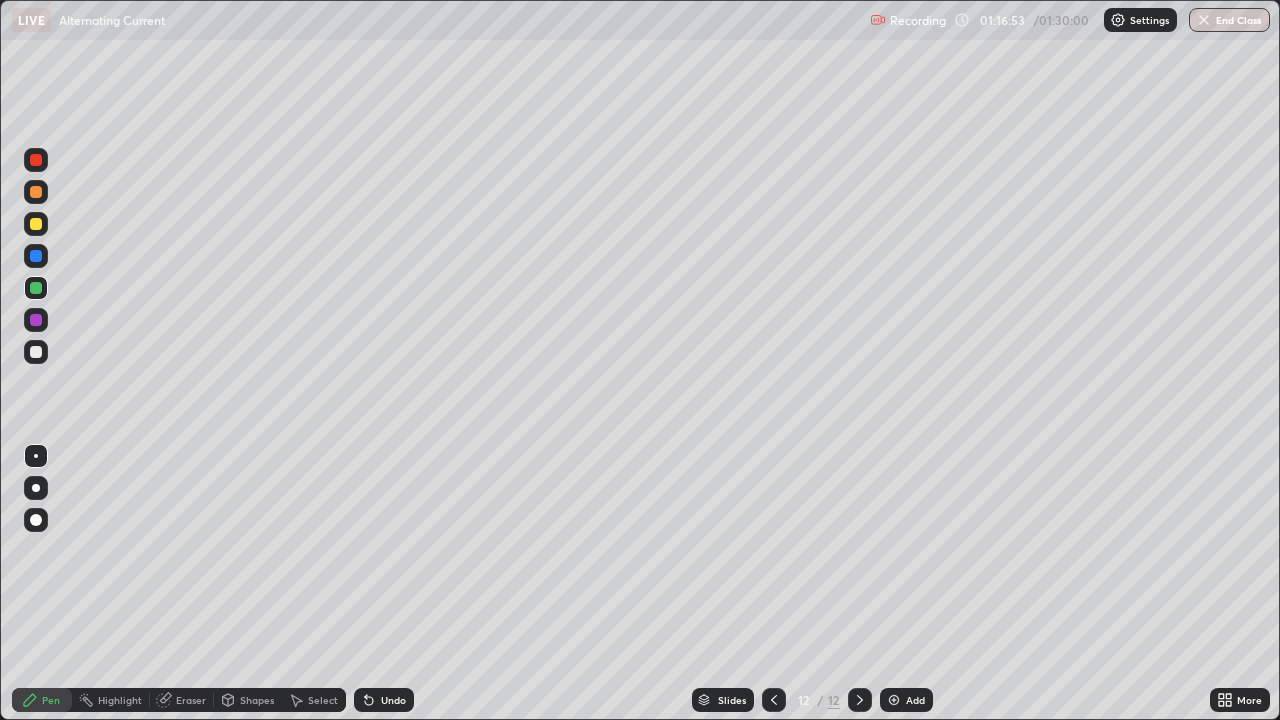 click at bounding box center (36, 352) 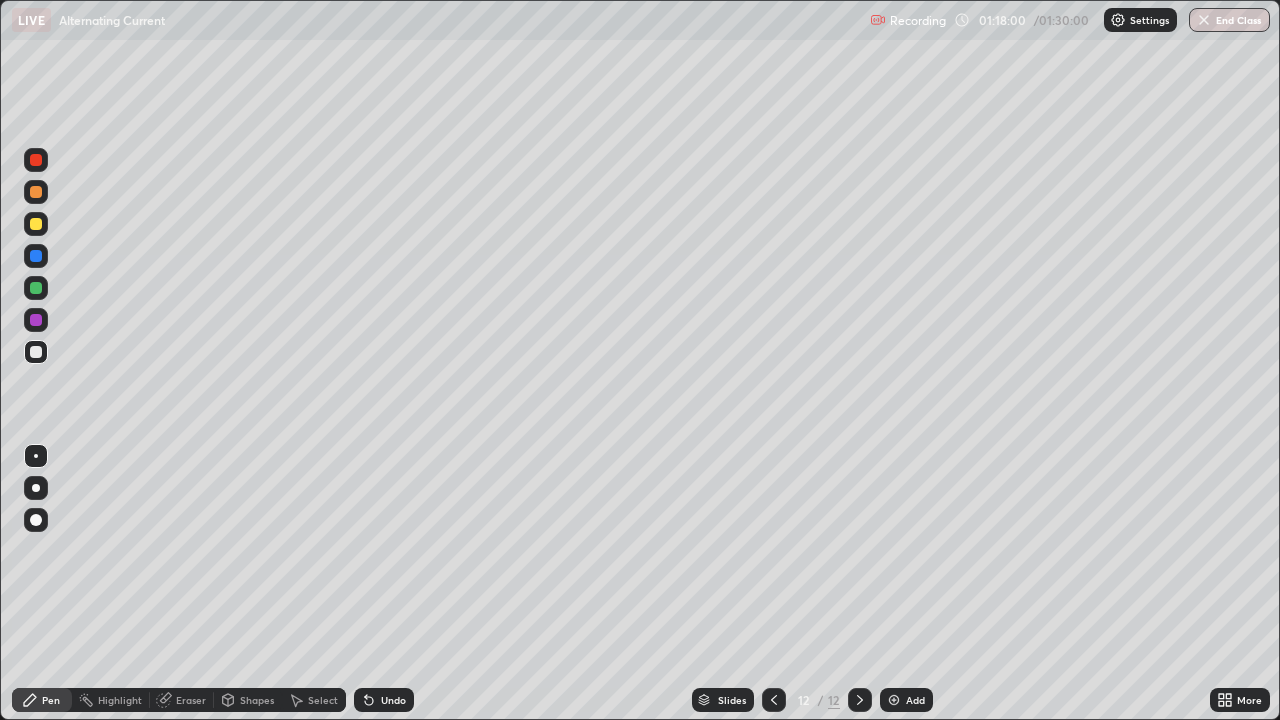 click at bounding box center (36, 224) 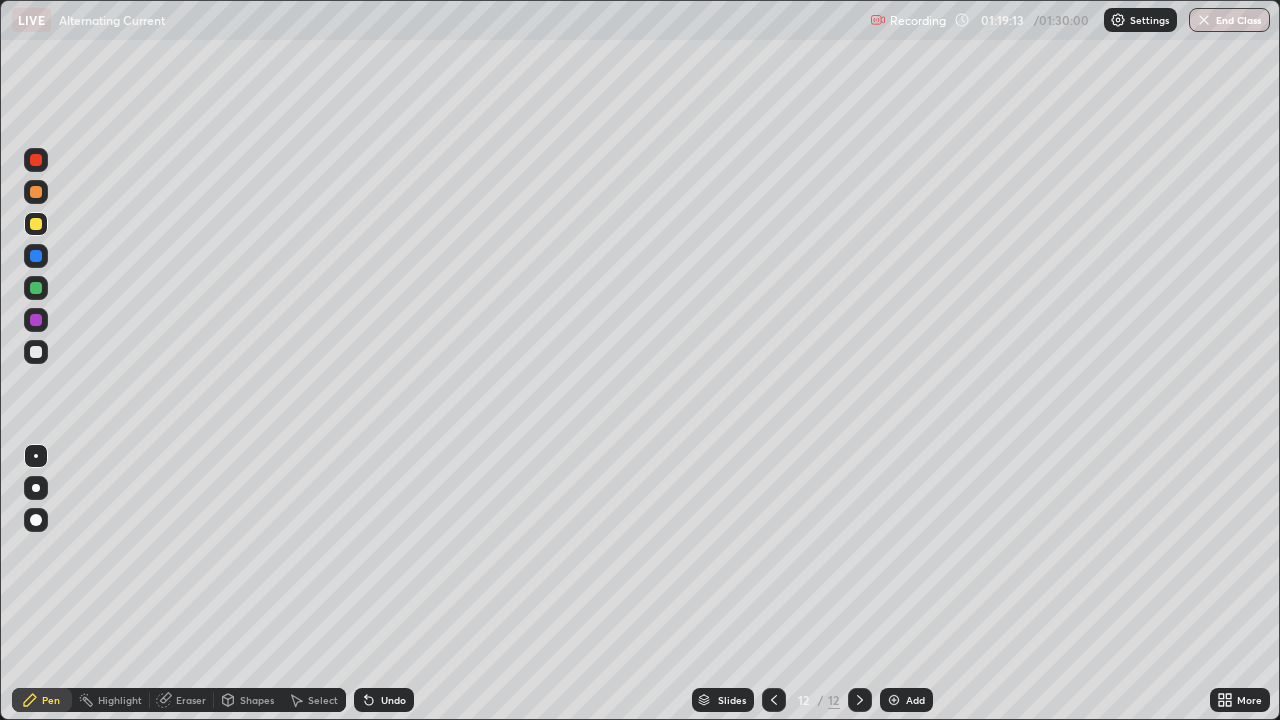 click at bounding box center [36, 320] 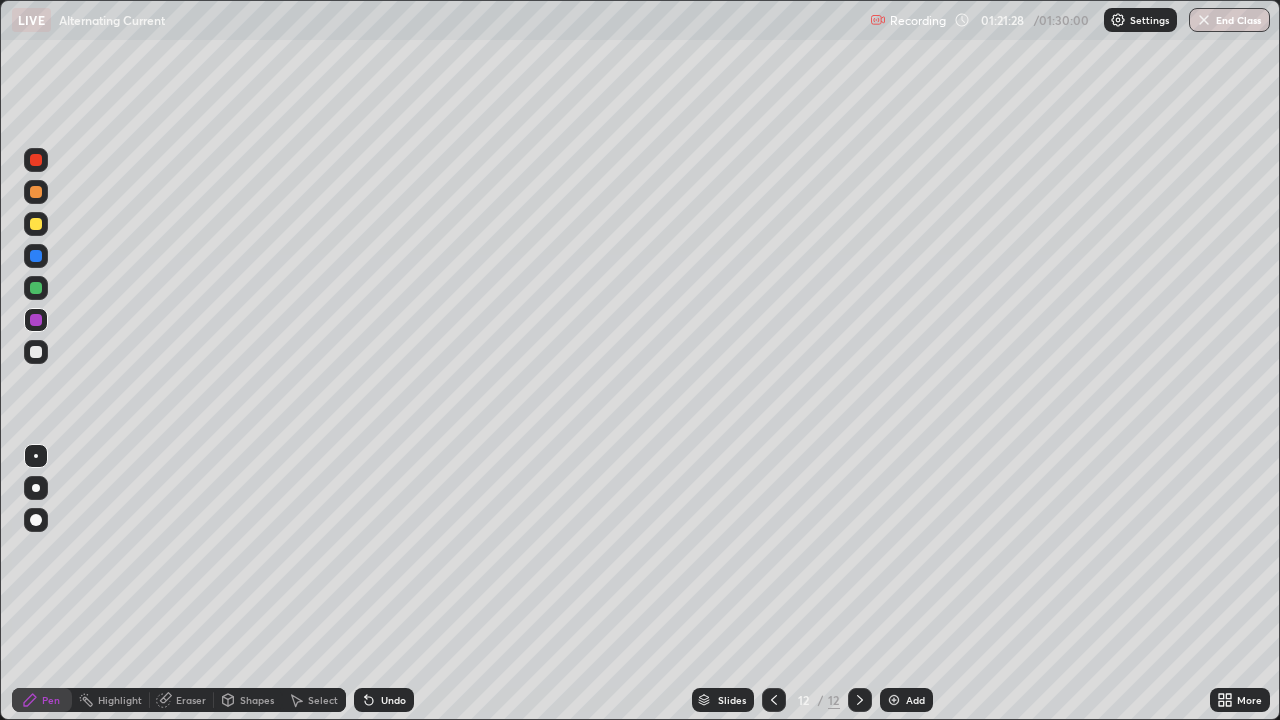 click at bounding box center (894, 700) 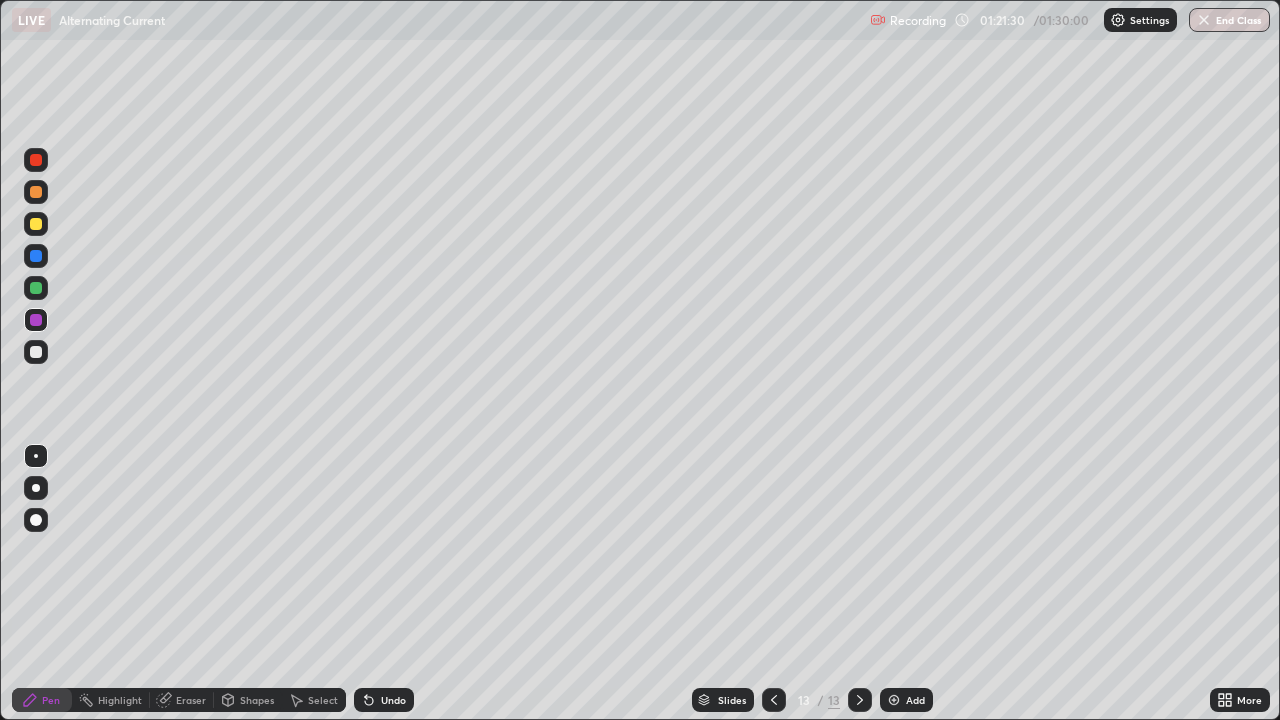 click at bounding box center (36, 352) 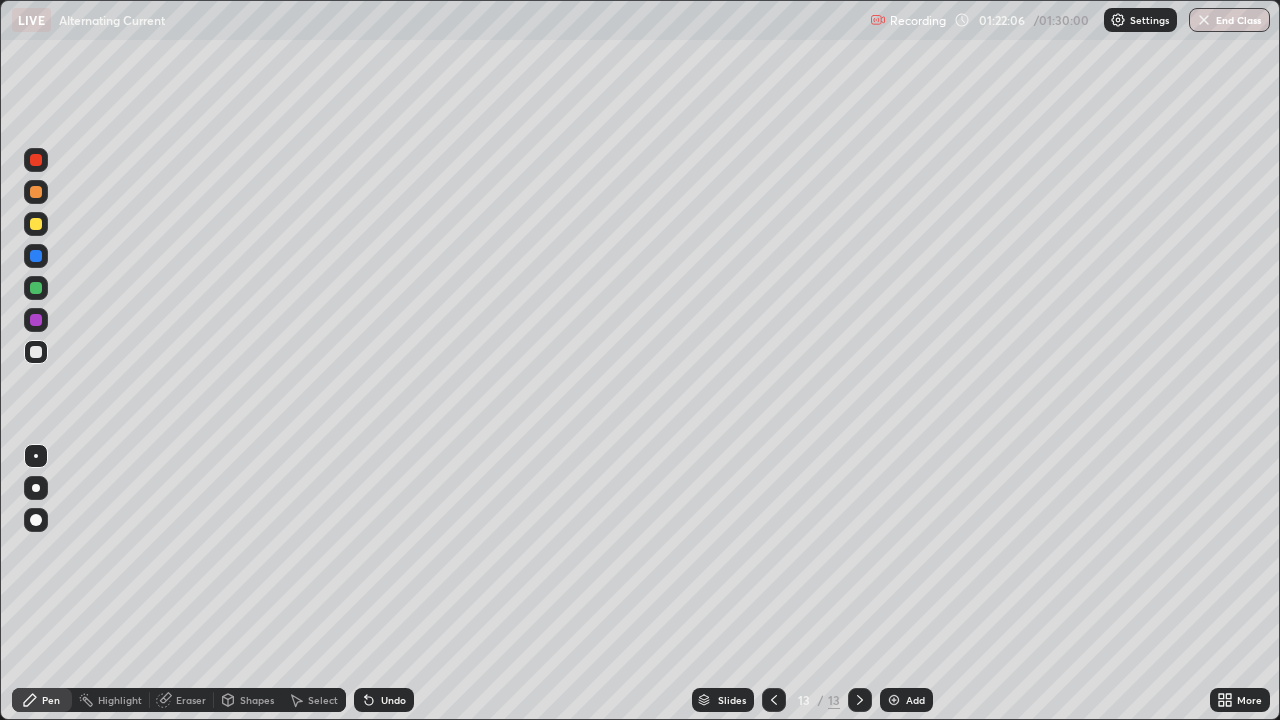 click on "Undo" at bounding box center (380, 700) 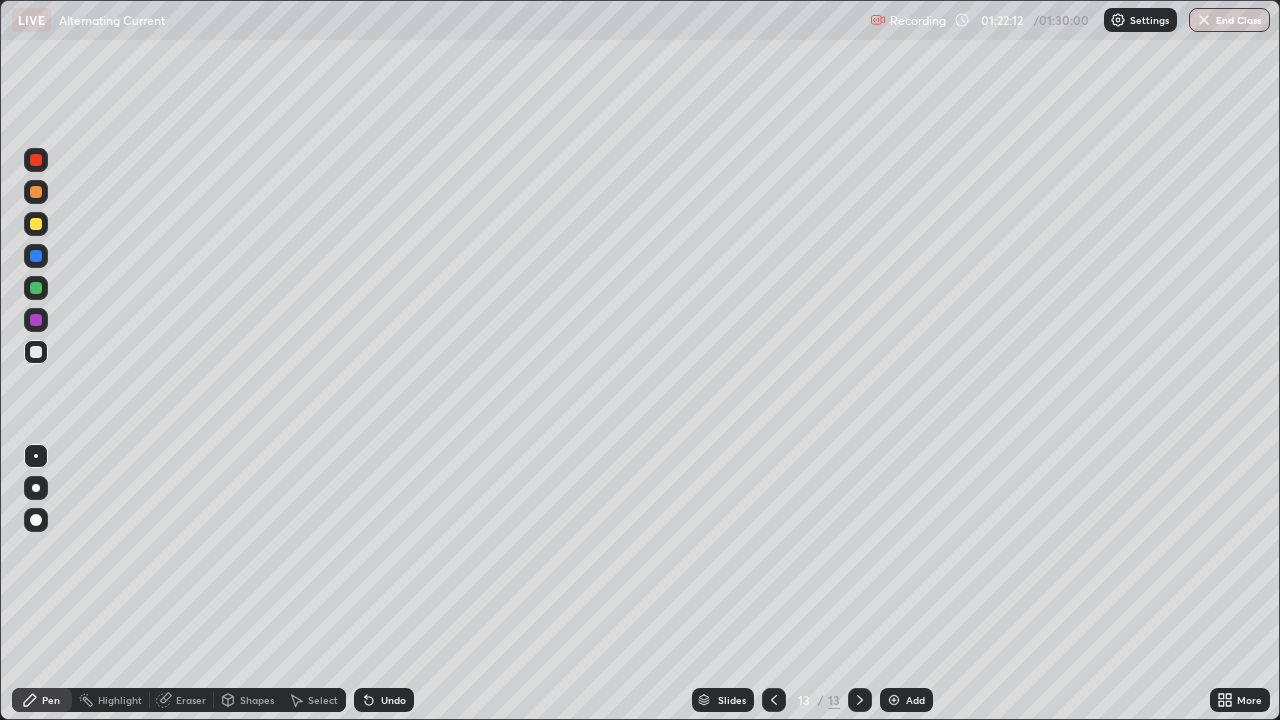 click 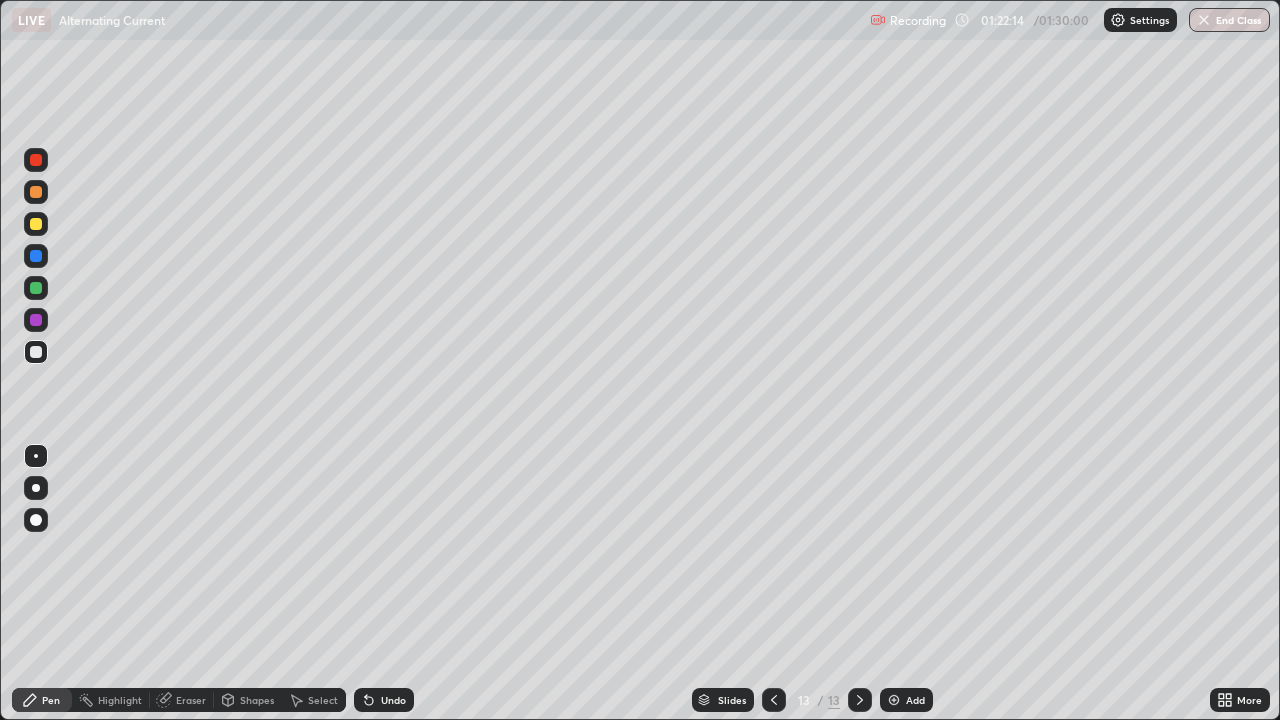 click at bounding box center [36, 288] 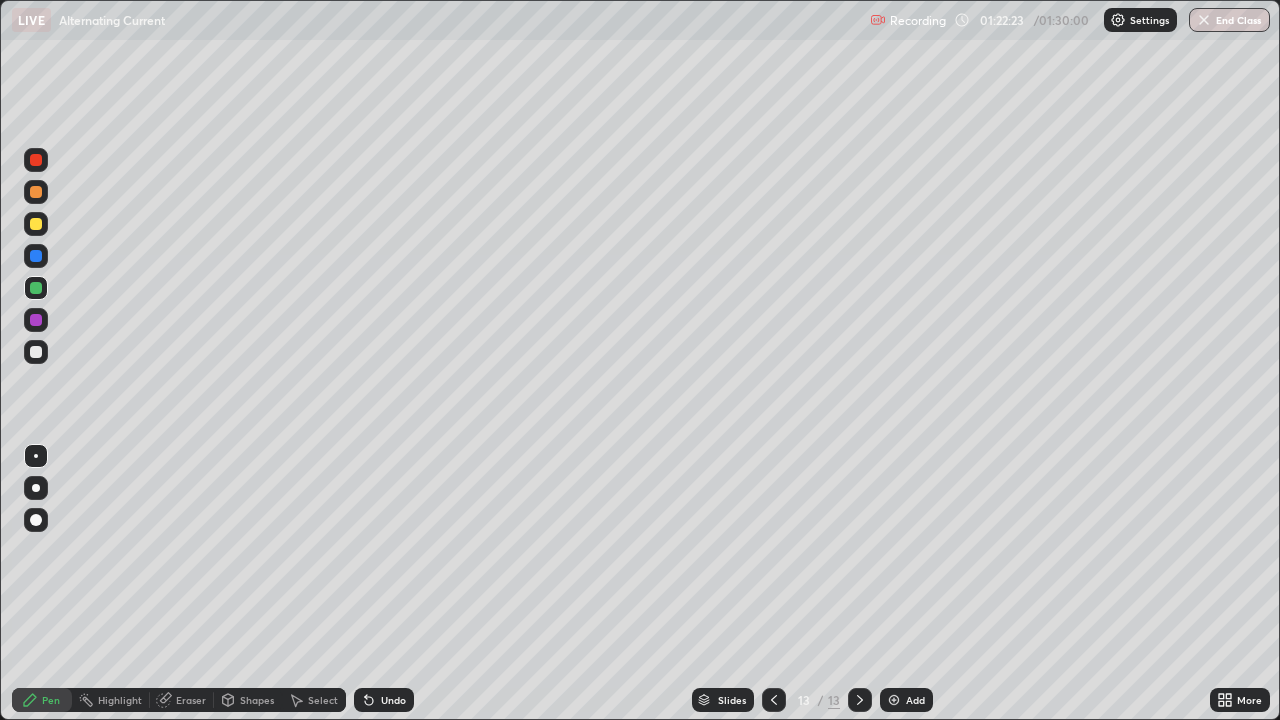 click at bounding box center (36, 352) 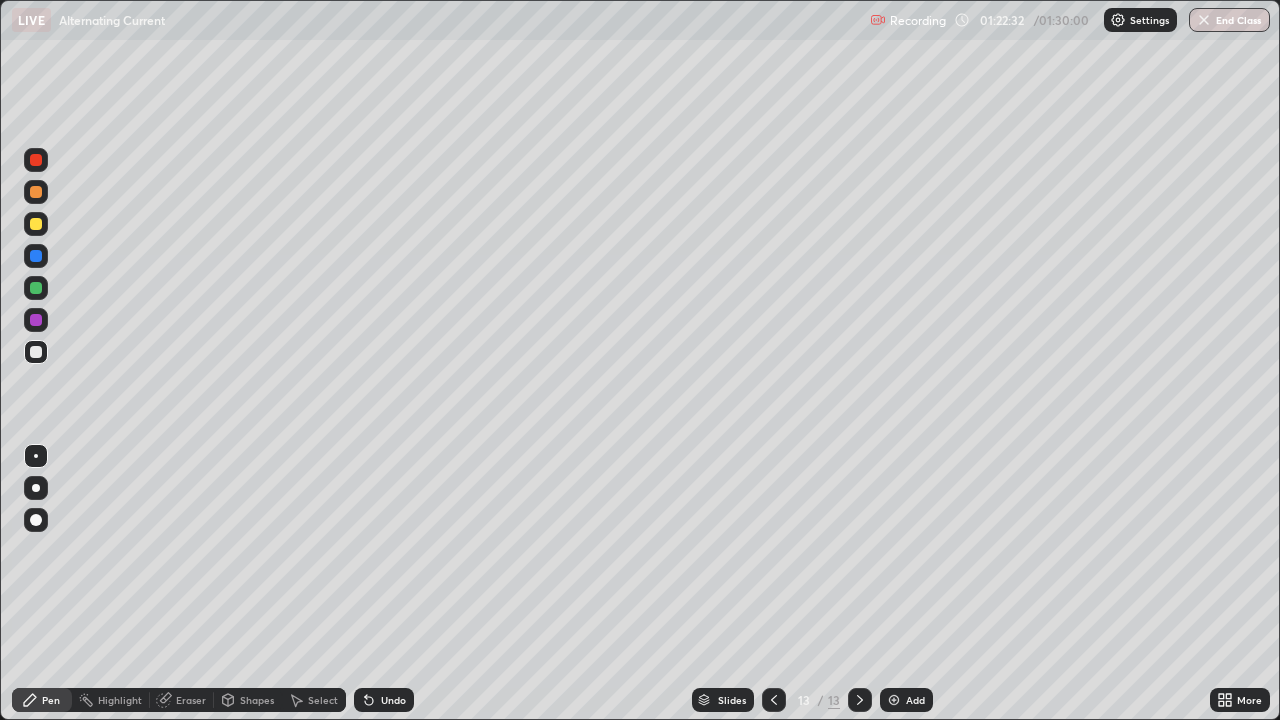 click on "Undo" at bounding box center (393, 700) 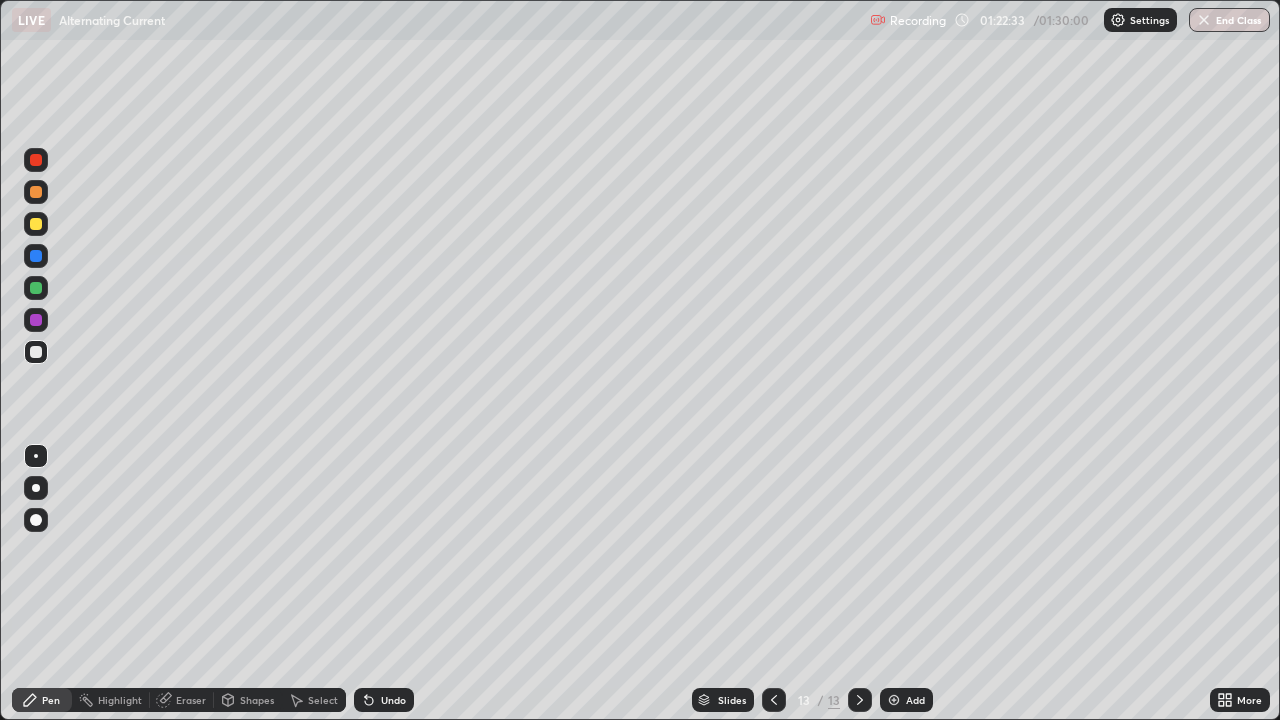 click on "Undo" at bounding box center [393, 700] 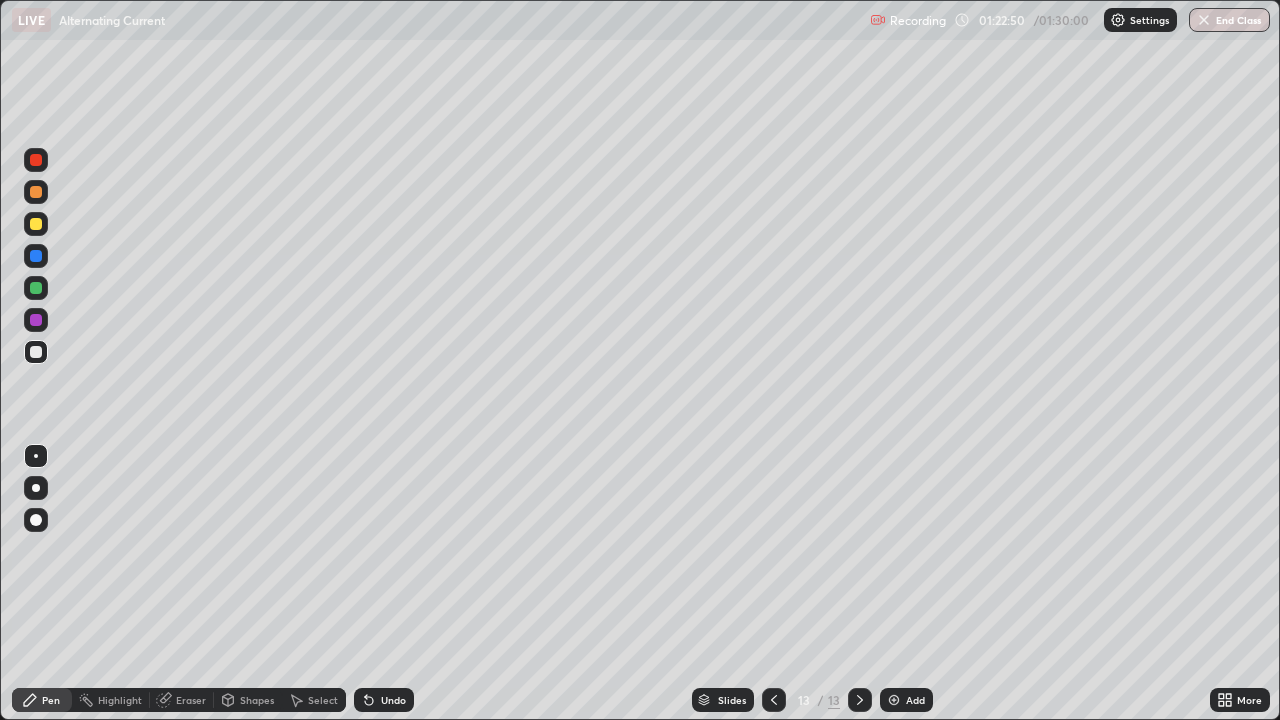 click 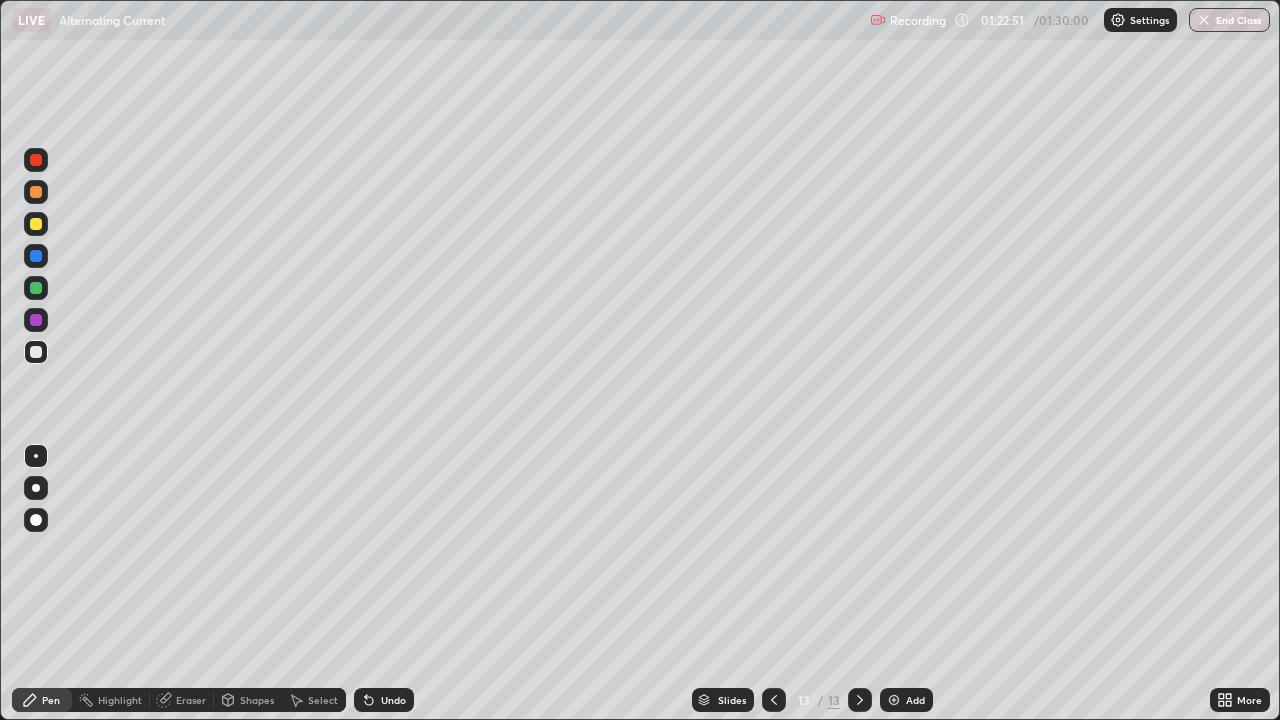 click 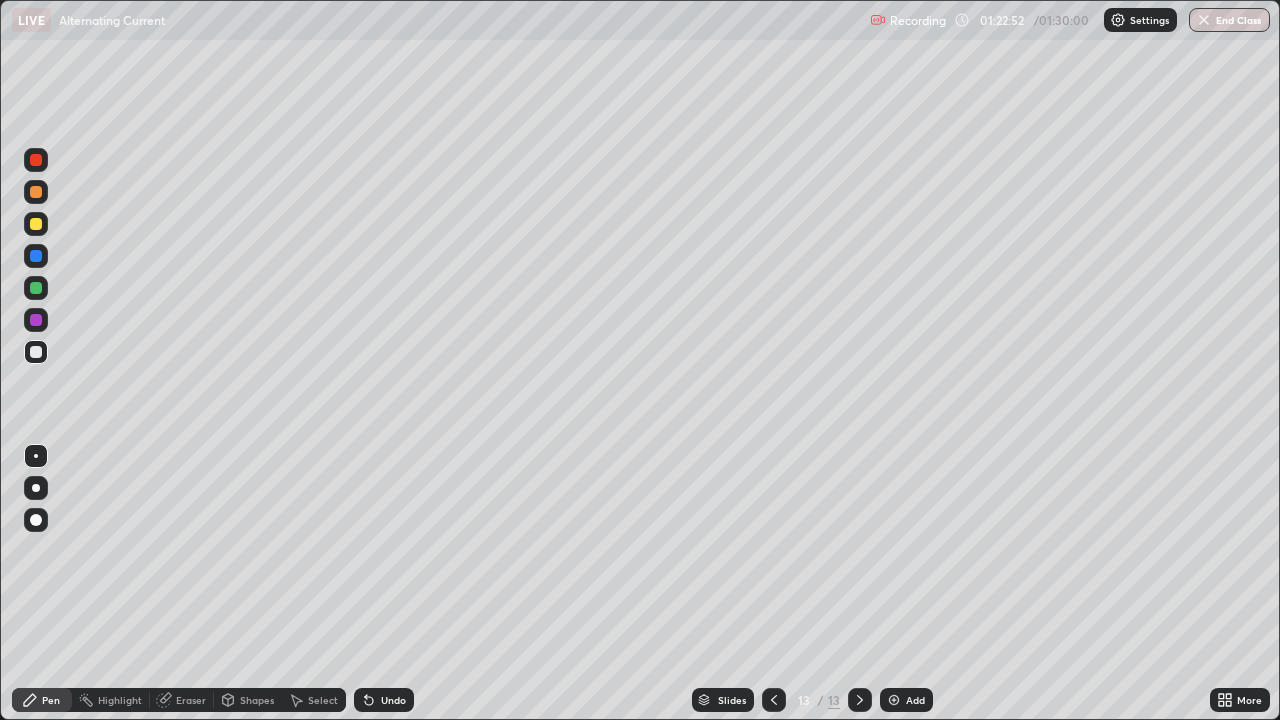 click on "Undo" at bounding box center [384, 700] 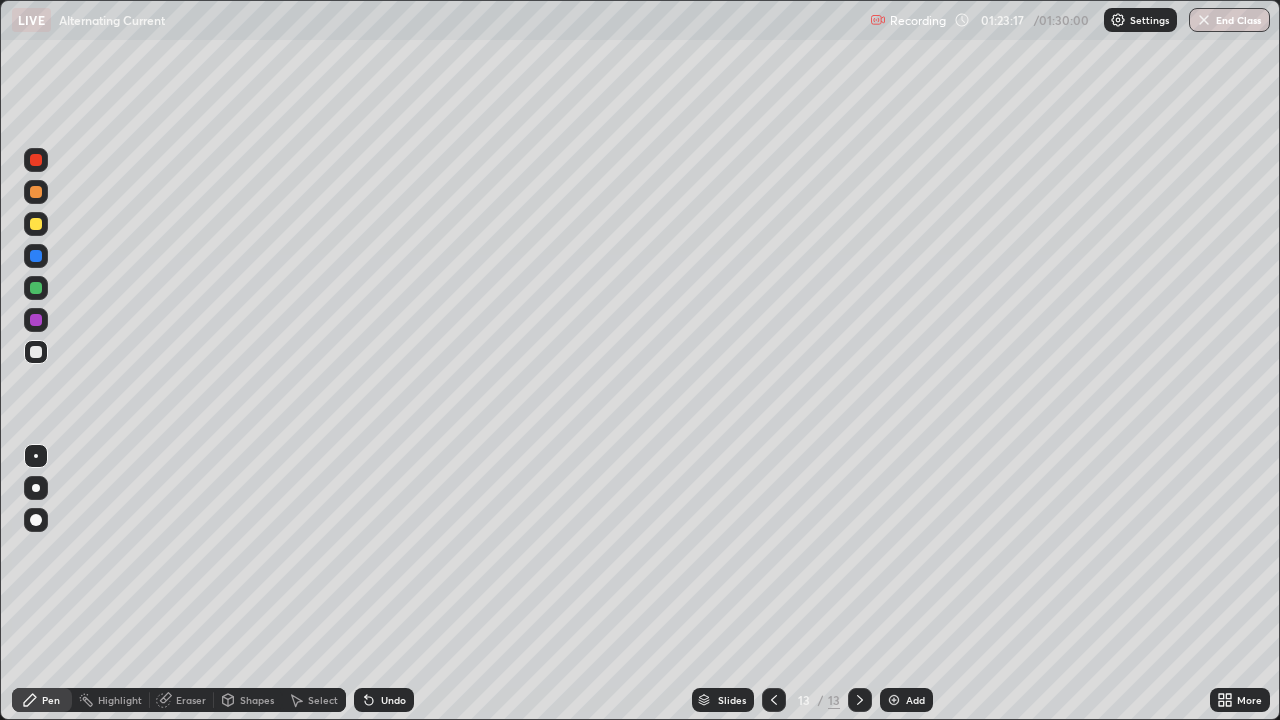 click on "Eraser" at bounding box center (191, 700) 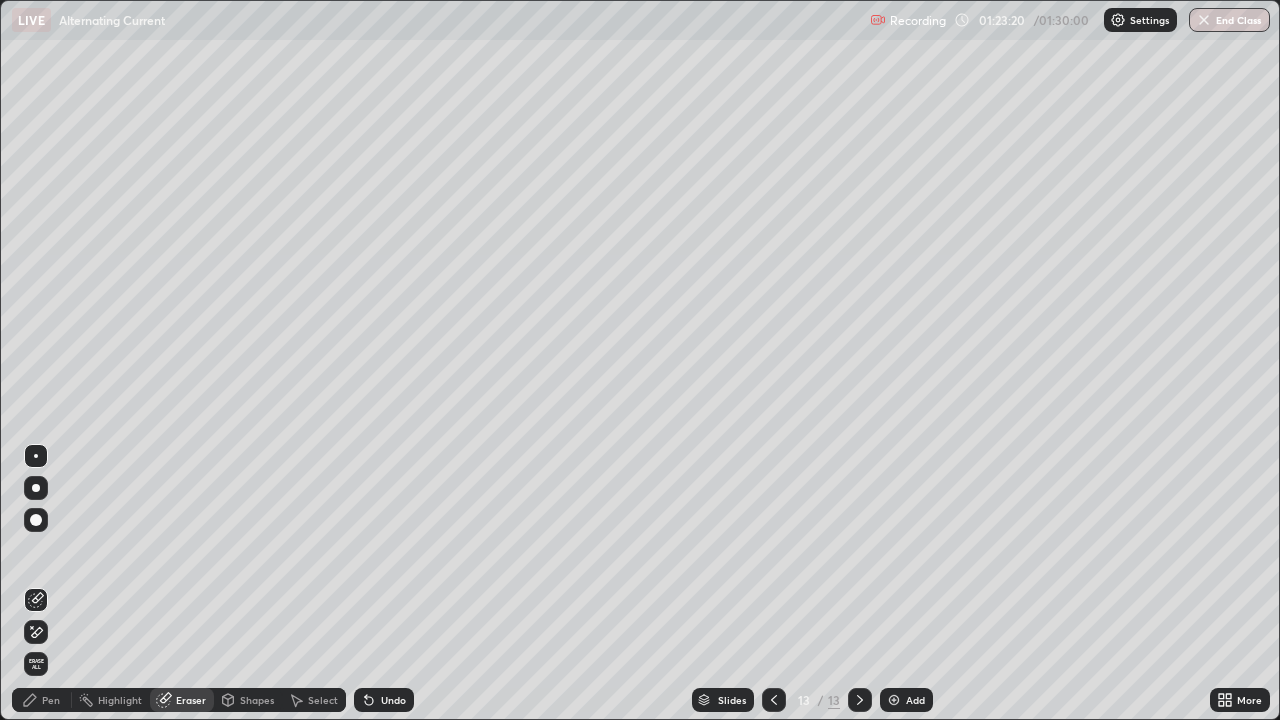 click on "Pen" at bounding box center [42, 700] 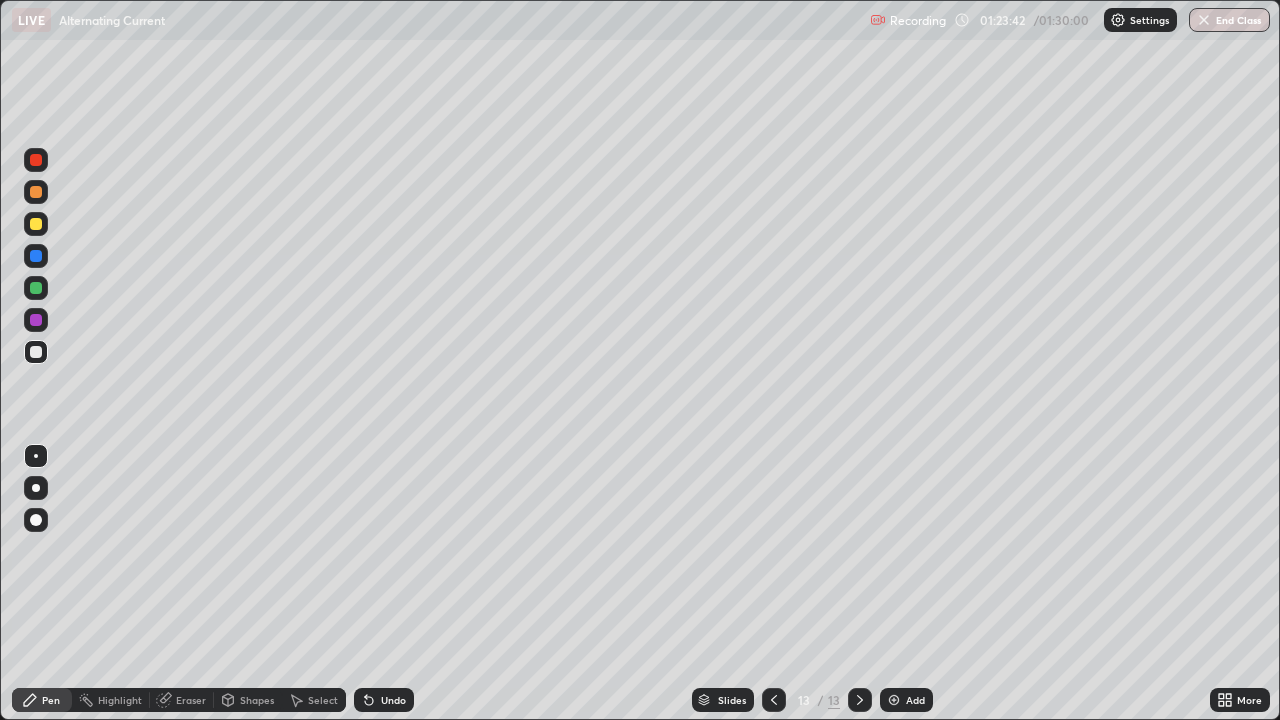 click at bounding box center (36, 352) 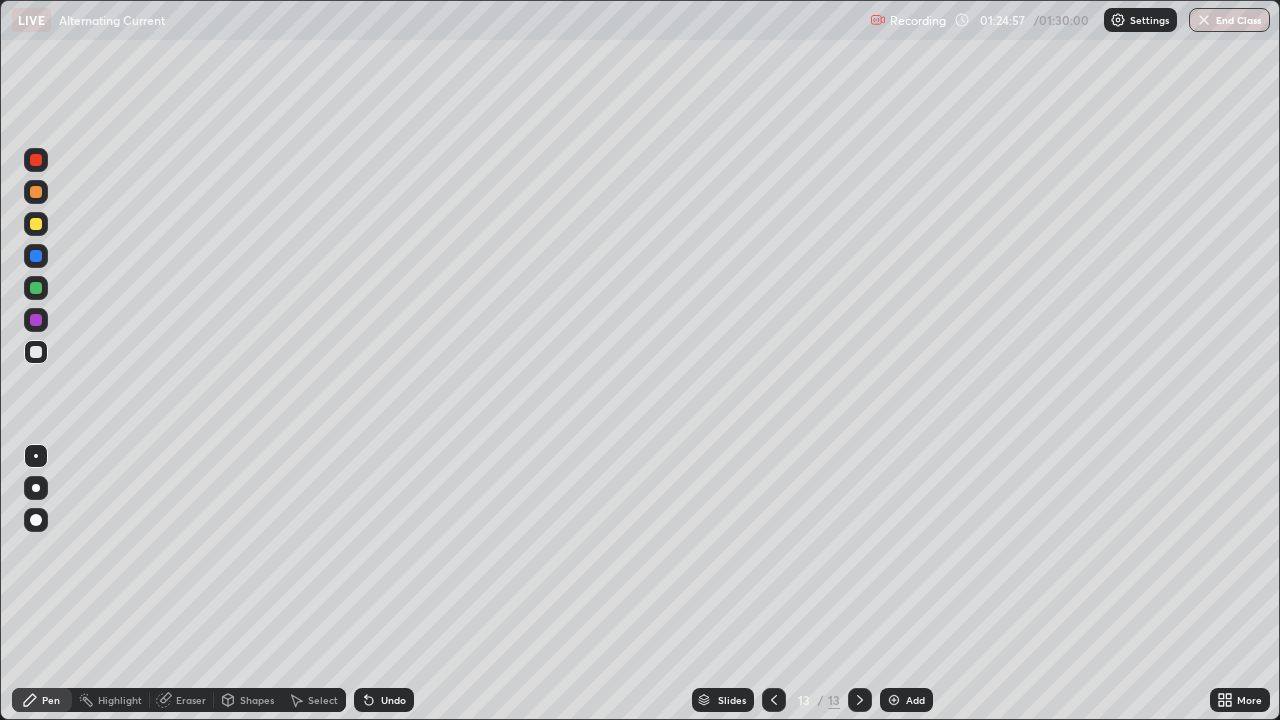 click on "Undo" at bounding box center (393, 700) 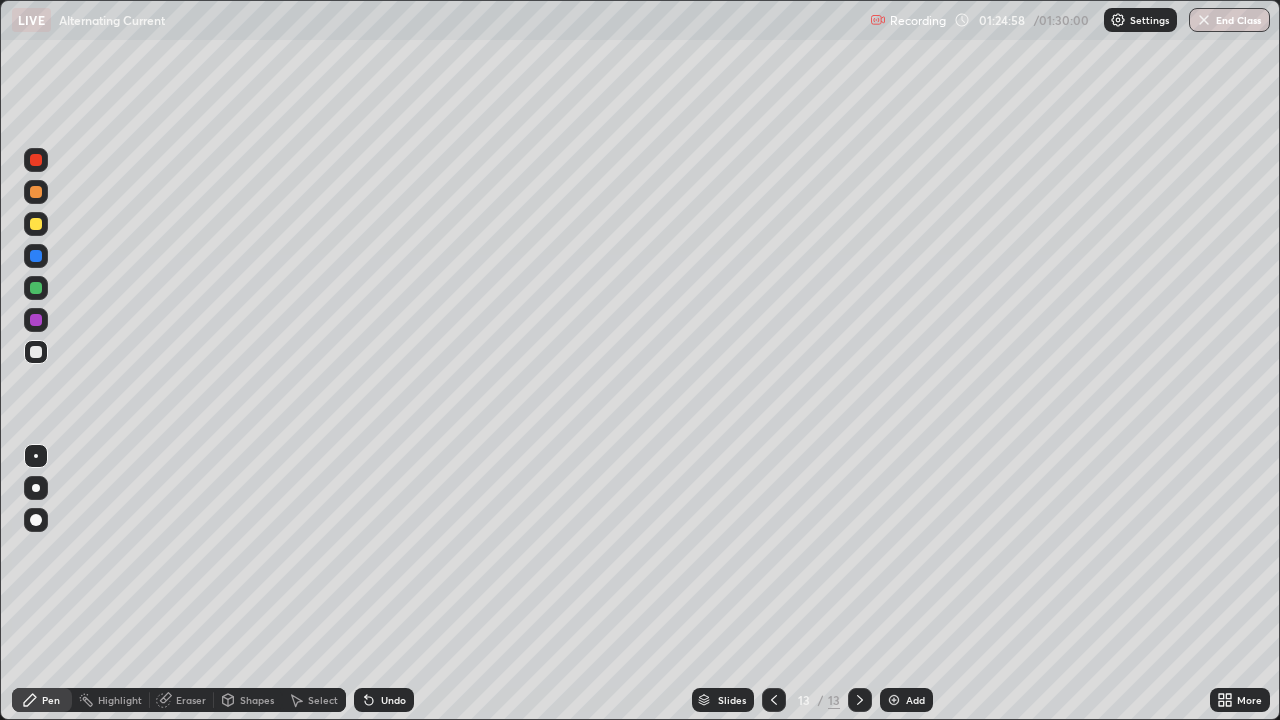click at bounding box center [36, 192] 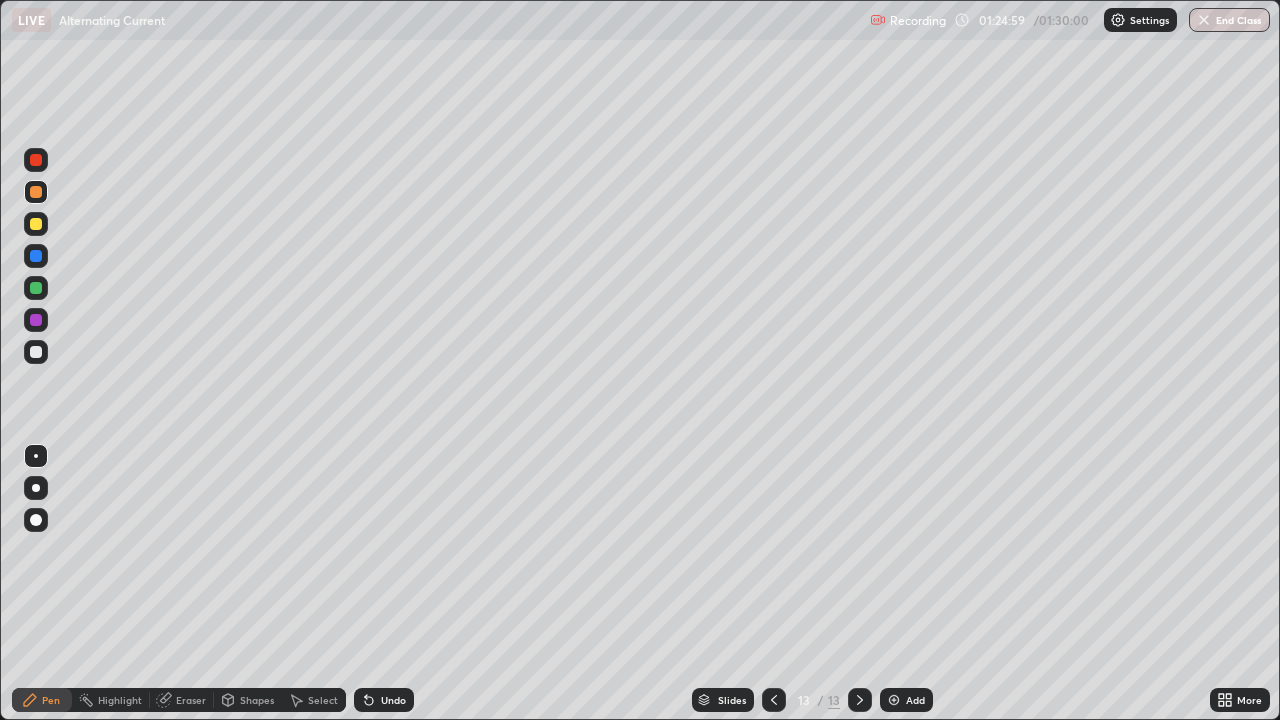 click at bounding box center (36, 192) 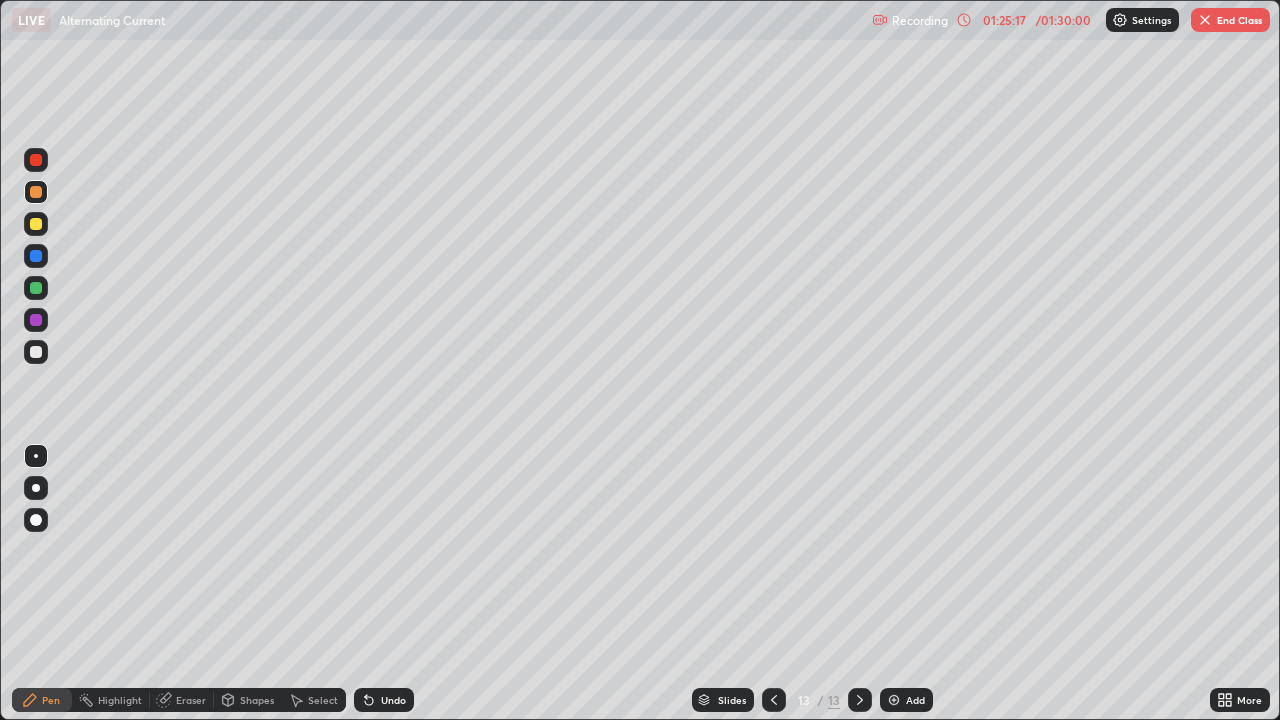 click at bounding box center [36, 192] 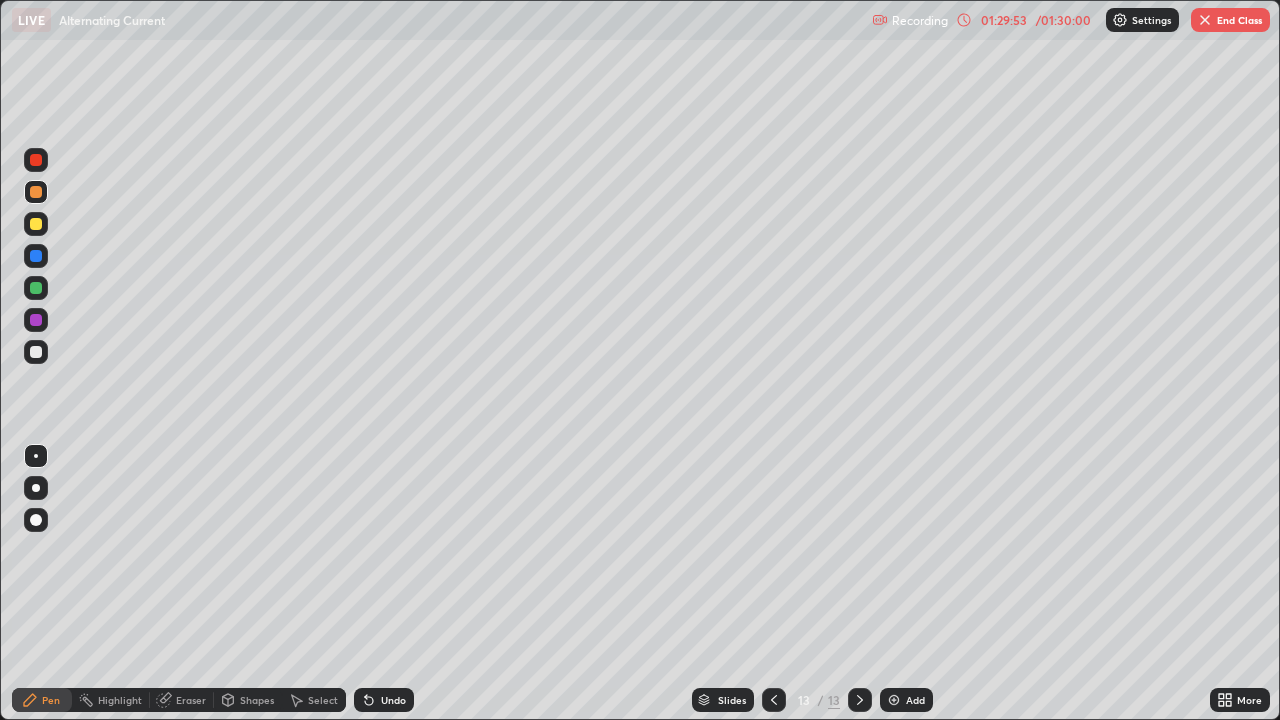 click on "End Class" at bounding box center (1230, 20) 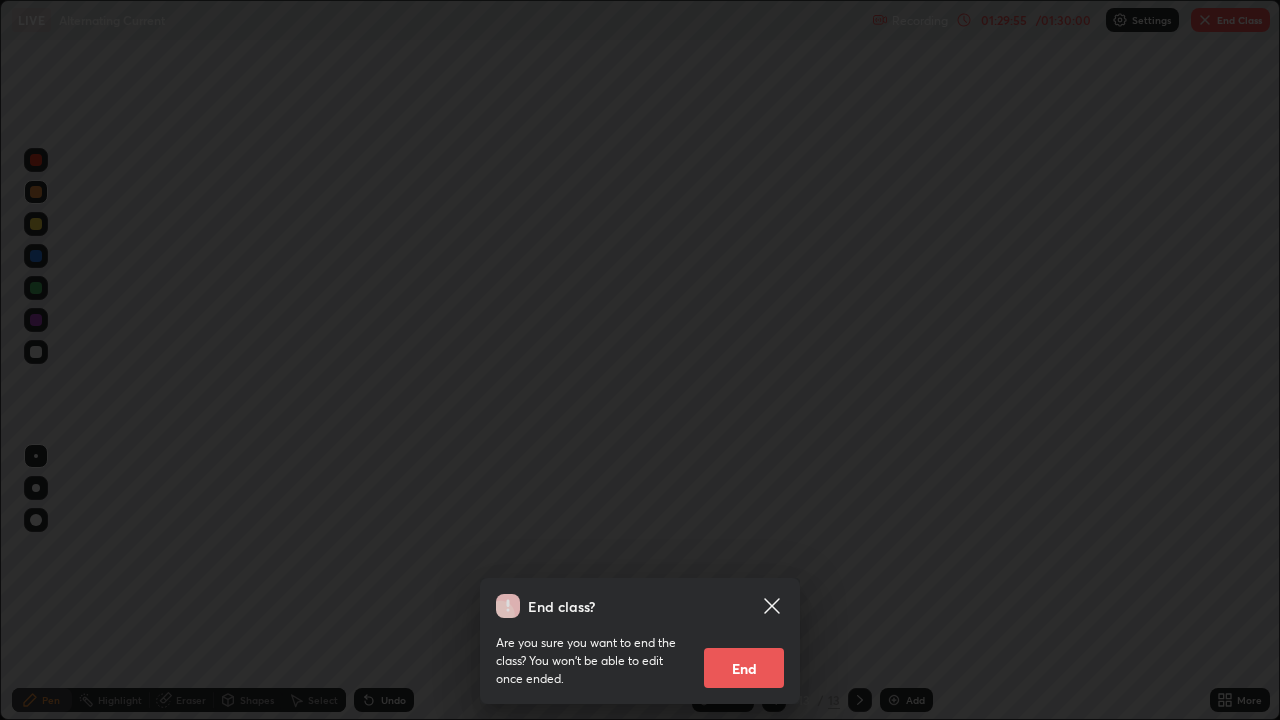 click on "End" at bounding box center (744, 668) 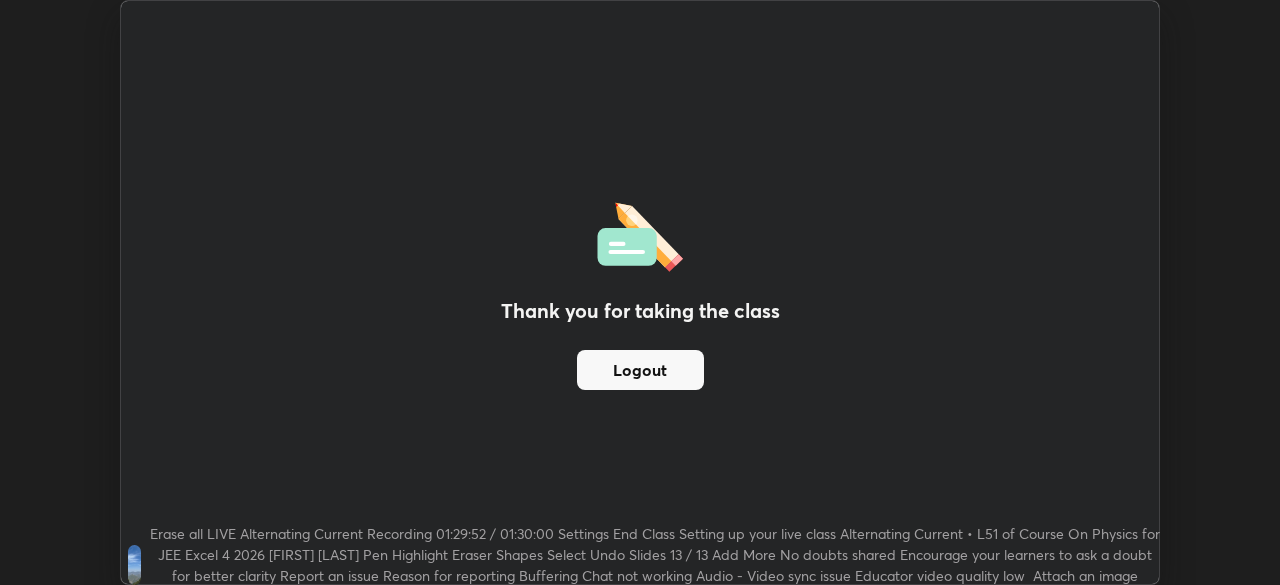scroll, scrollTop: 585, scrollLeft: 1280, axis: both 